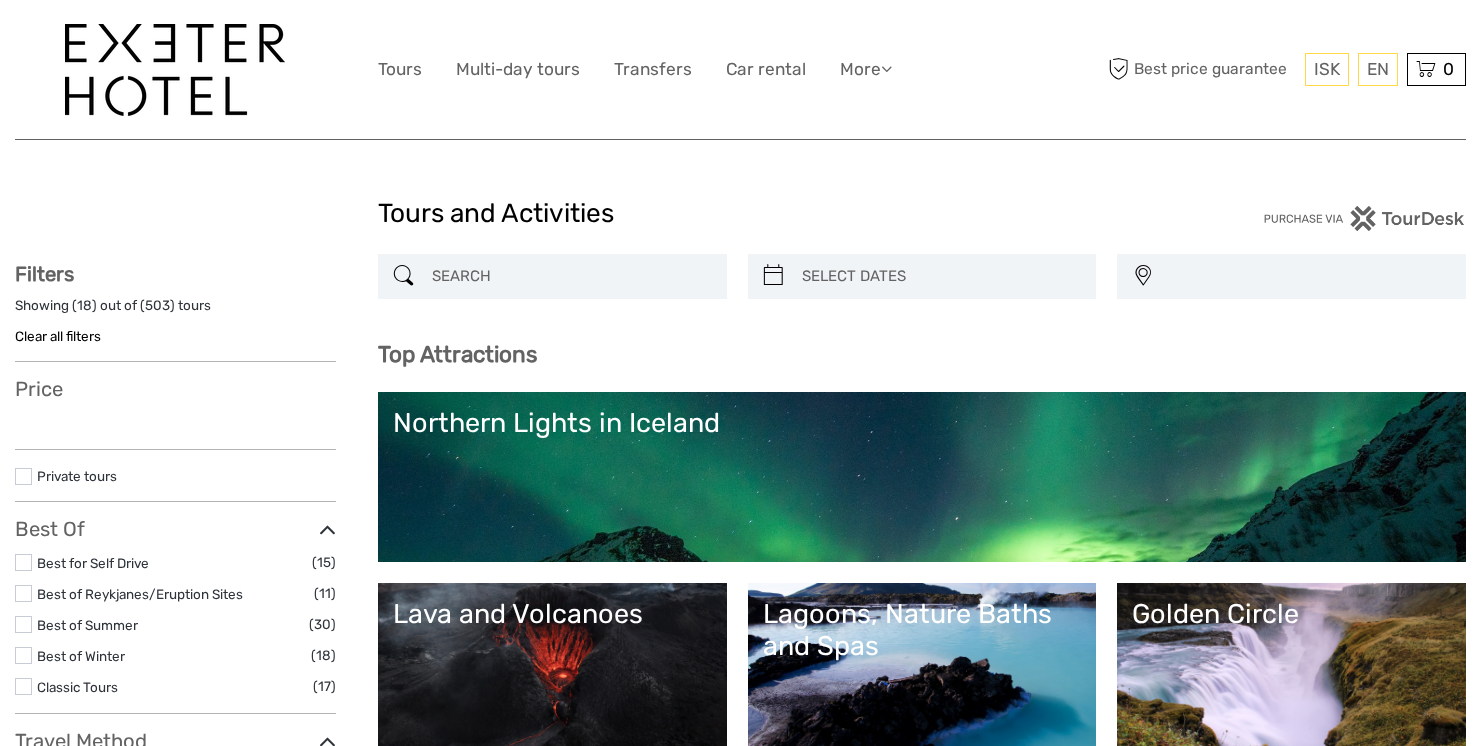 select 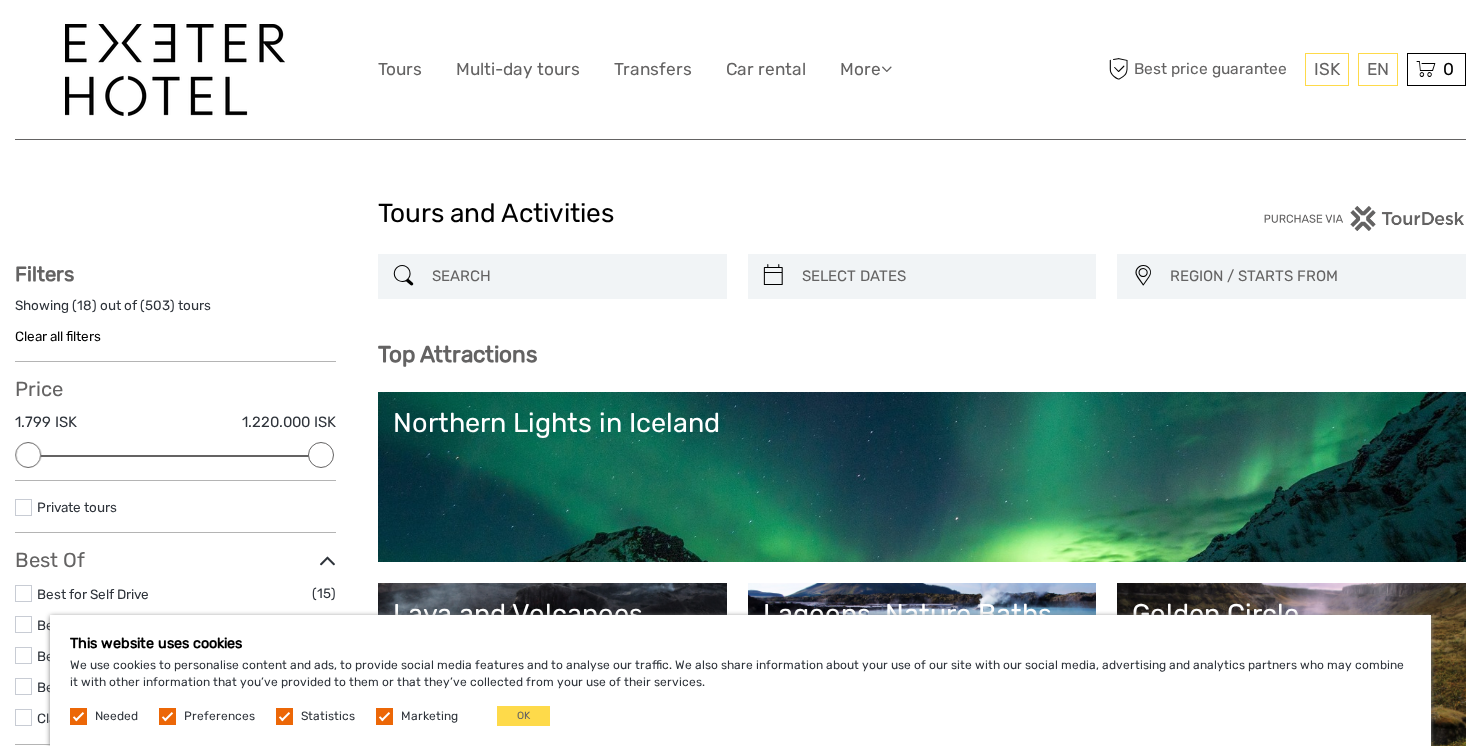 scroll, scrollTop: 170, scrollLeft: 0, axis: vertical 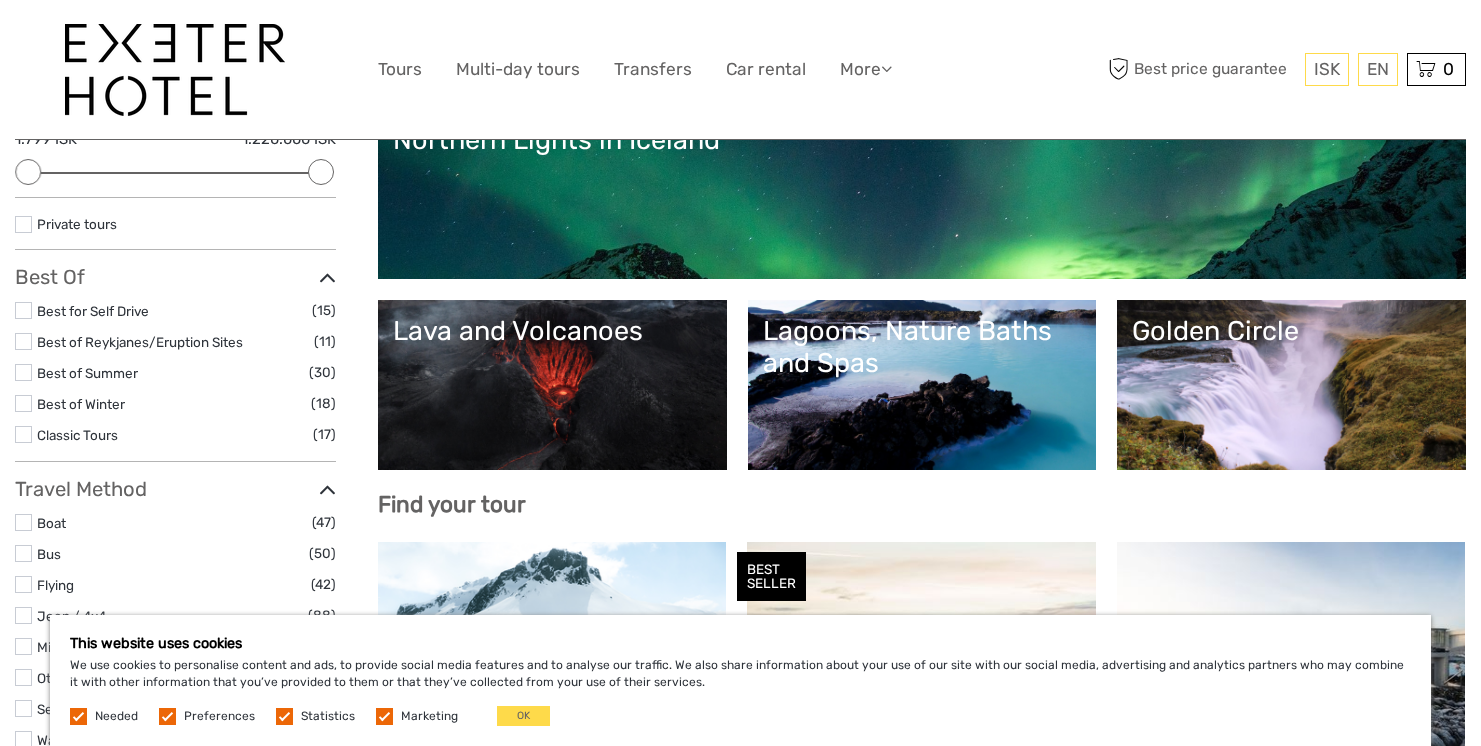 click on "Lagoons, Nature Baths and Spas" at bounding box center [922, 347] 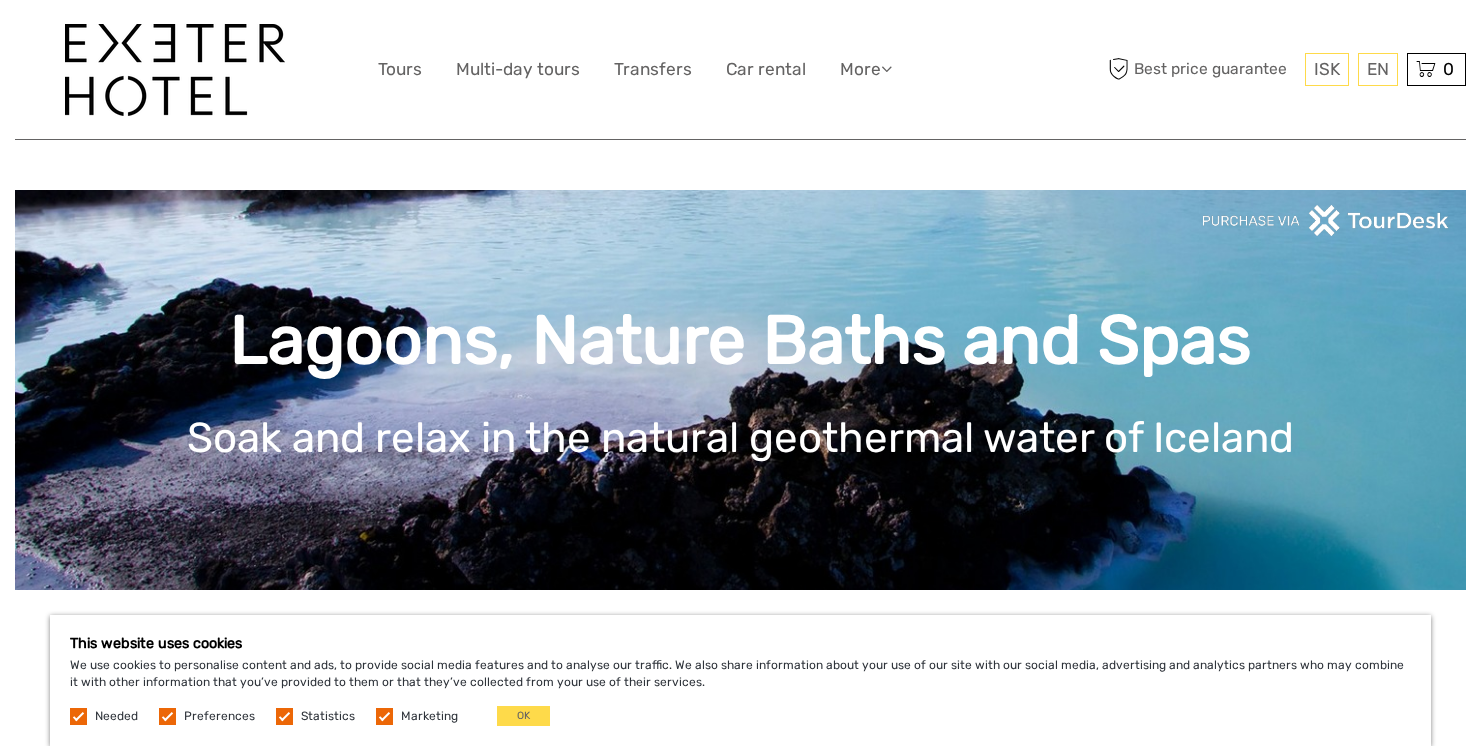 scroll, scrollTop: 49, scrollLeft: 0, axis: vertical 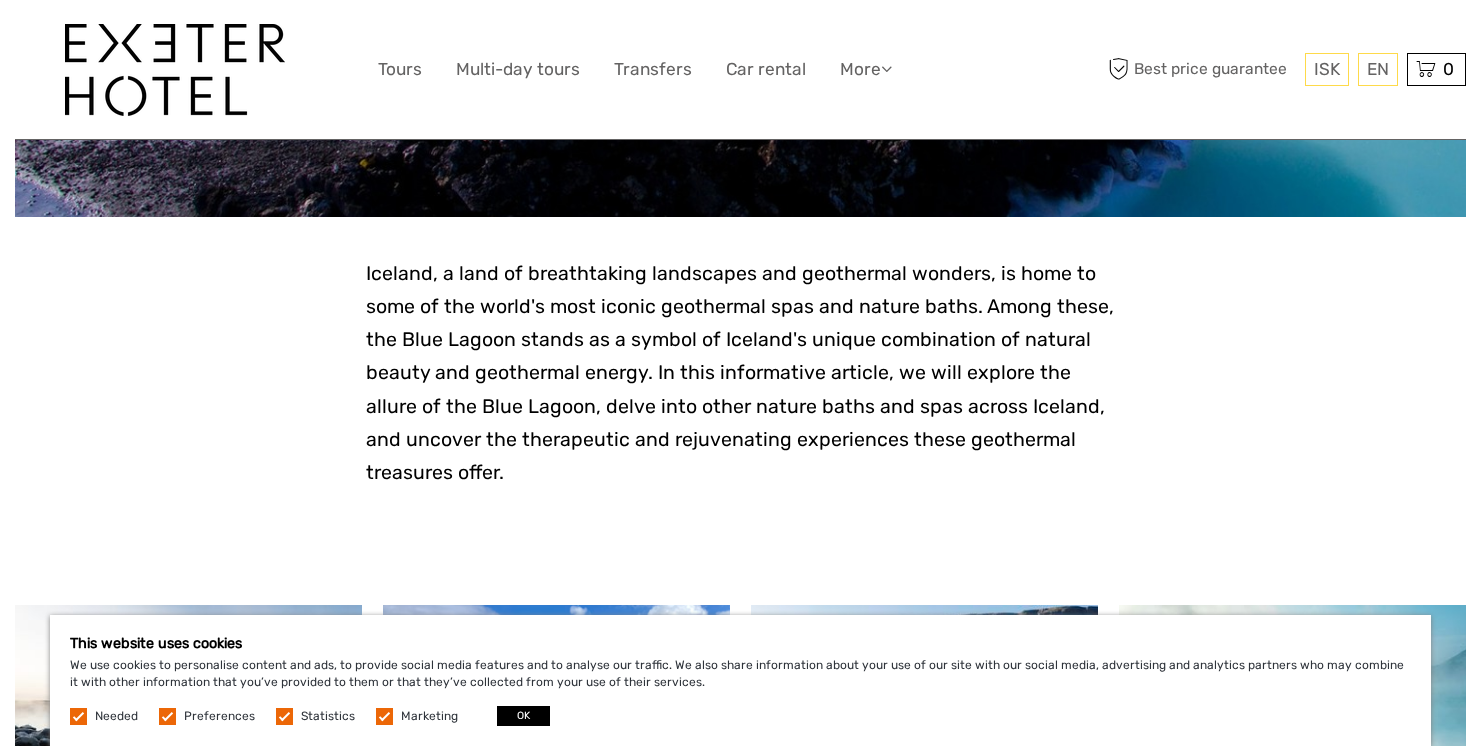 click on "OK" at bounding box center (523, 716) 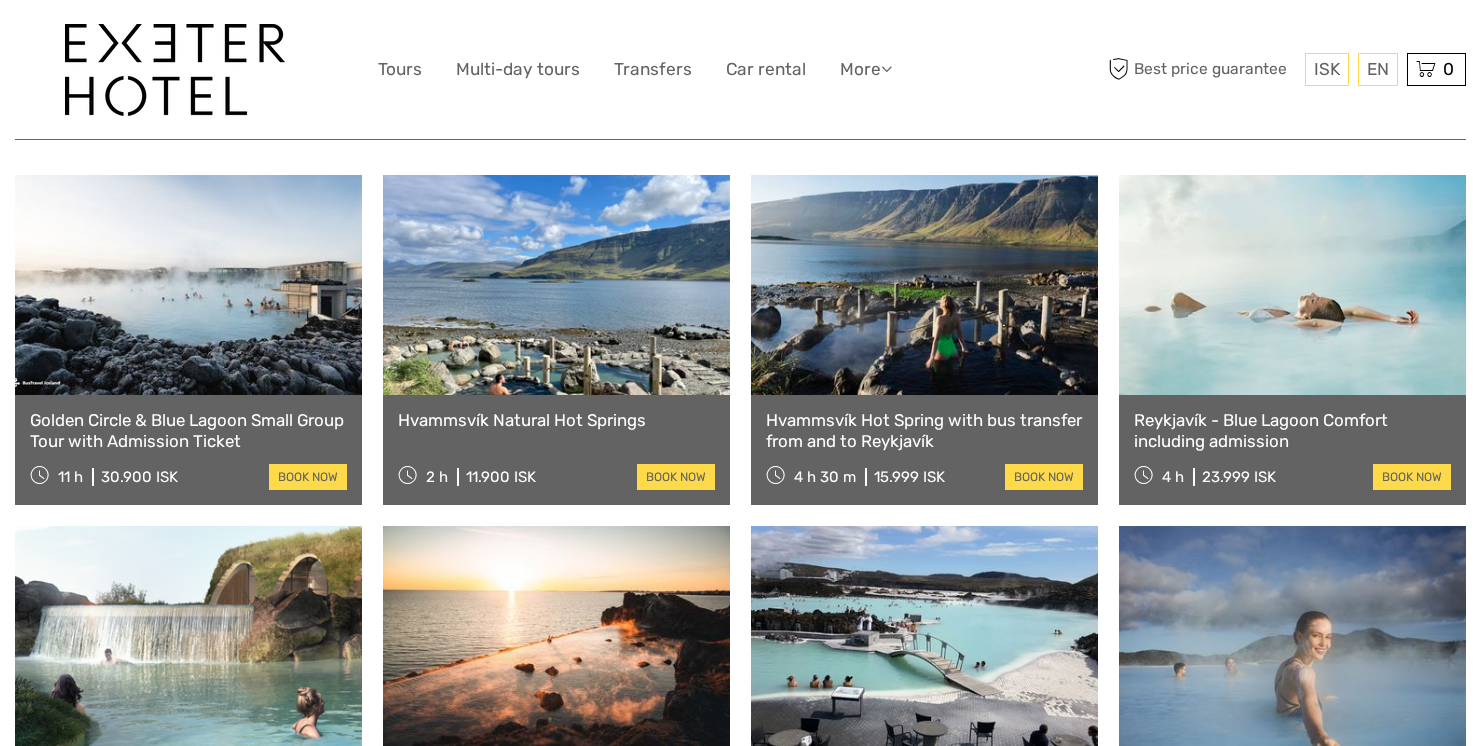 scroll, scrollTop: 808, scrollLeft: 0, axis: vertical 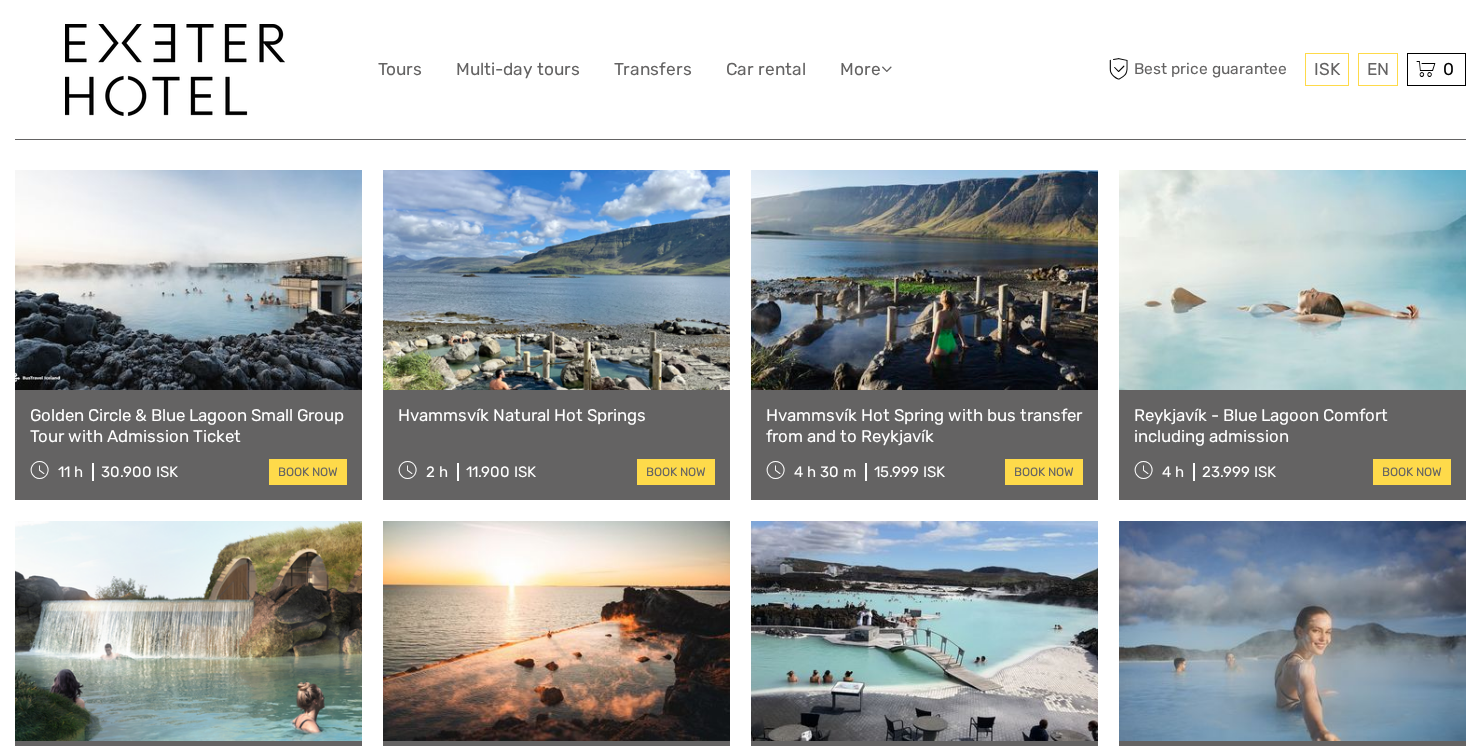 click on "Hvammsvík Hot Spring with bus transfer from and to Reykjavík" at bounding box center [924, 425] 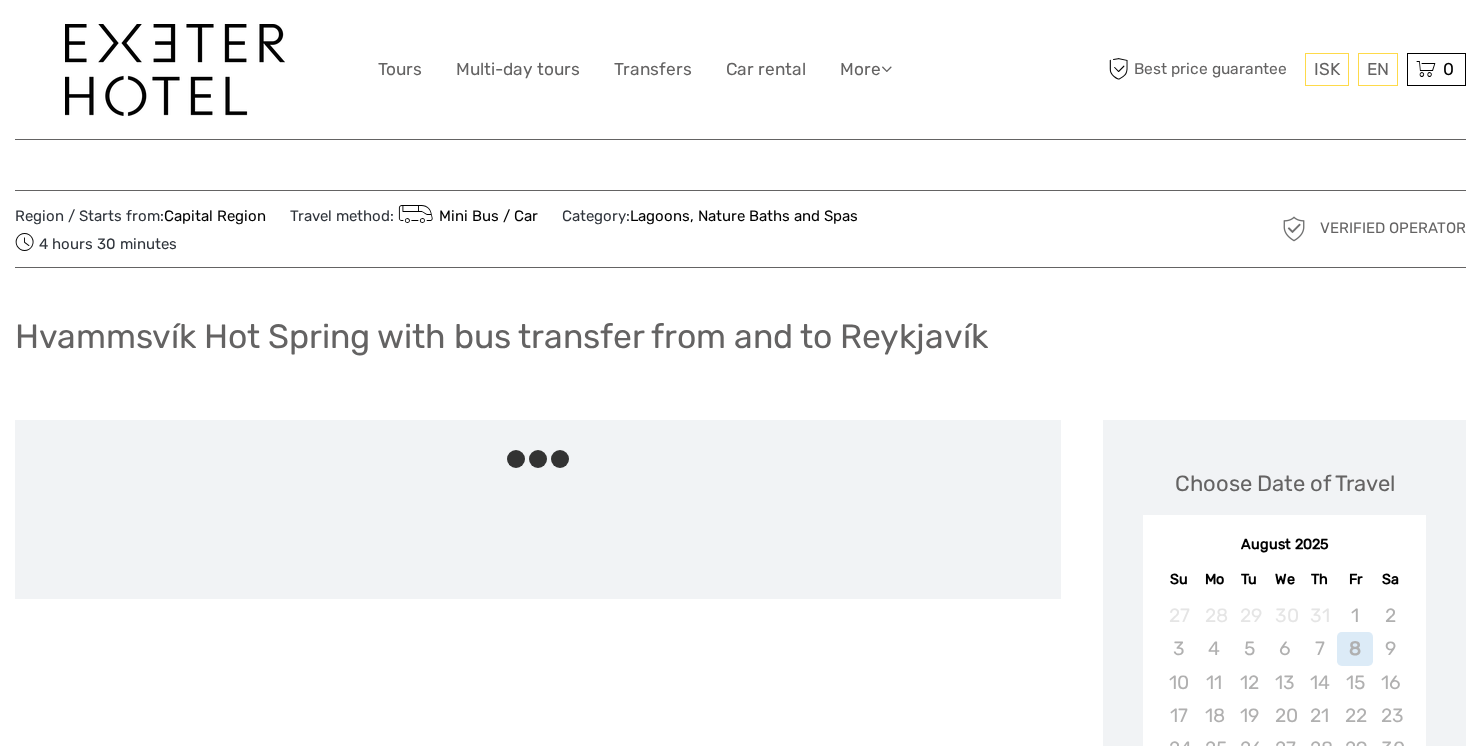 scroll, scrollTop: 0, scrollLeft: 0, axis: both 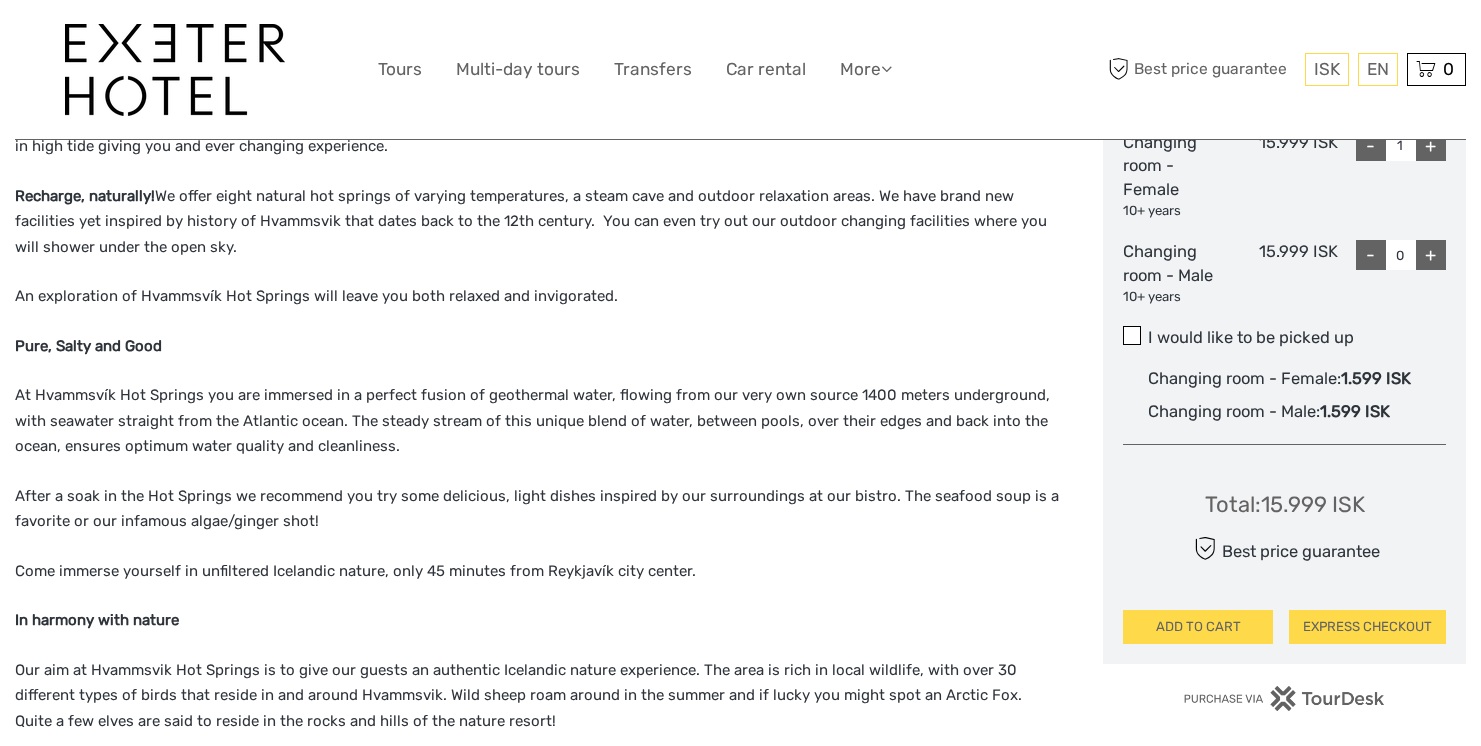 click at bounding box center [1132, 335] 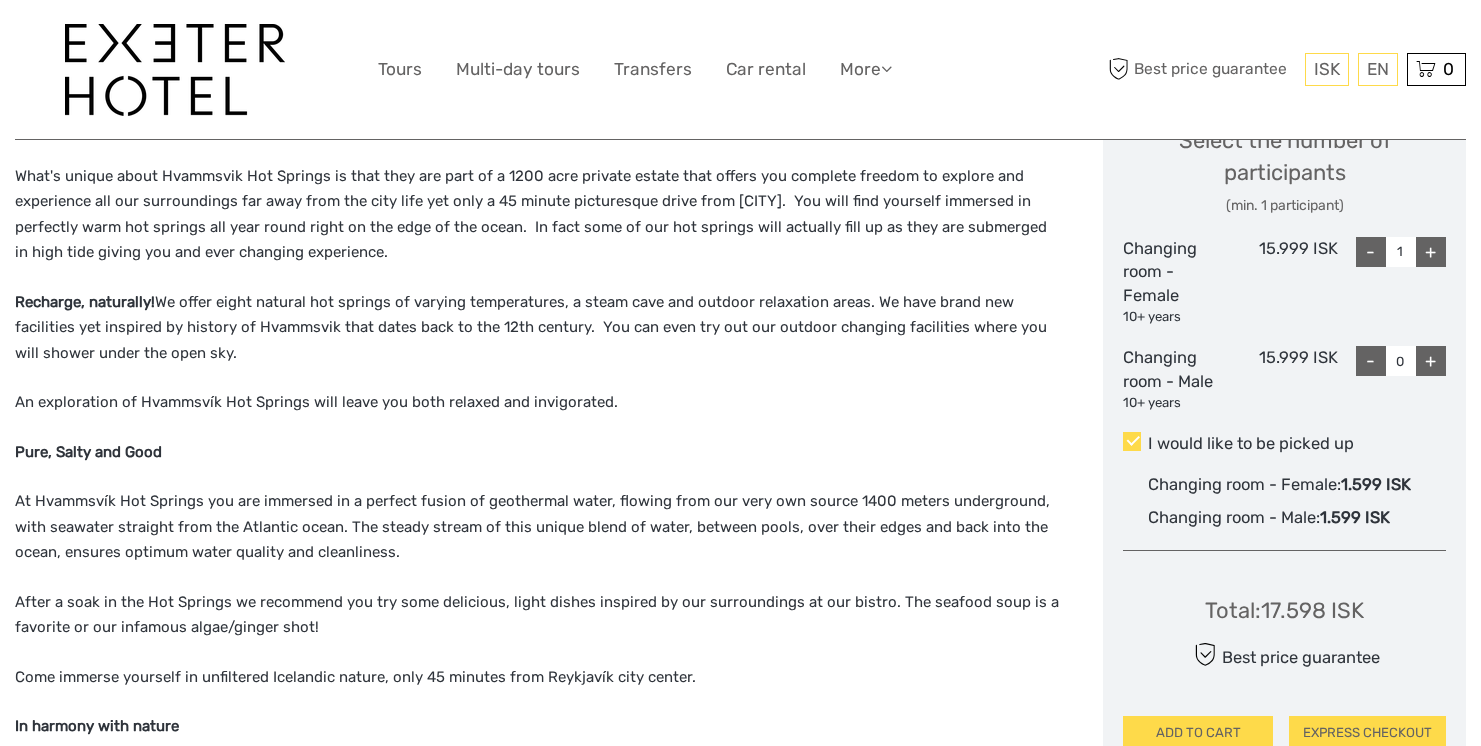 scroll, scrollTop: 1013, scrollLeft: 0, axis: vertical 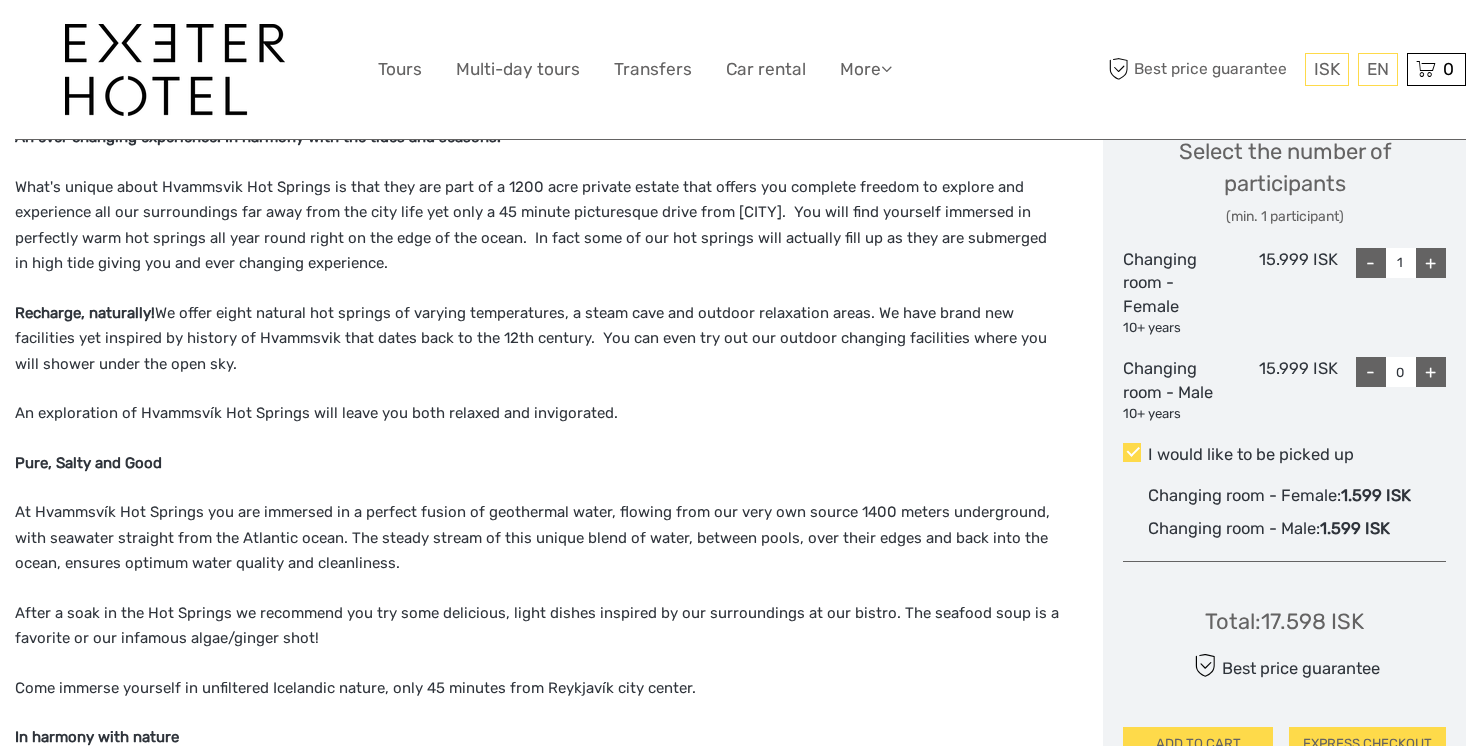 click on "+" at bounding box center (1431, 263) 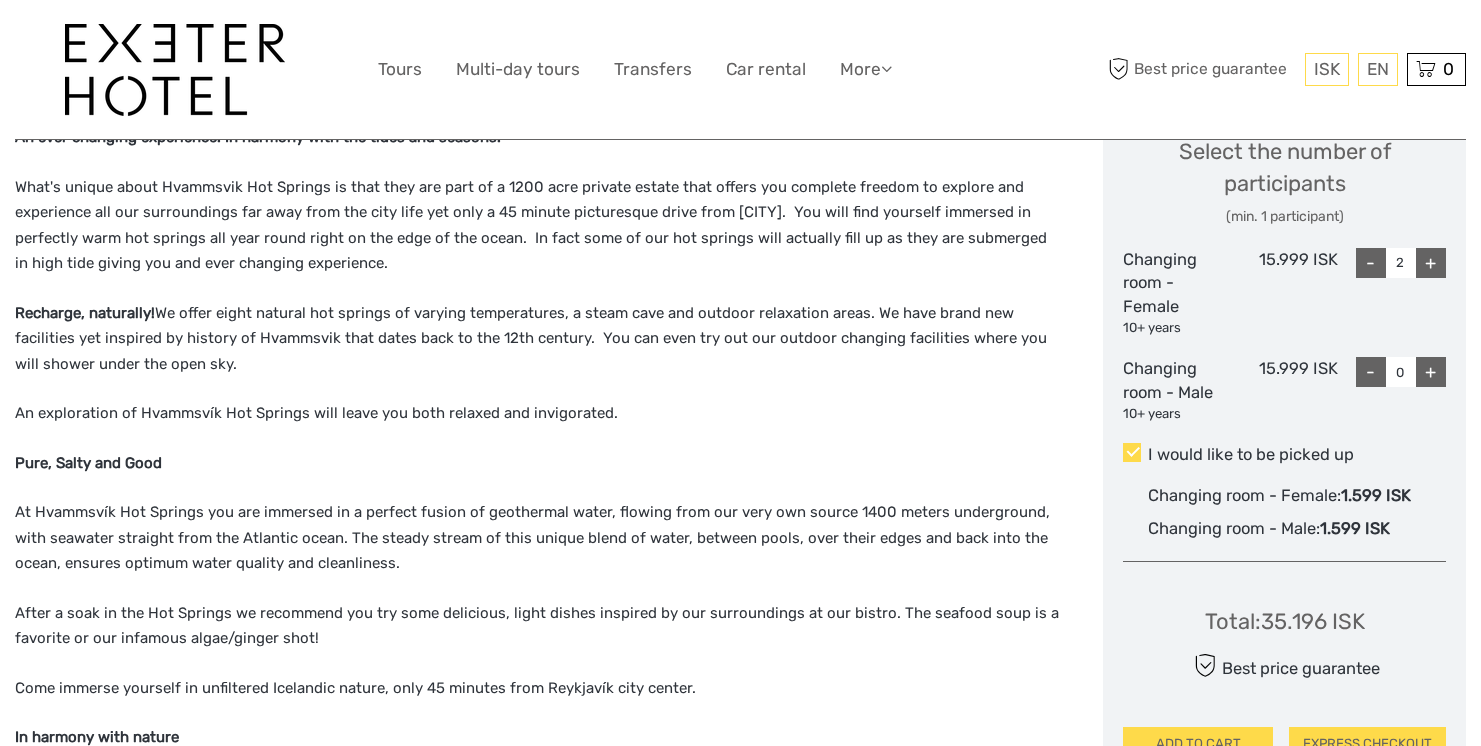 click on "-" at bounding box center (1371, 263) 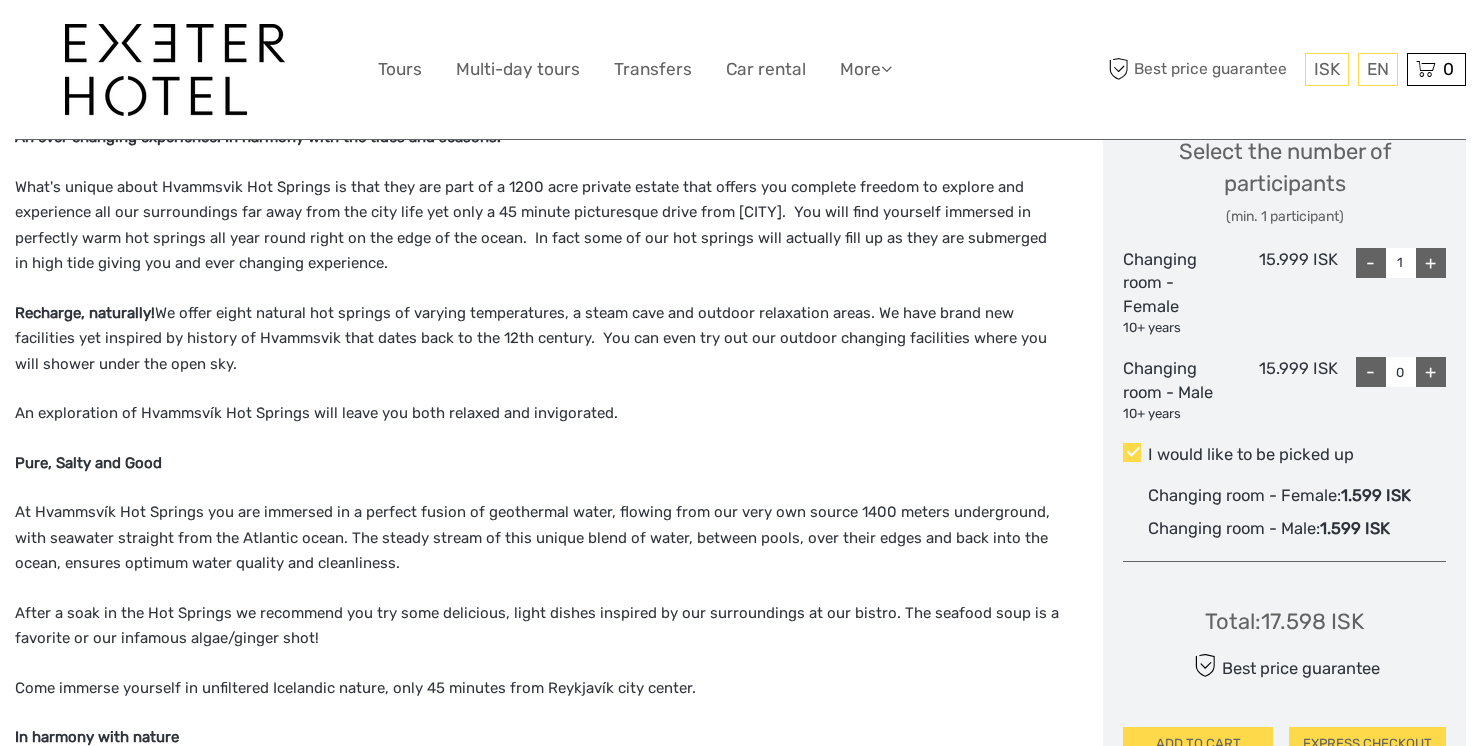 click on "+" at bounding box center [1431, 372] 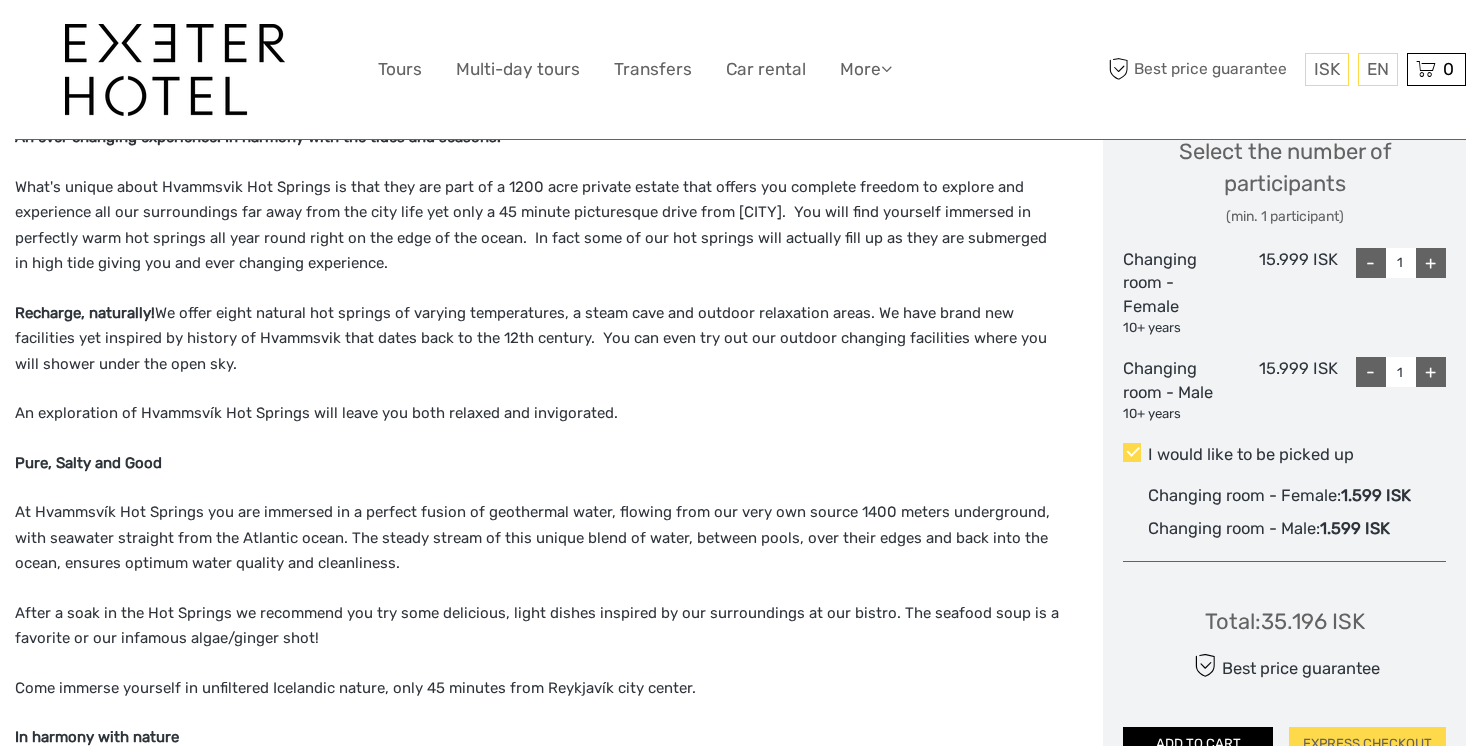 click on "ADD TO CART" at bounding box center (1198, 744) 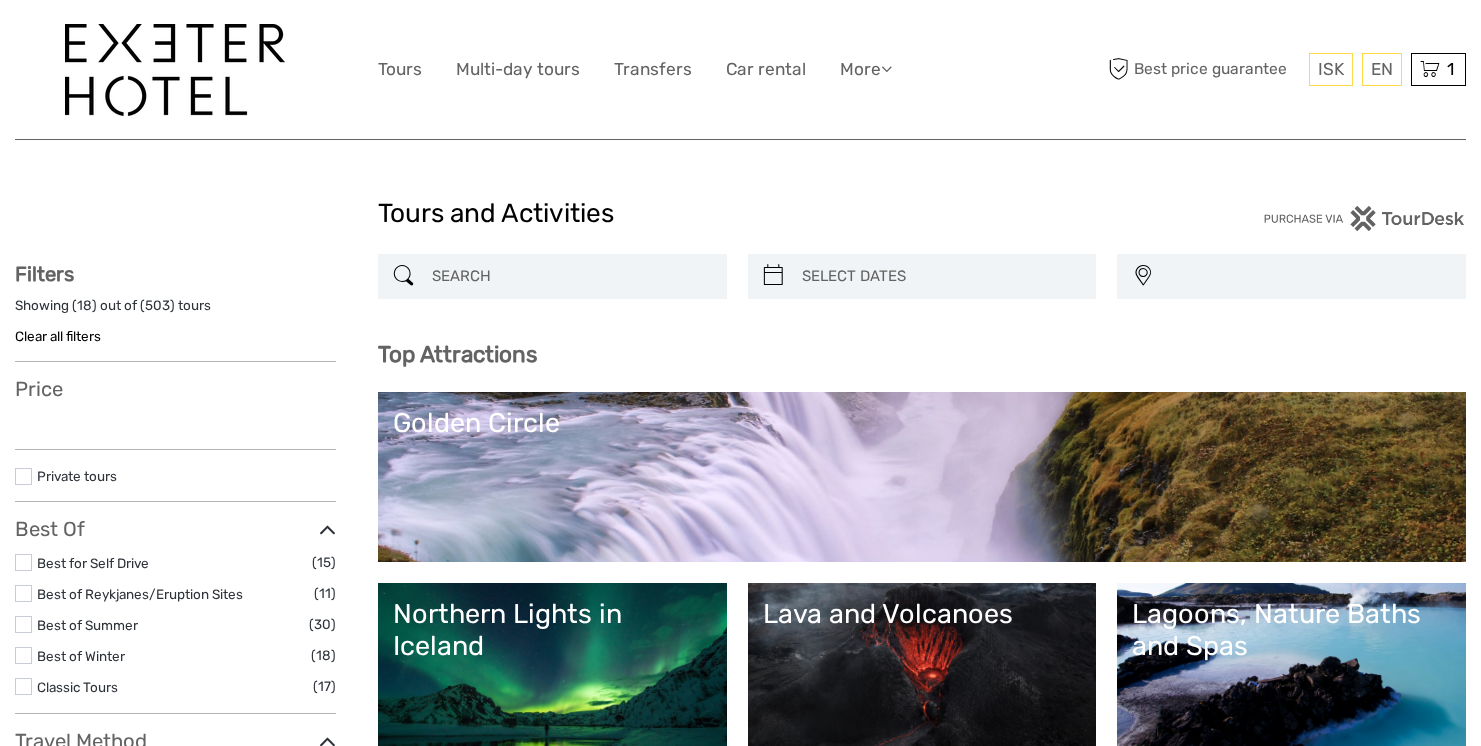 select 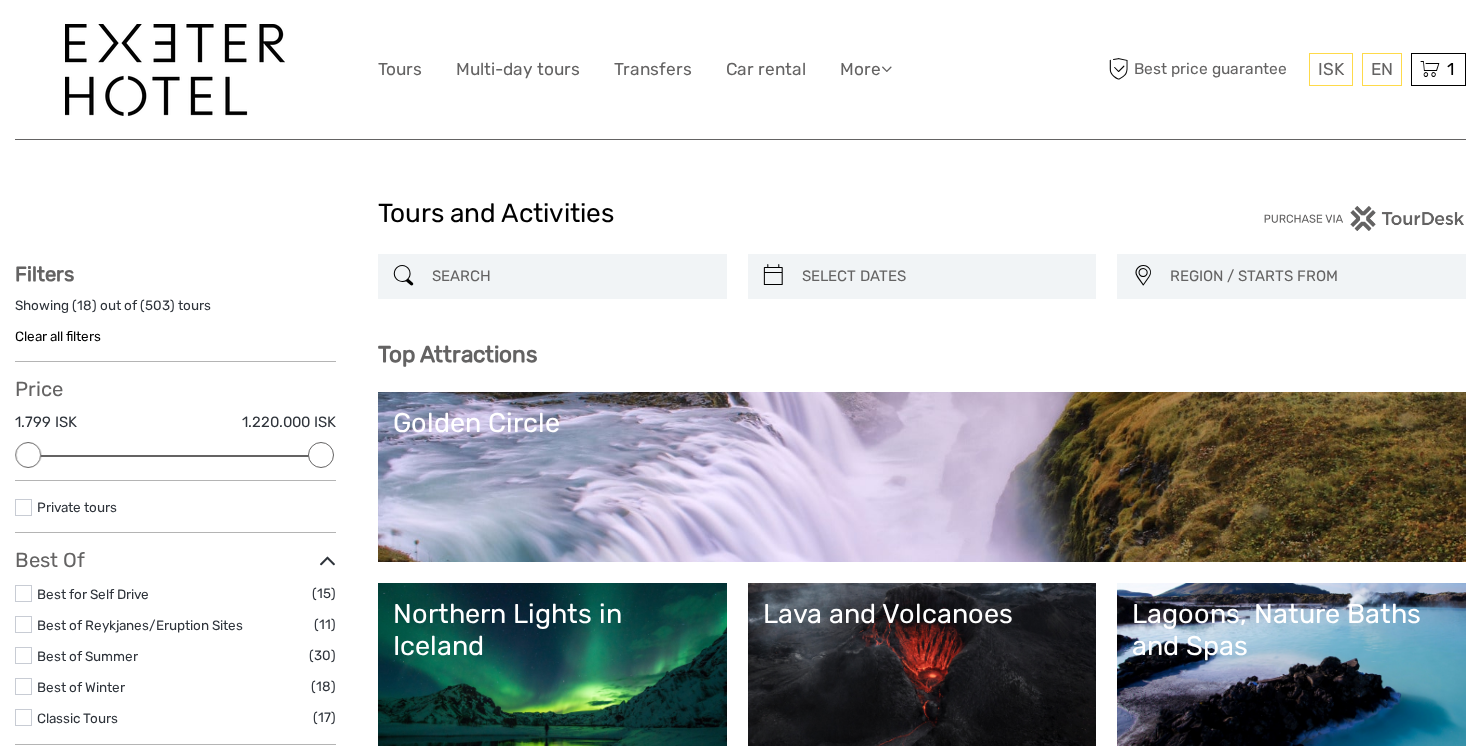 scroll, scrollTop: 0, scrollLeft: 0, axis: both 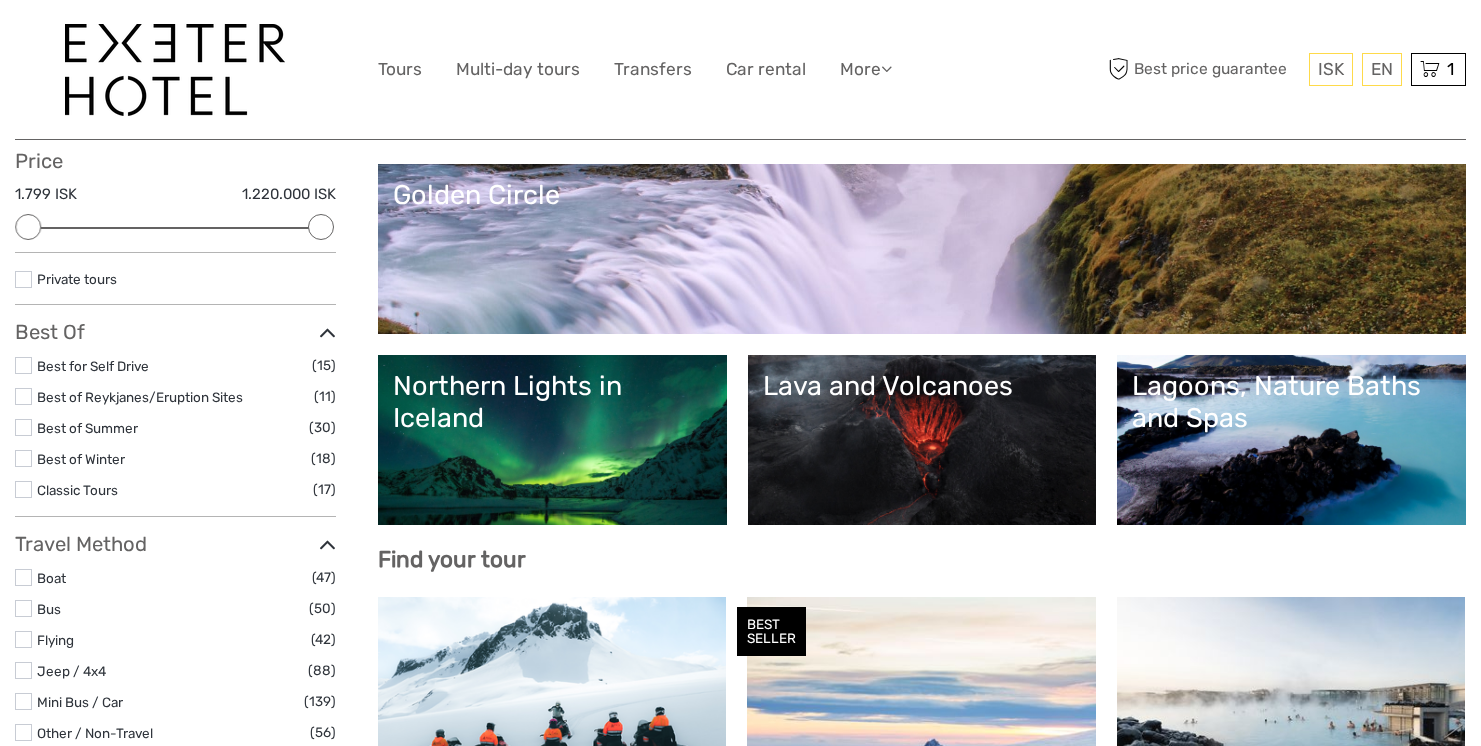 click at bounding box center (1291, 707) 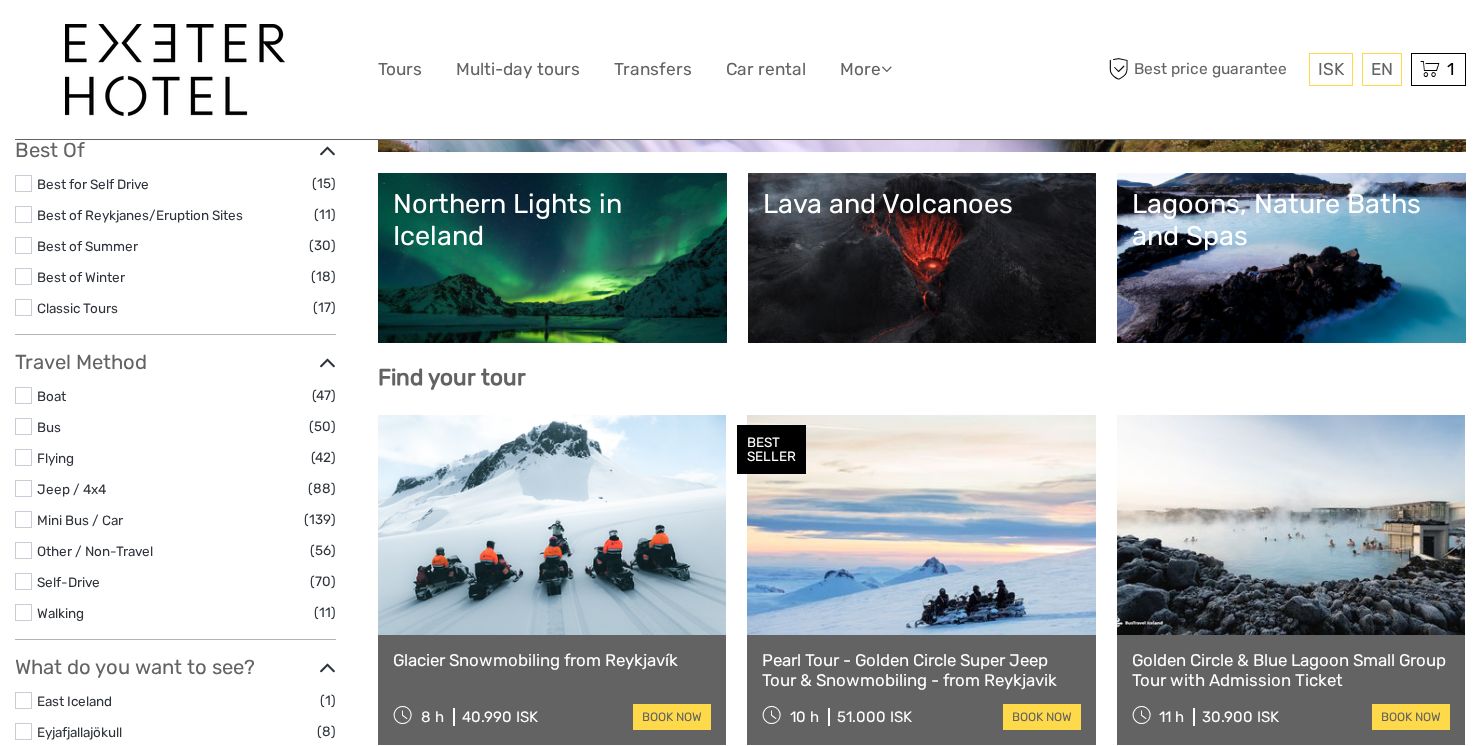 scroll, scrollTop: 427, scrollLeft: 0, axis: vertical 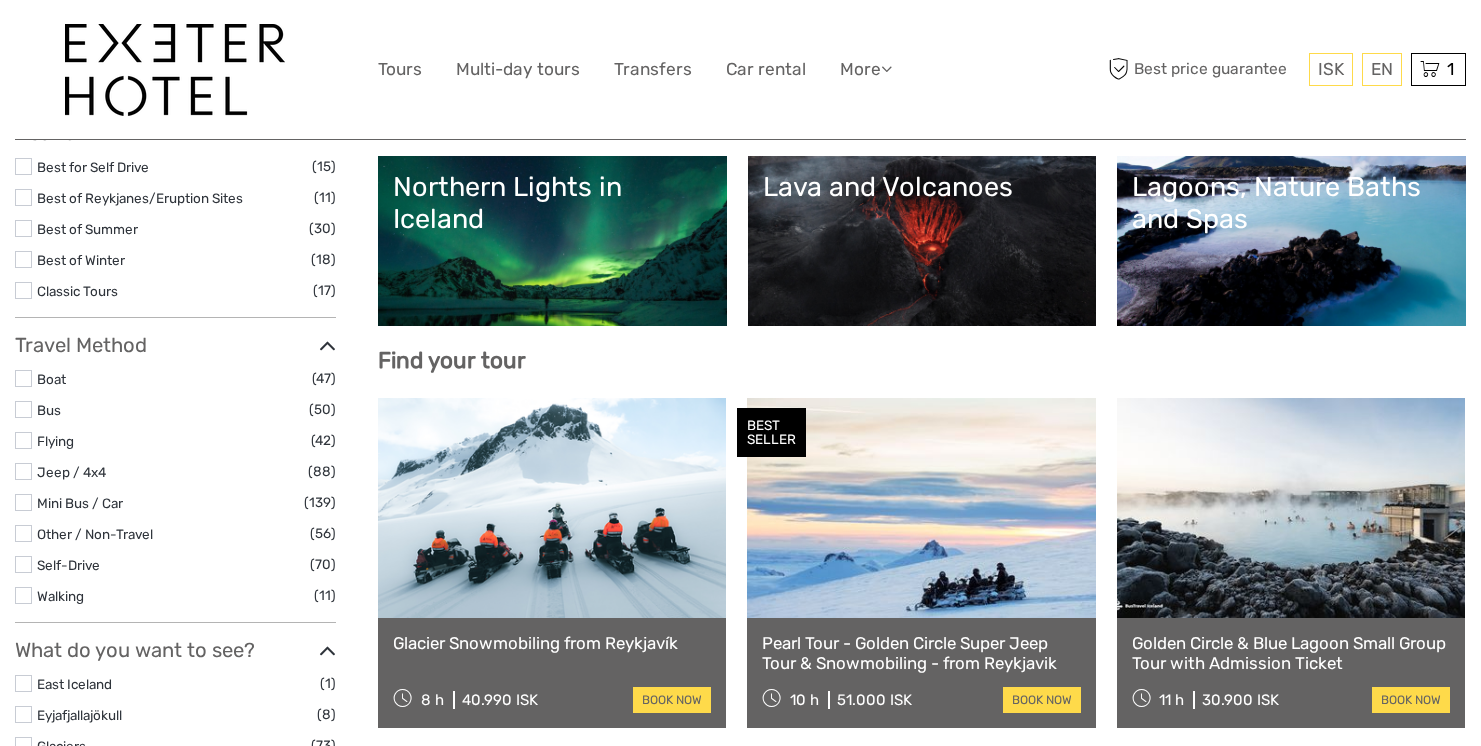 click on "Lagoons, Nature Baths and Spas" at bounding box center (1291, 241) 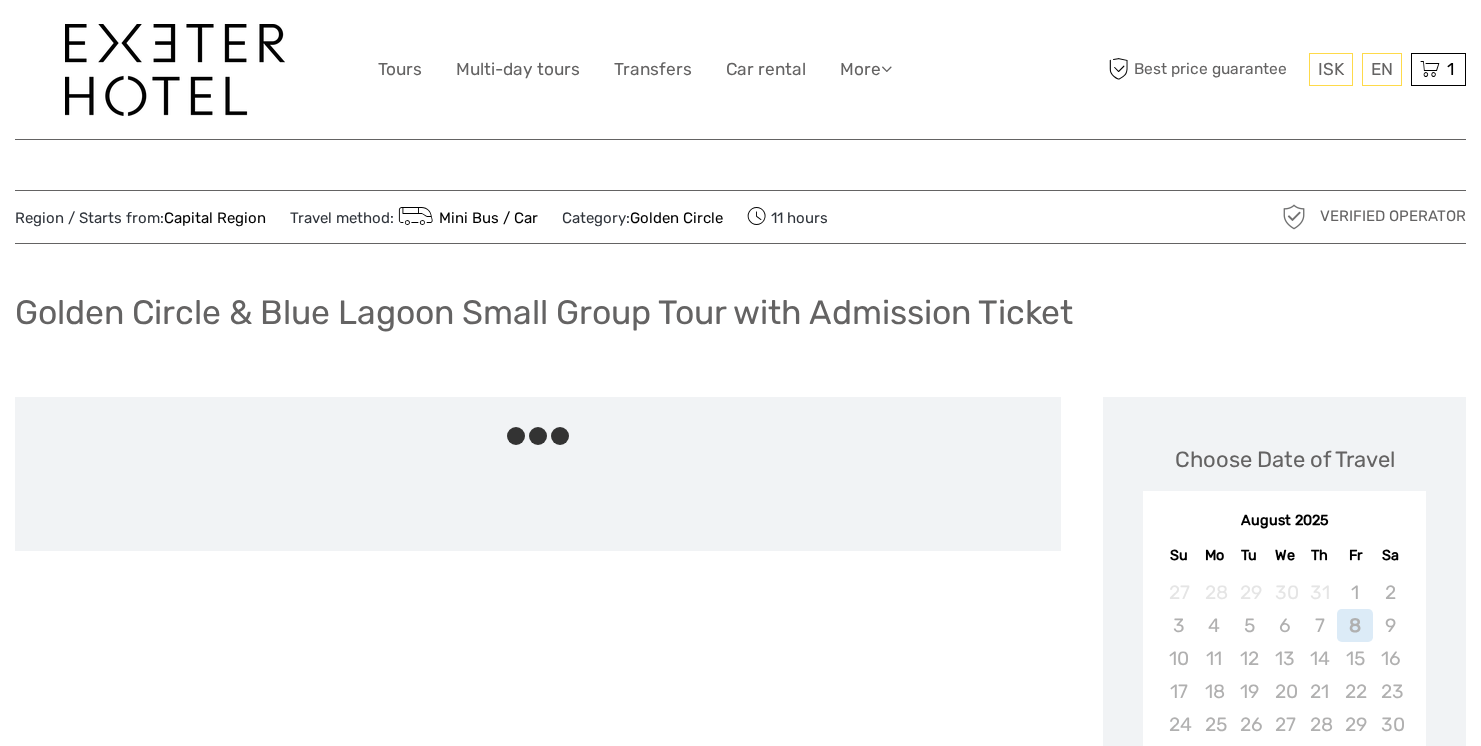 scroll, scrollTop: 102, scrollLeft: 0, axis: vertical 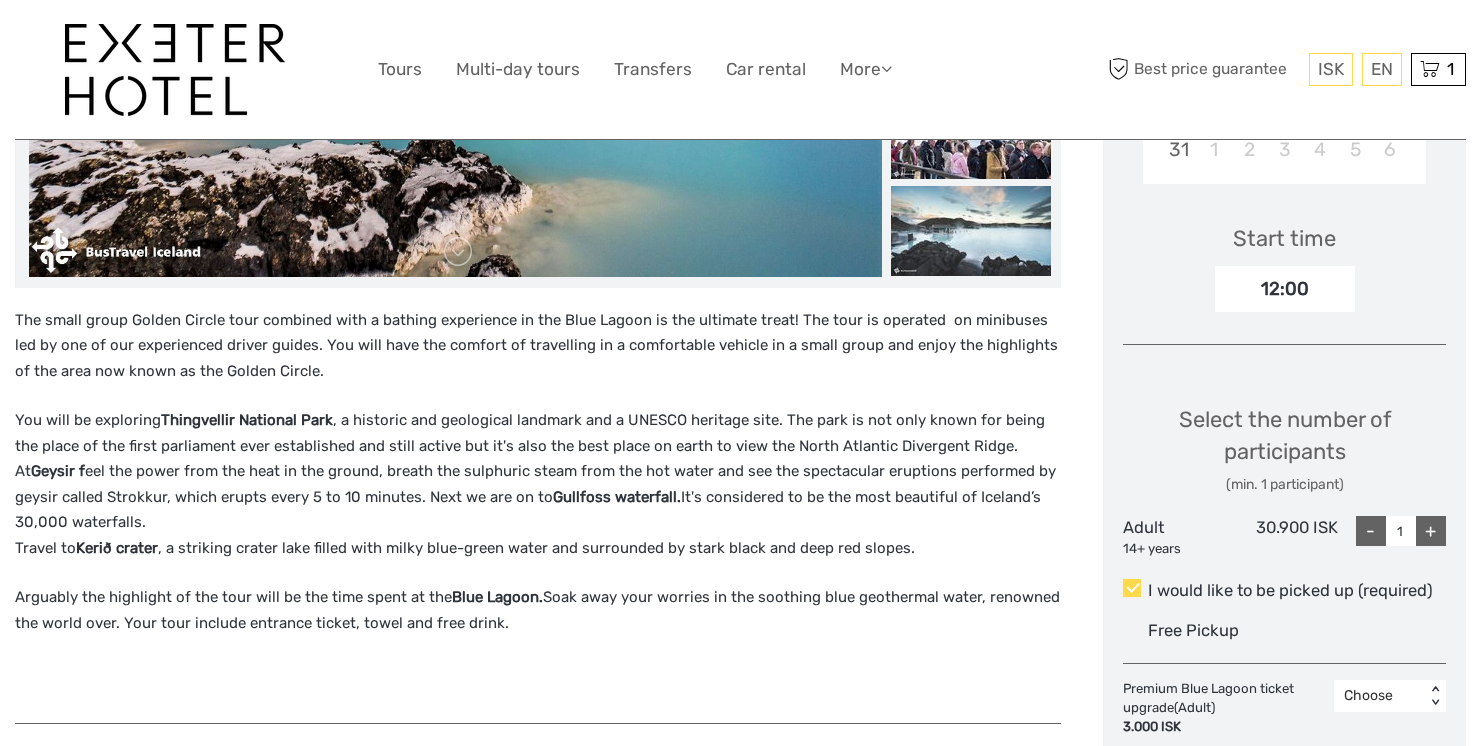 click on "+" at bounding box center [1431, 531] 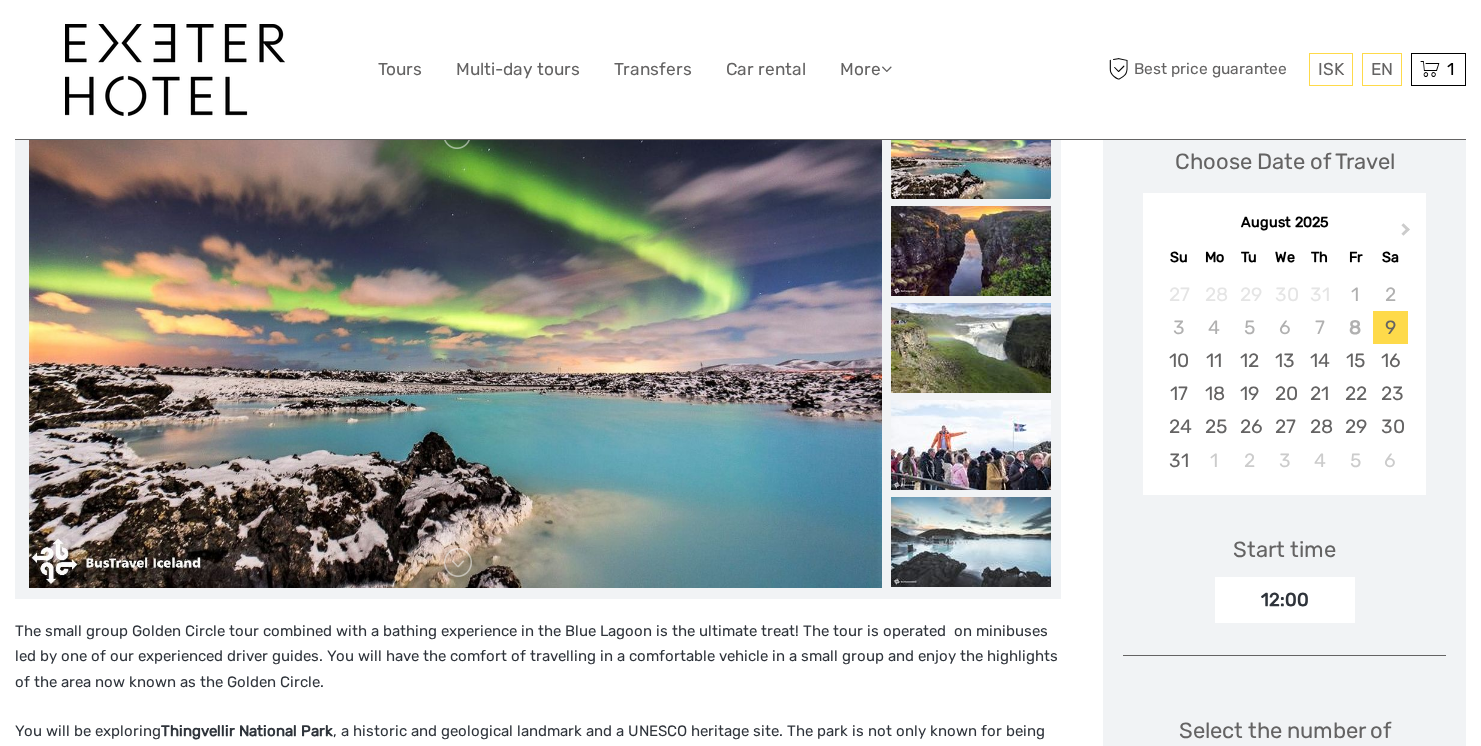 scroll, scrollTop: 294, scrollLeft: 0, axis: vertical 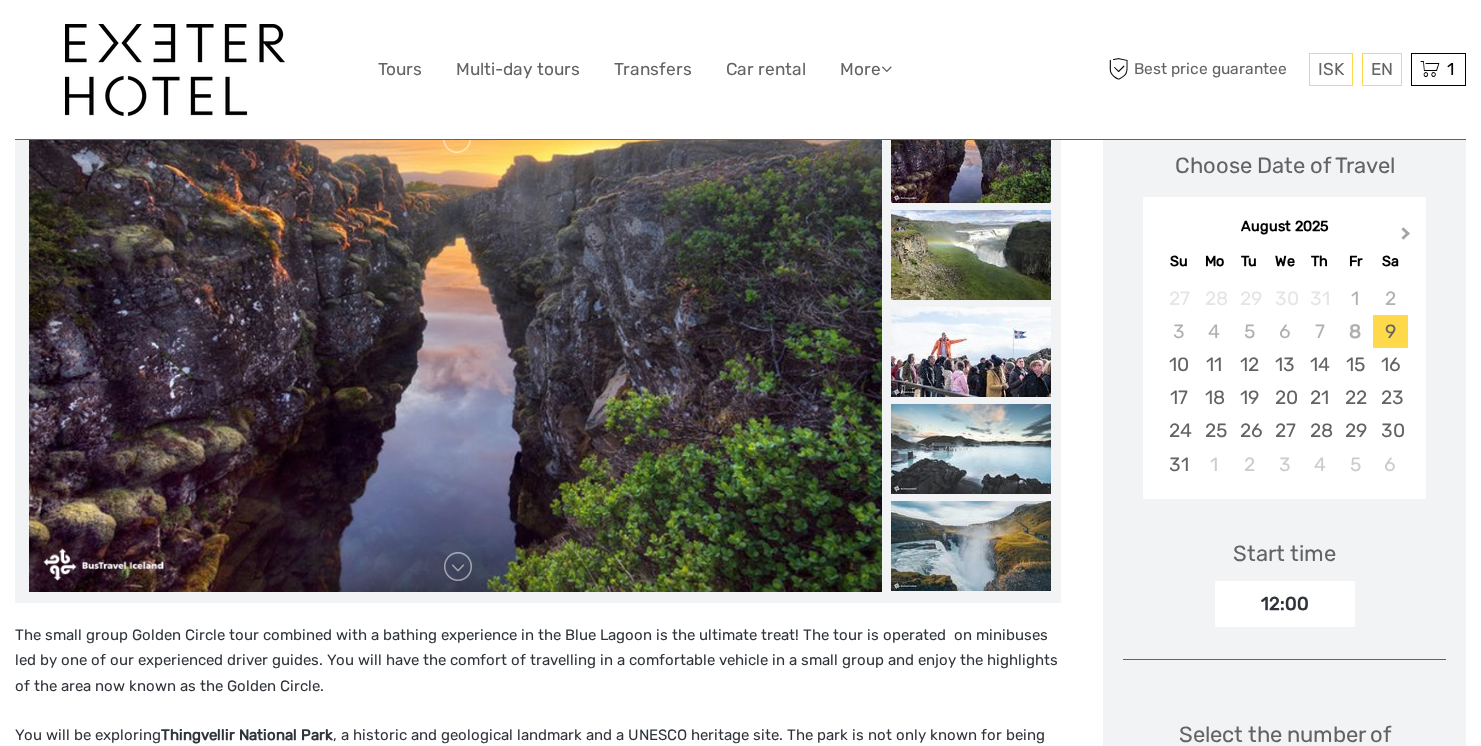 click on "Next Month" at bounding box center (1406, 237) 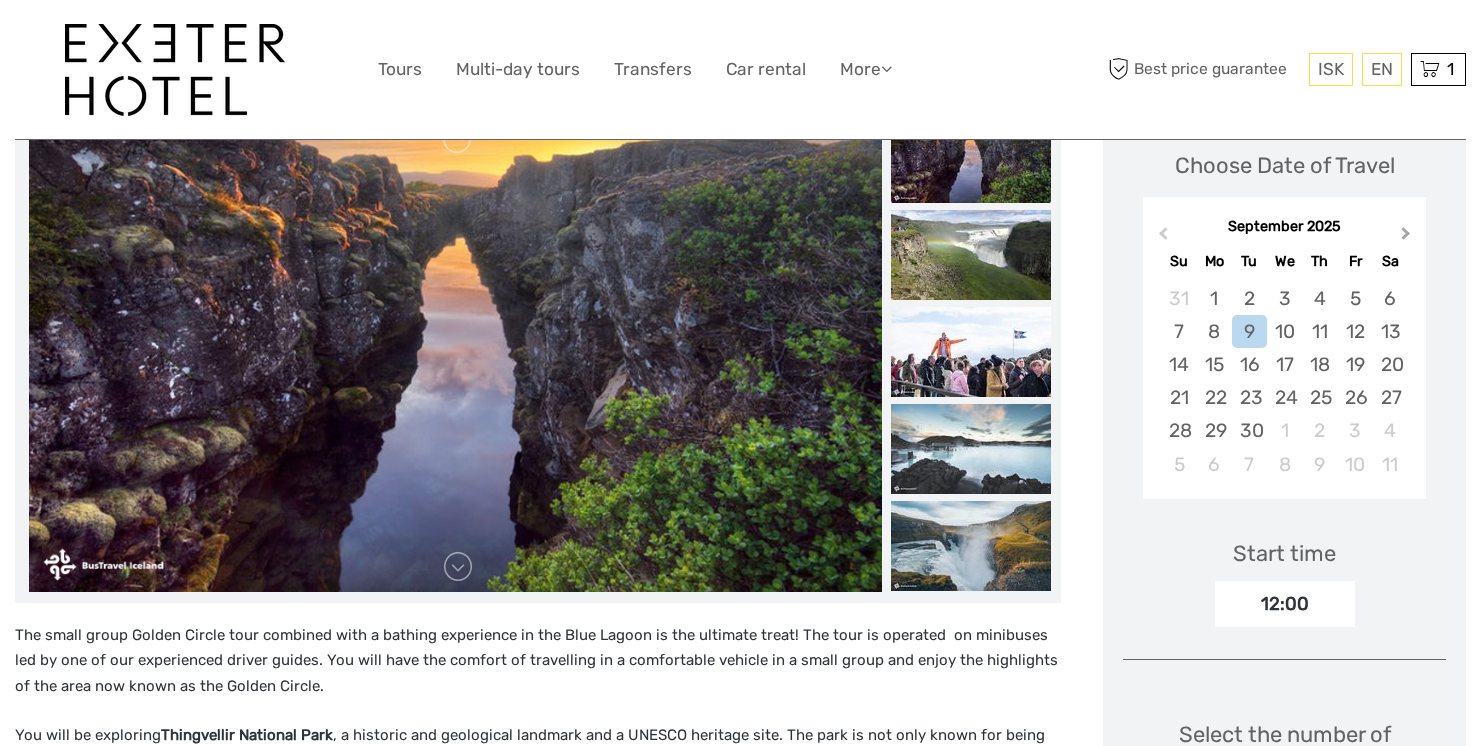 click on "Next Month" at bounding box center [1406, 237] 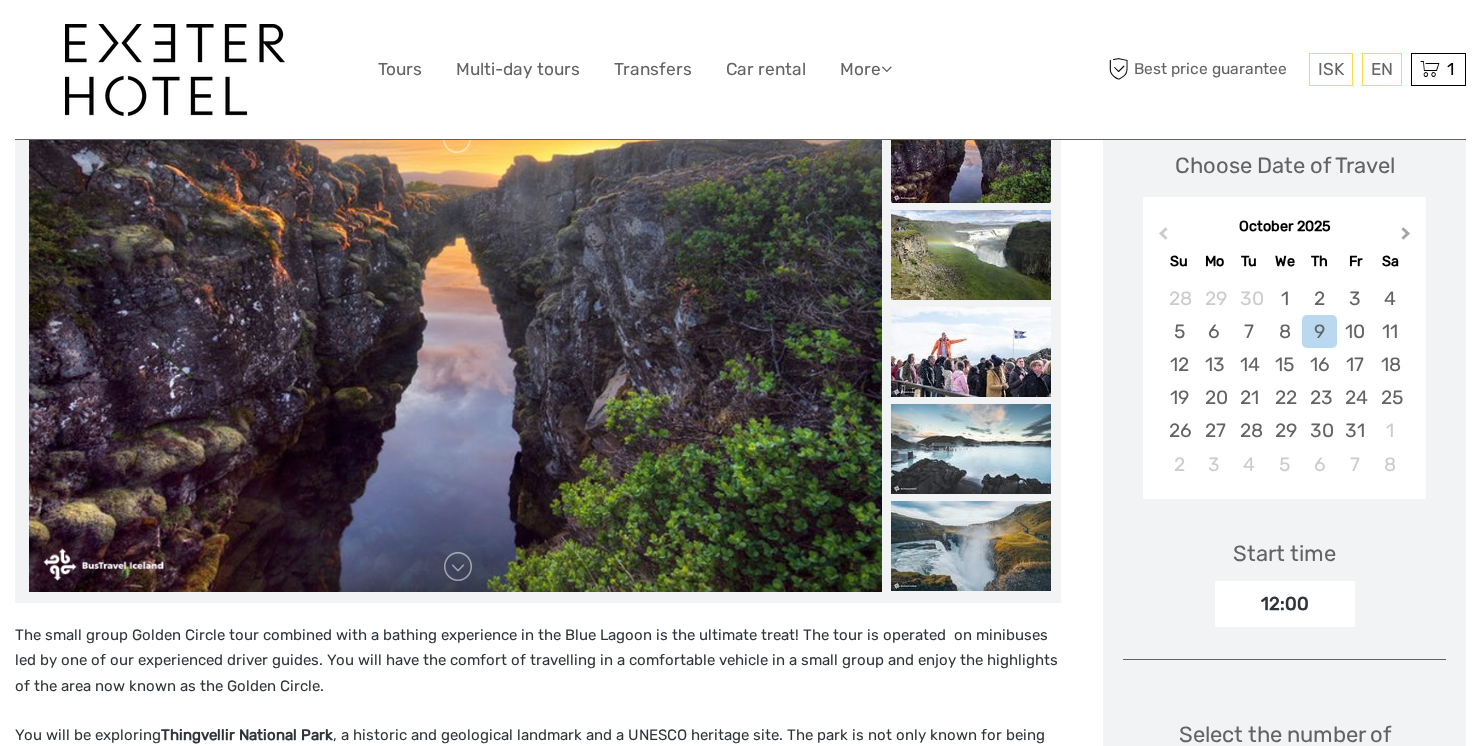 click on "Next Month" at bounding box center (1406, 237) 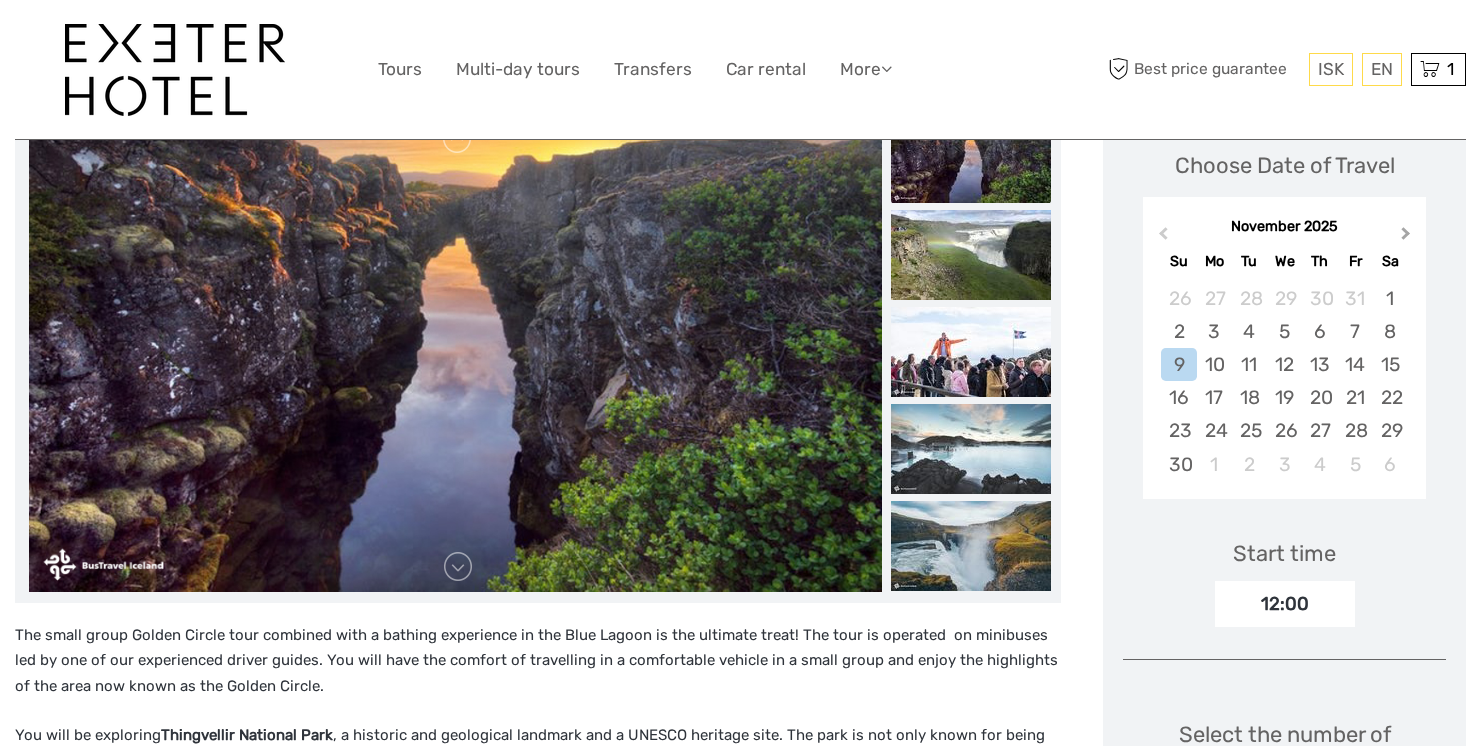 click on "Next Month" at bounding box center [1406, 237] 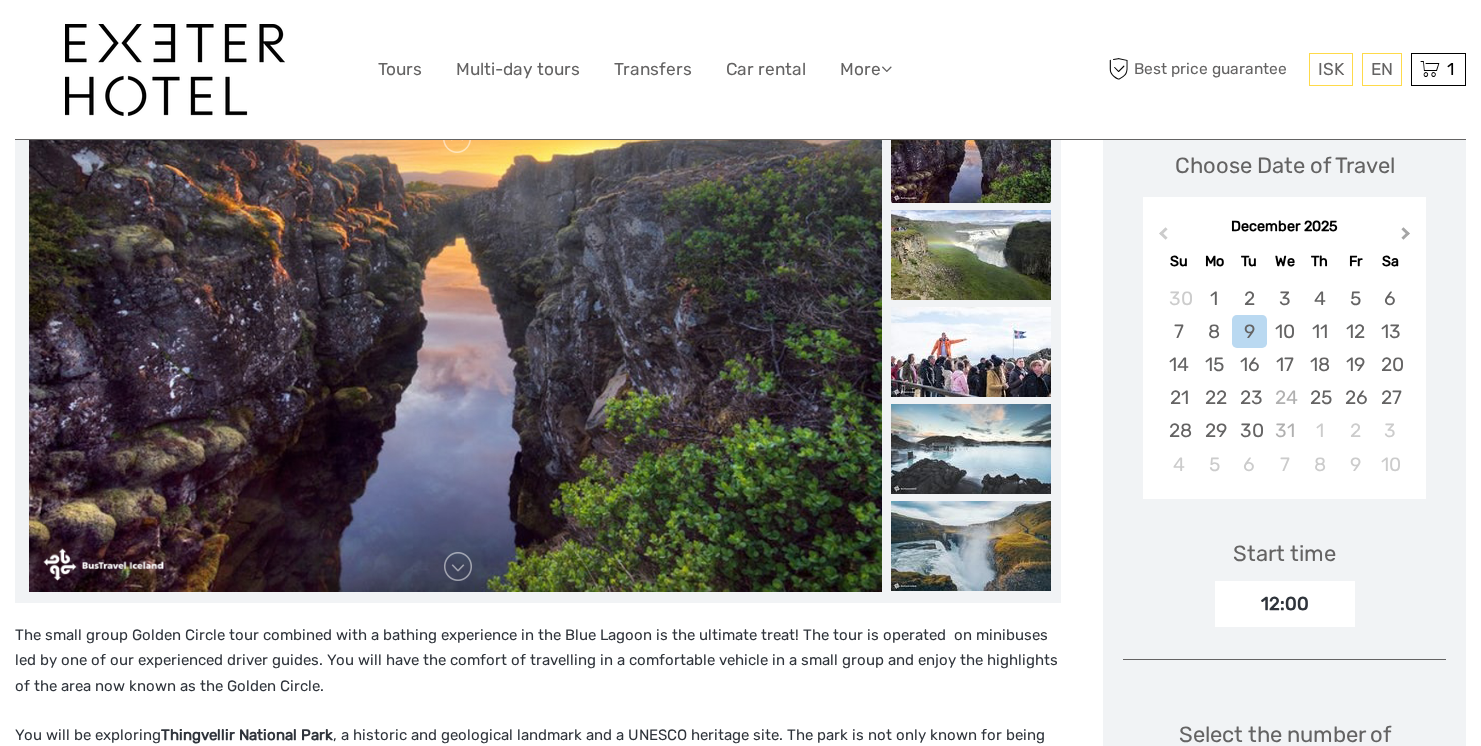 click on "Next Month" at bounding box center [1406, 237] 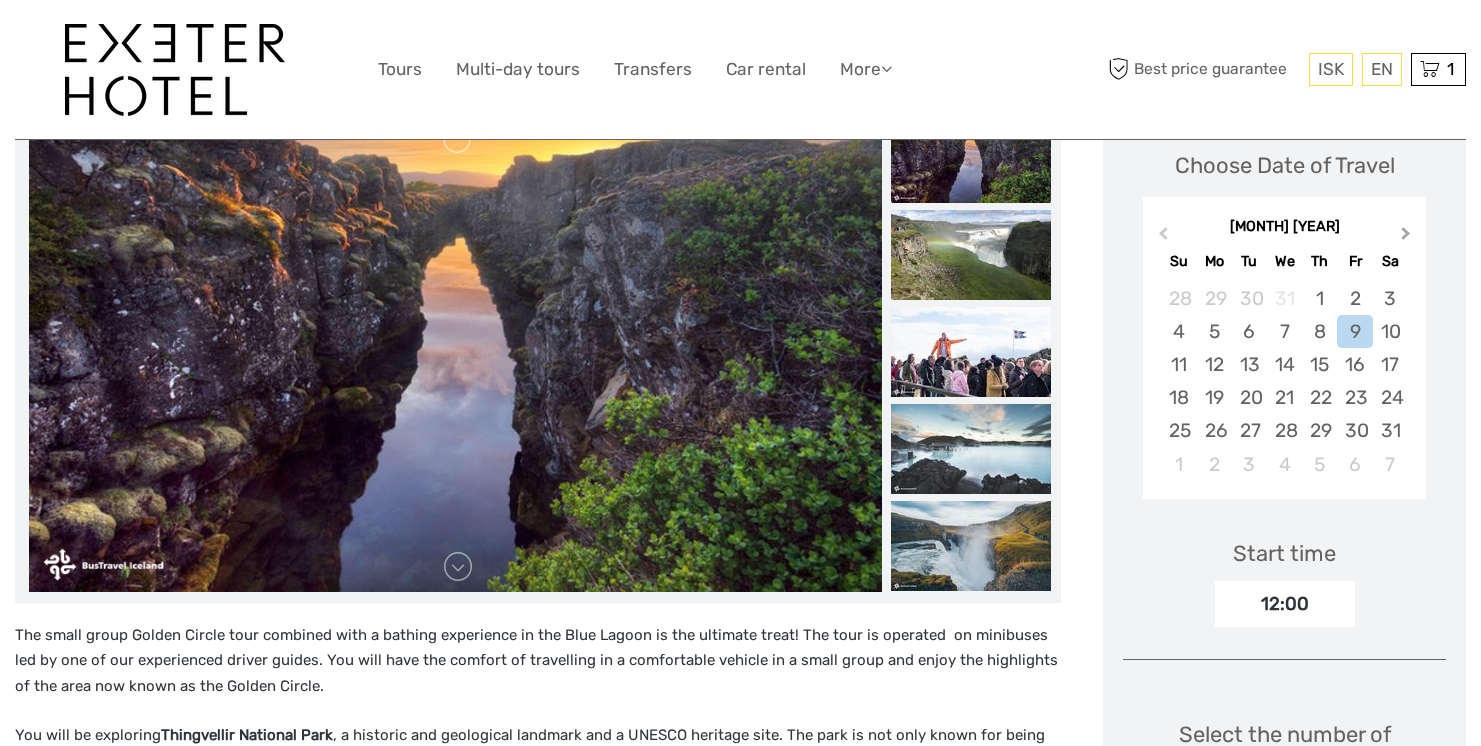 click on "Next Month" at bounding box center [1406, 237] 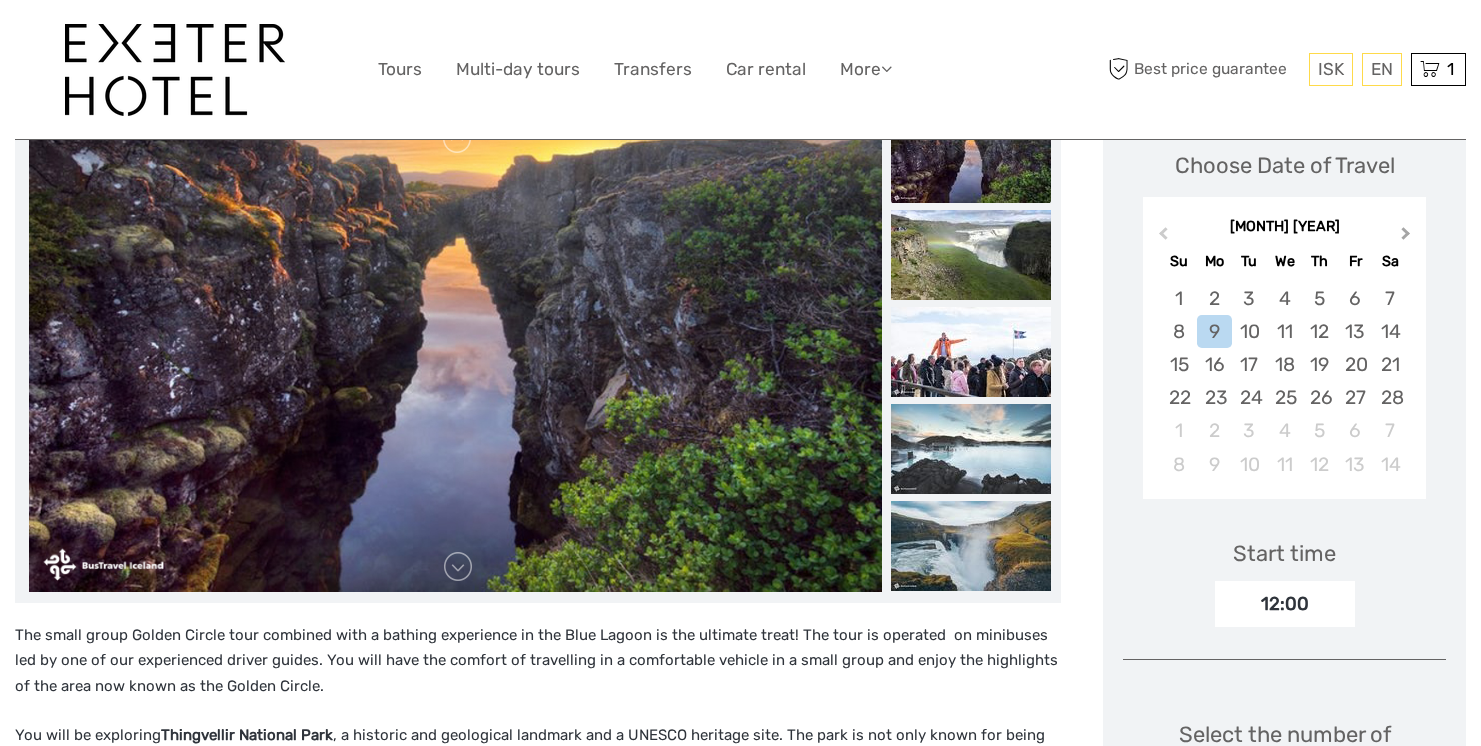 click on "Next Month" at bounding box center (1406, 237) 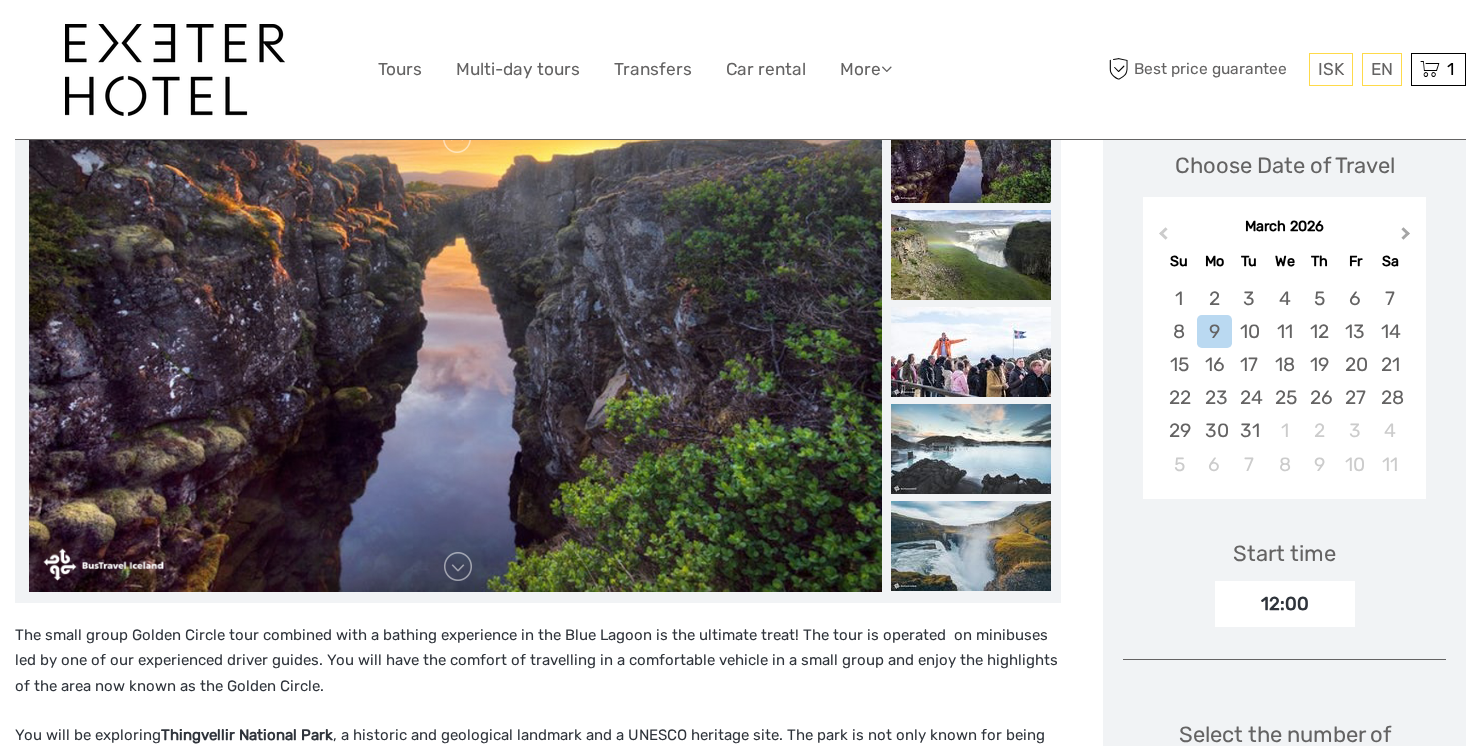click on "Next Month" at bounding box center (1406, 237) 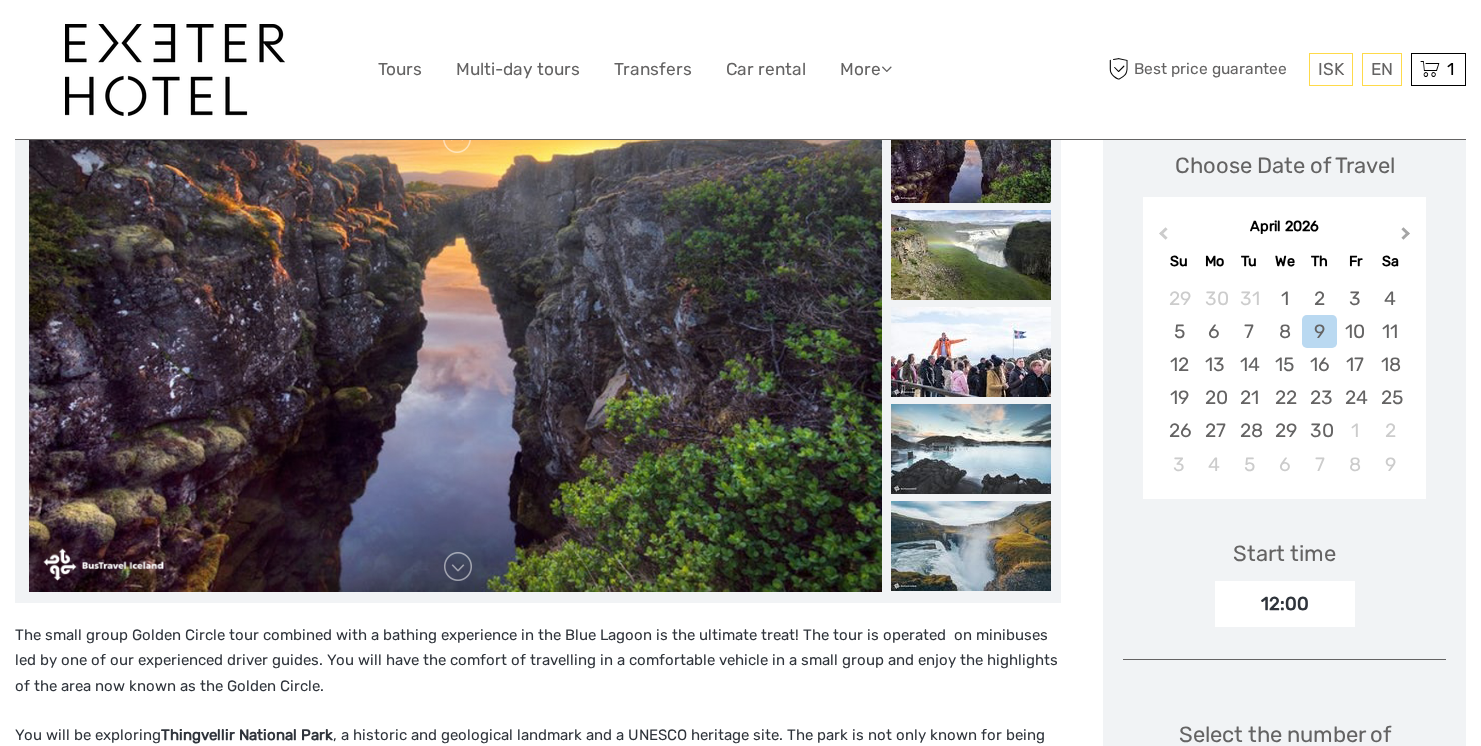 click on "Next Month" at bounding box center [1406, 237] 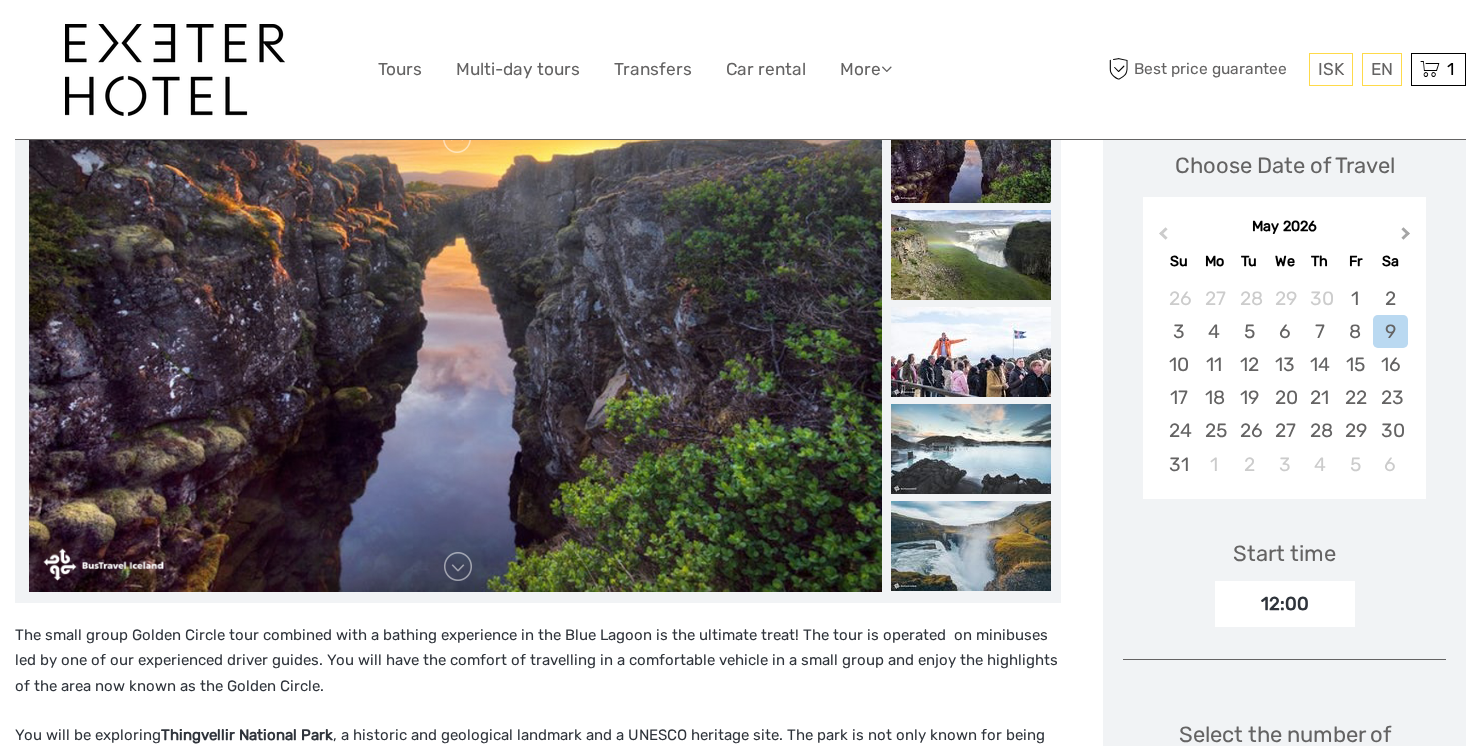 click on "Next Month" at bounding box center [1406, 237] 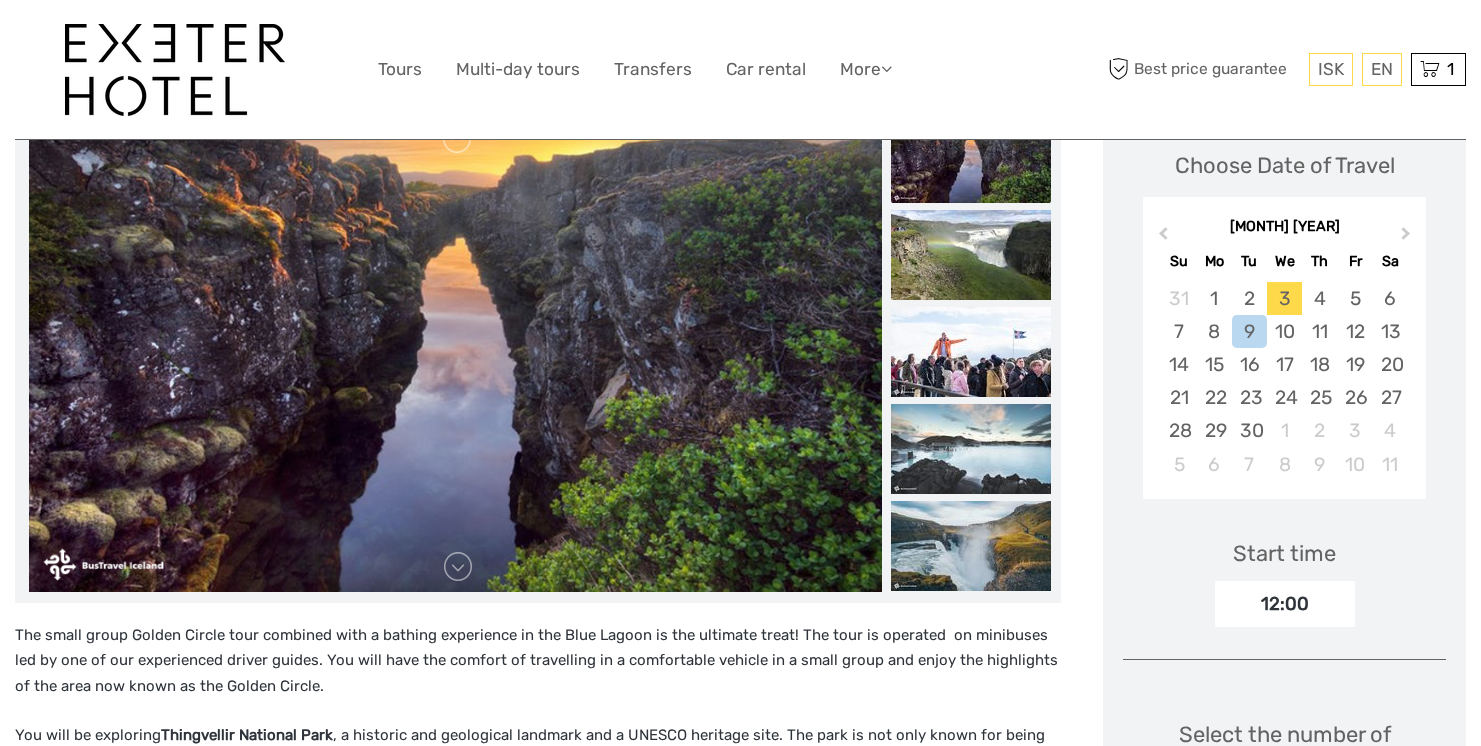 click on "3" at bounding box center [1284, 298] 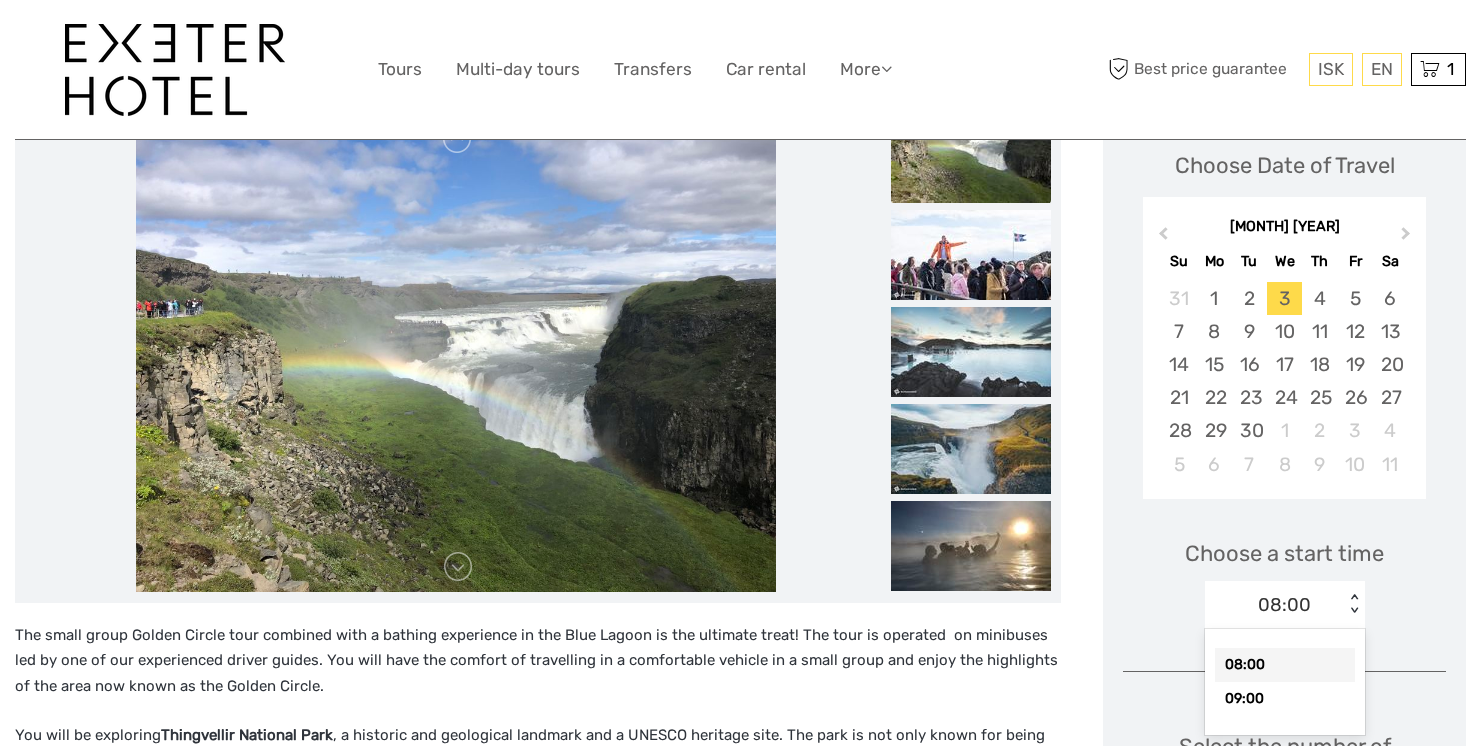 click on "08:00 < >" at bounding box center (1285, 605) 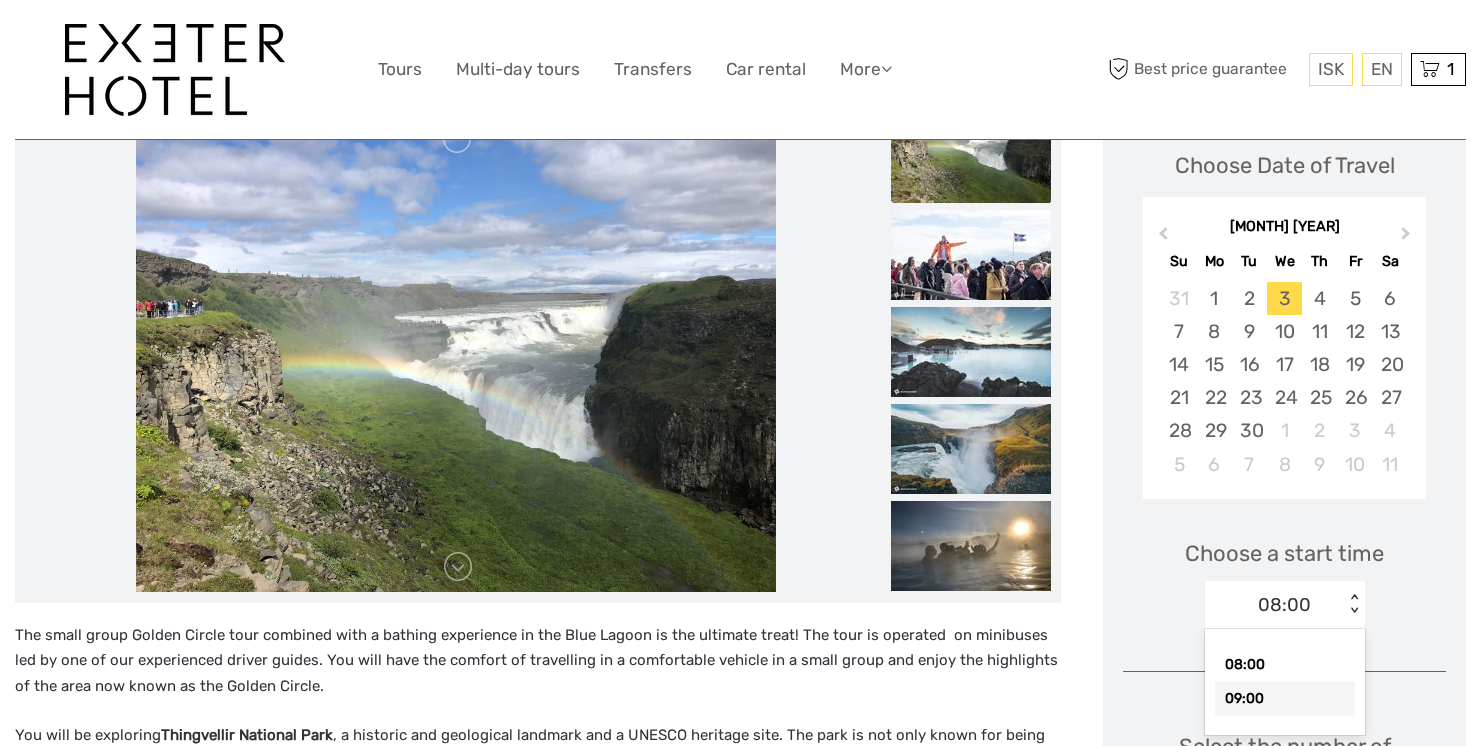 click on "09:00" at bounding box center (1285, 699) 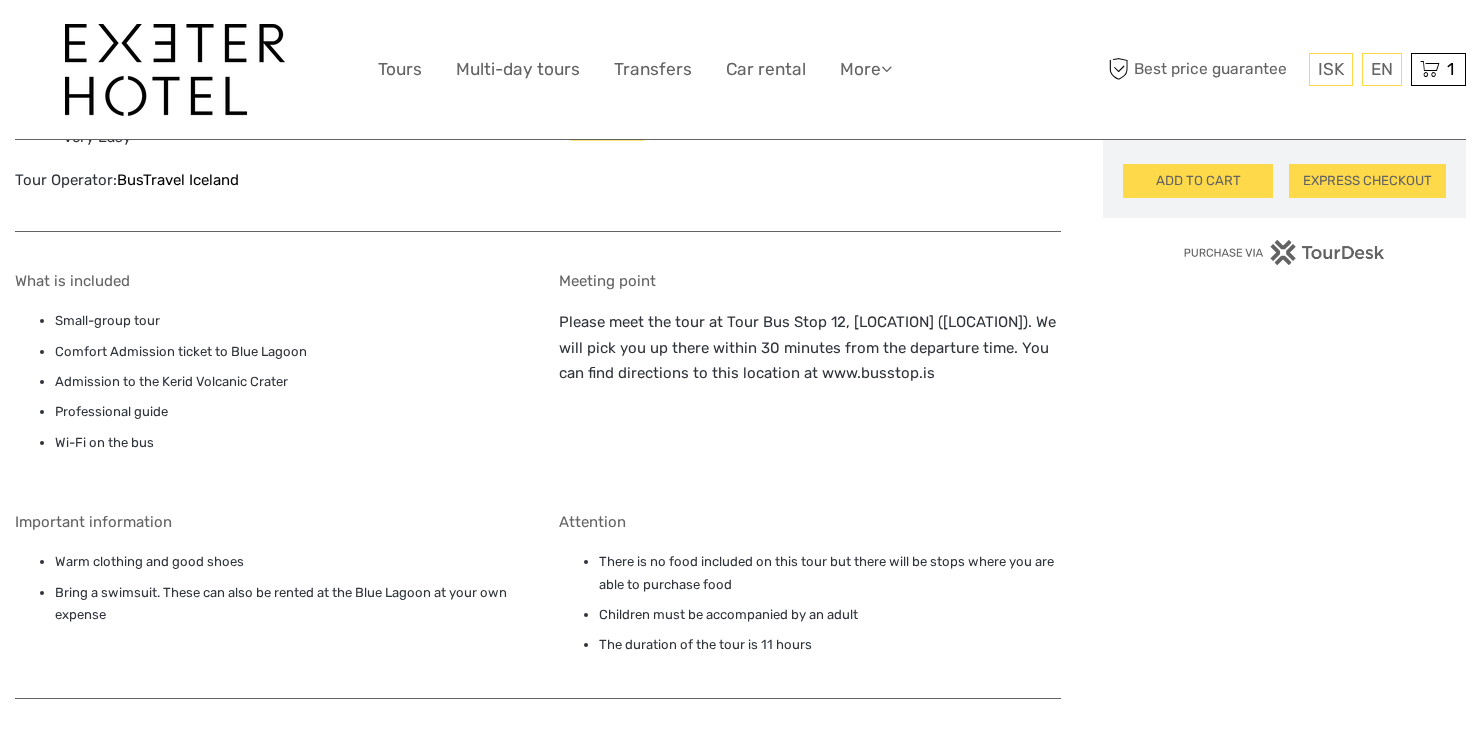 scroll, scrollTop: 522, scrollLeft: 0, axis: vertical 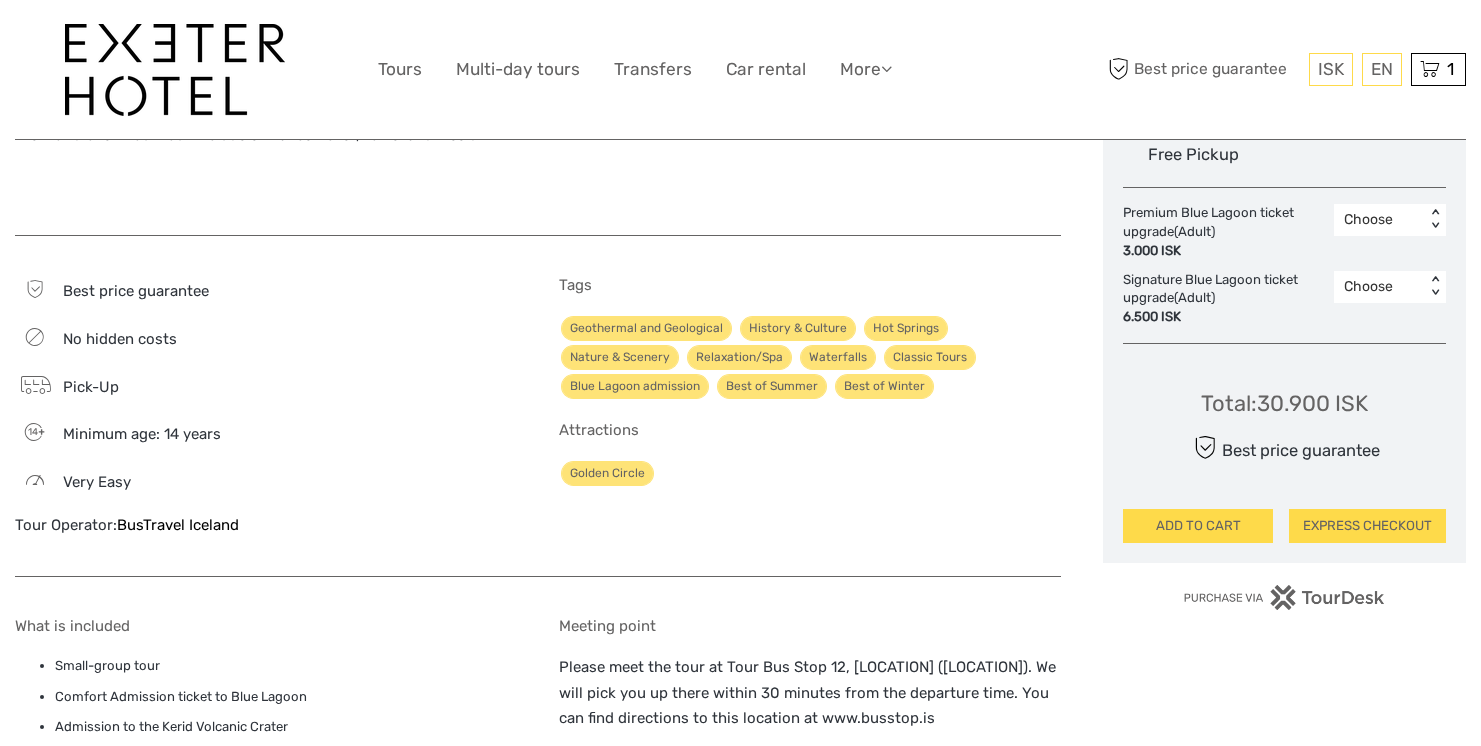 click on "Tags
Geothermal and Geological
History & Culture
Hot Springs
Nature & Scenery
Relaxation/Spa
Waterfalls
Classic Tours
Blue Lagoon admission
Best of Summer
Best of Winter" at bounding box center [810, 338] 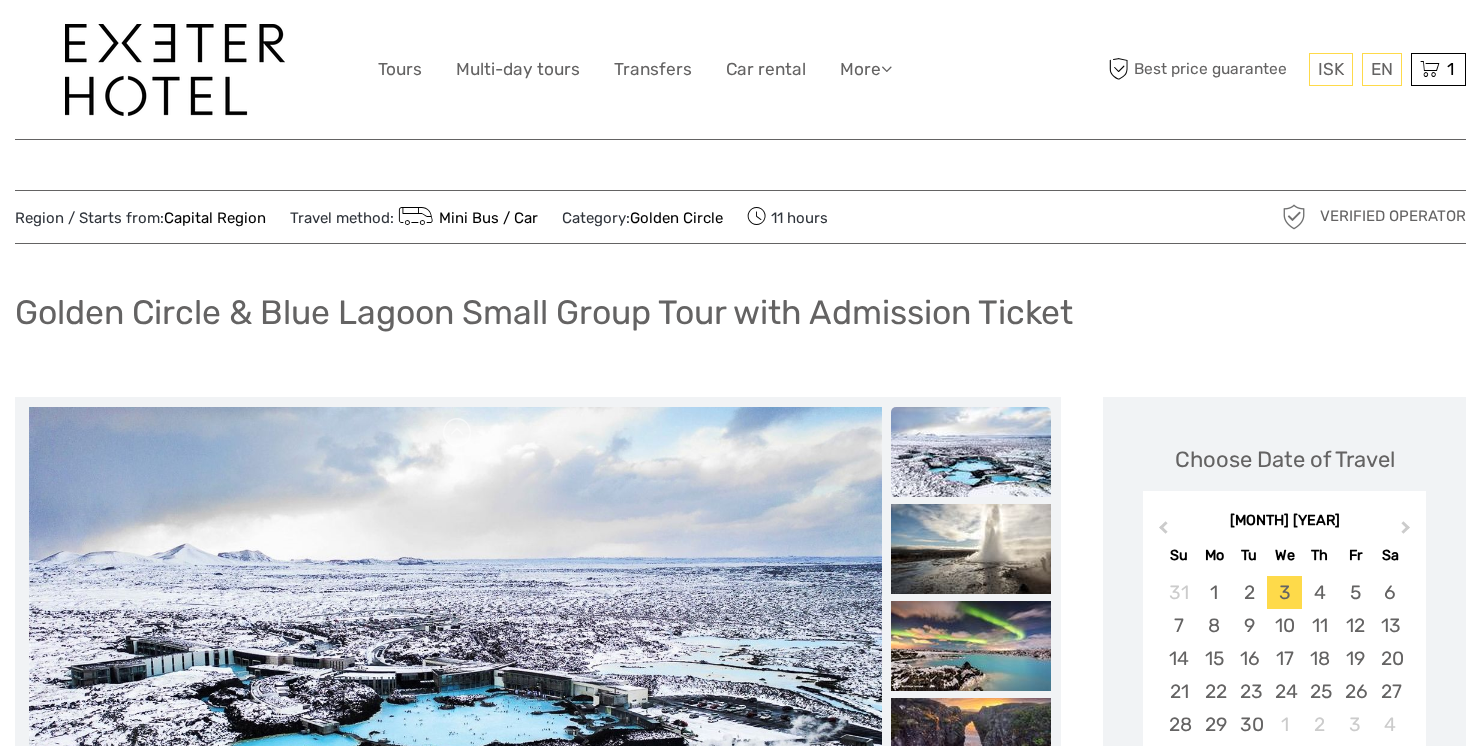 scroll, scrollTop: 0, scrollLeft: 0, axis: both 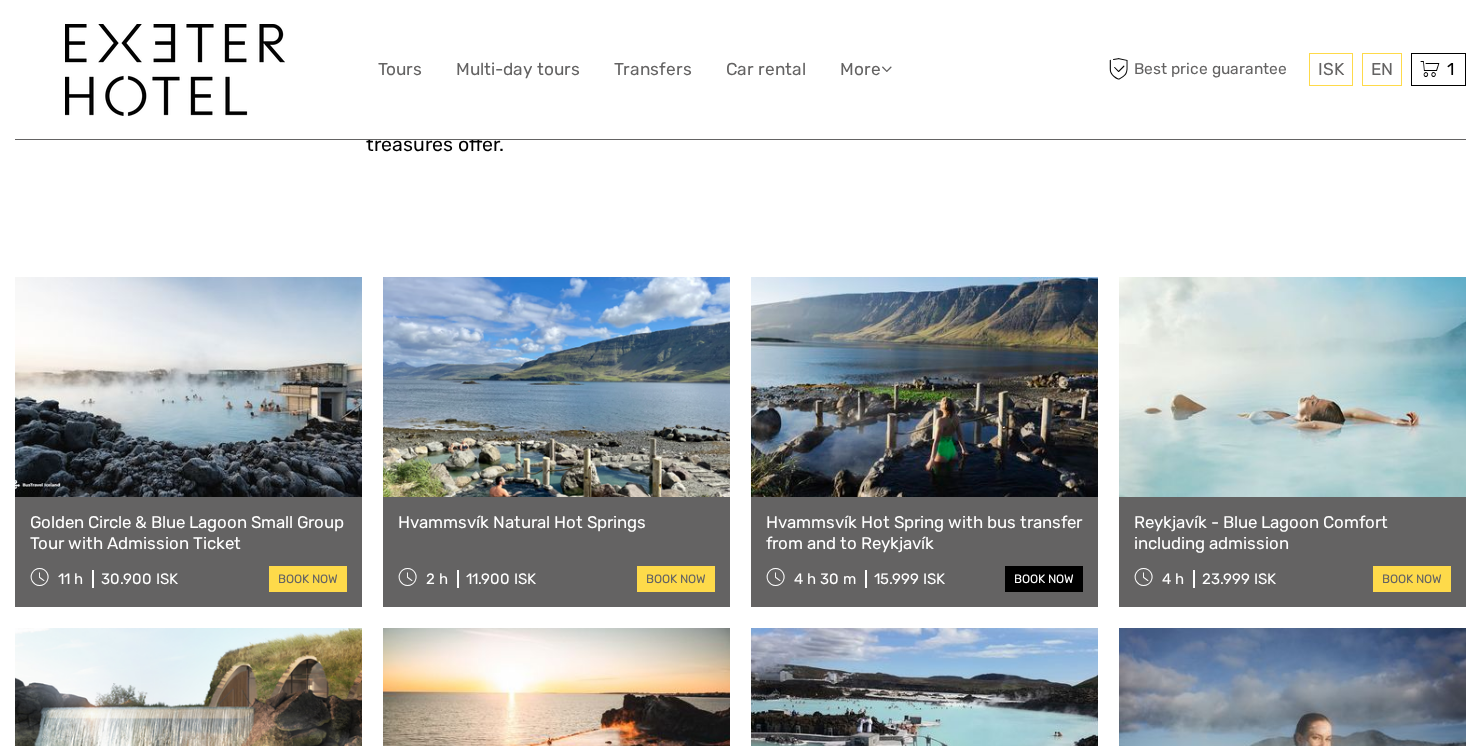 click on "book now" at bounding box center (1044, 579) 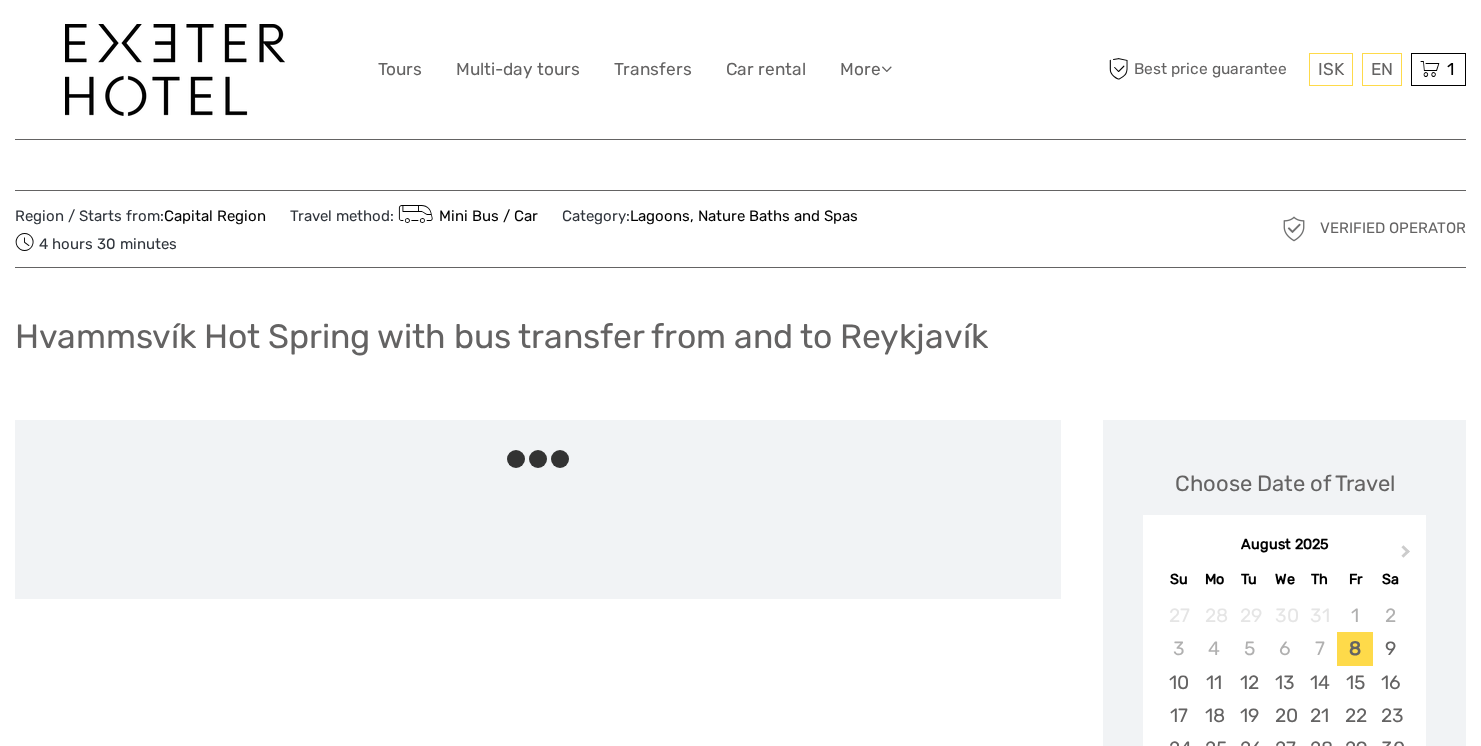scroll, scrollTop: 0, scrollLeft: 0, axis: both 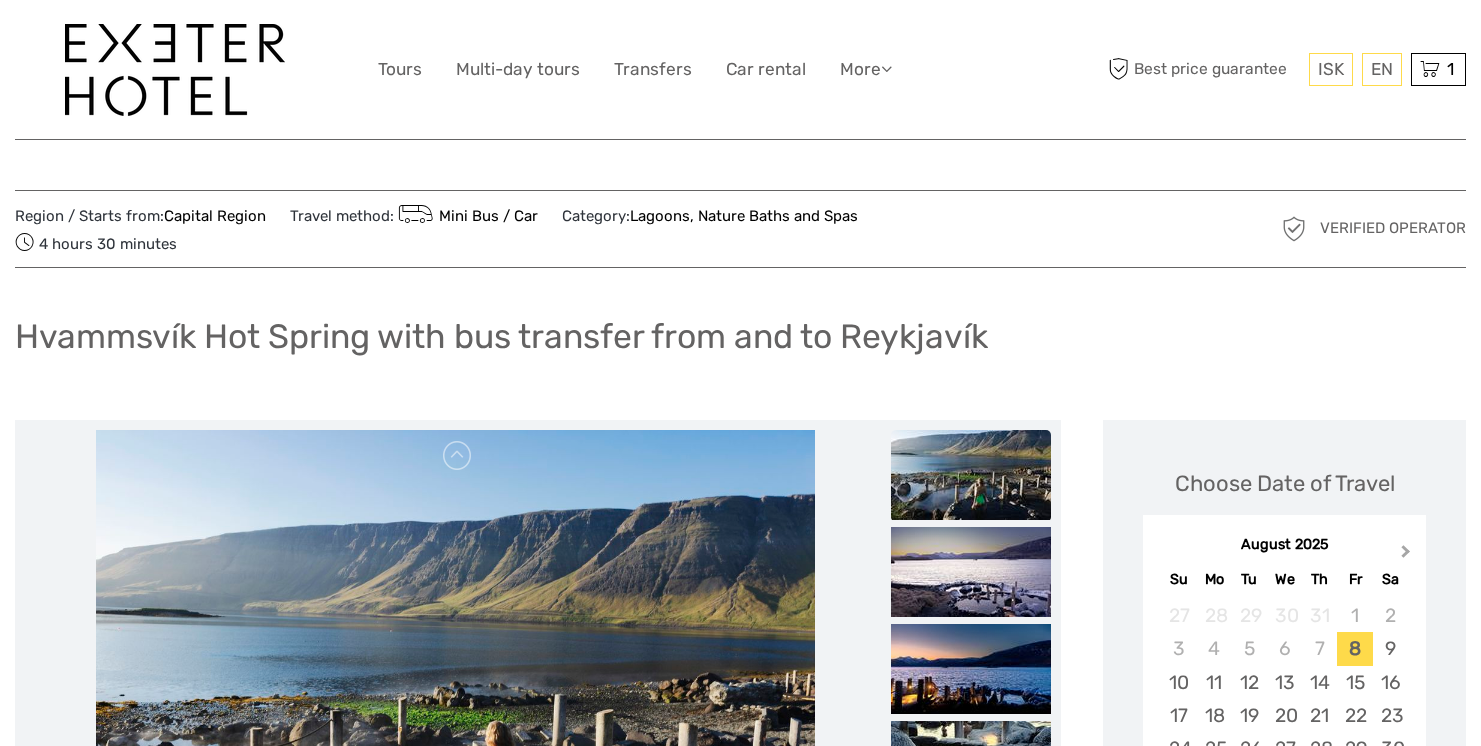 click on "Next Month" at bounding box center (1408, 556) 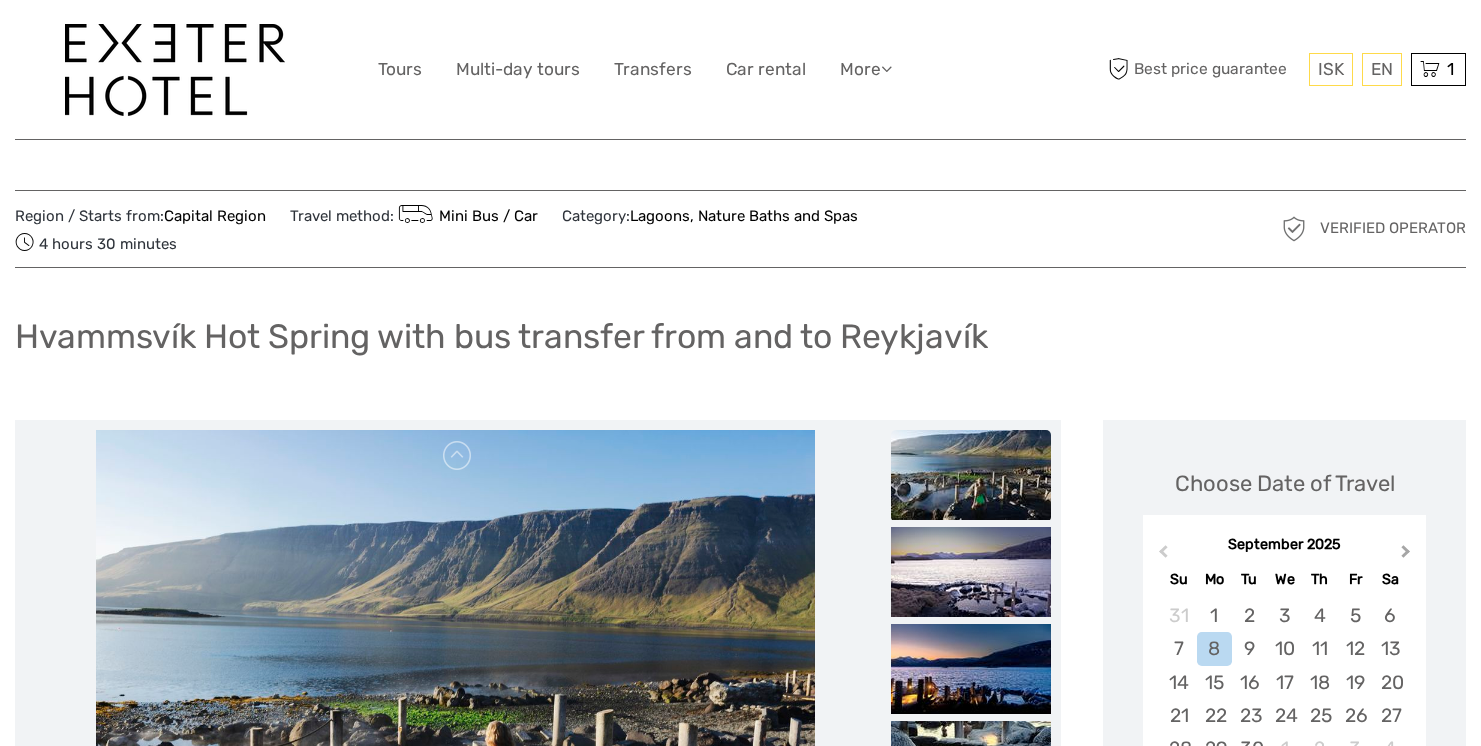 click on "Next Month" at bounding box center (1408, 556) 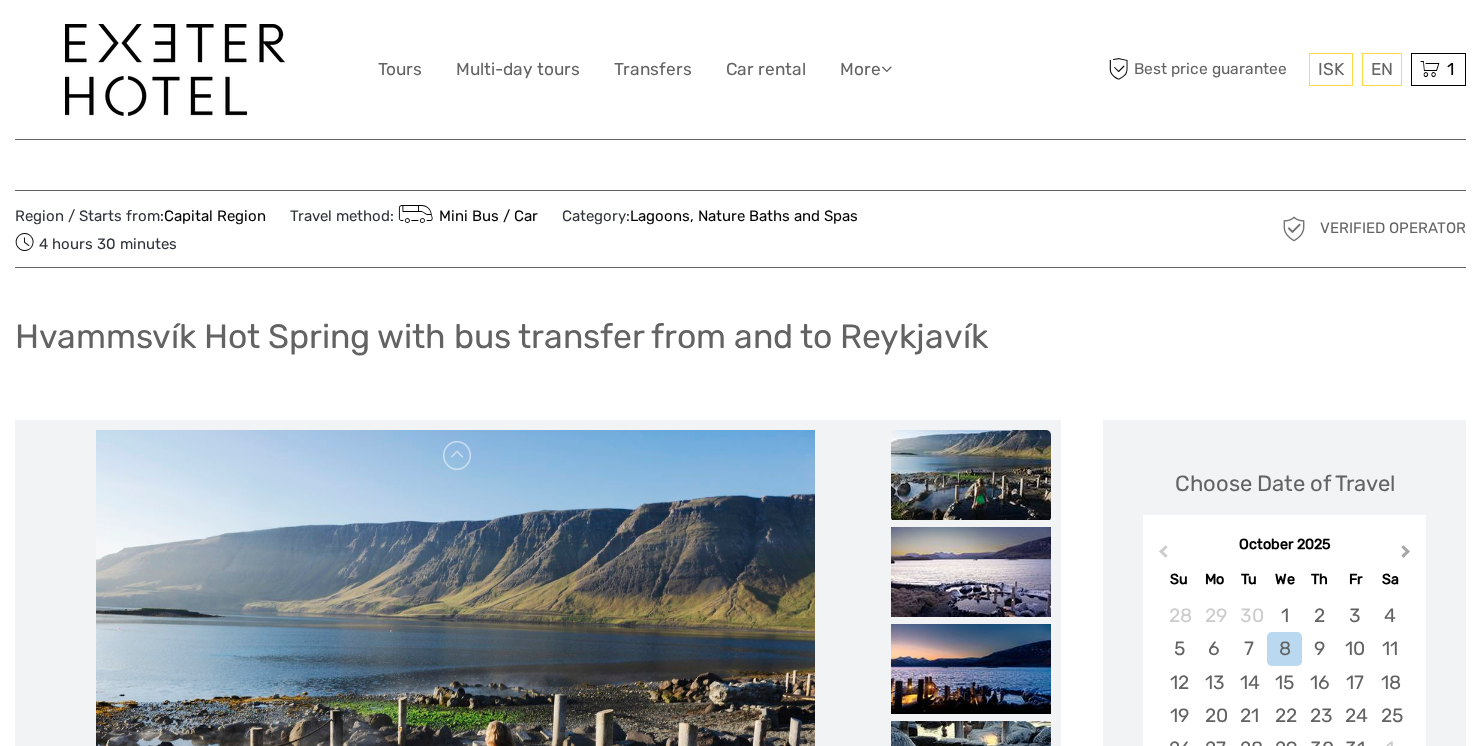 click on "Next Month" at bounding box center [1408, 556] 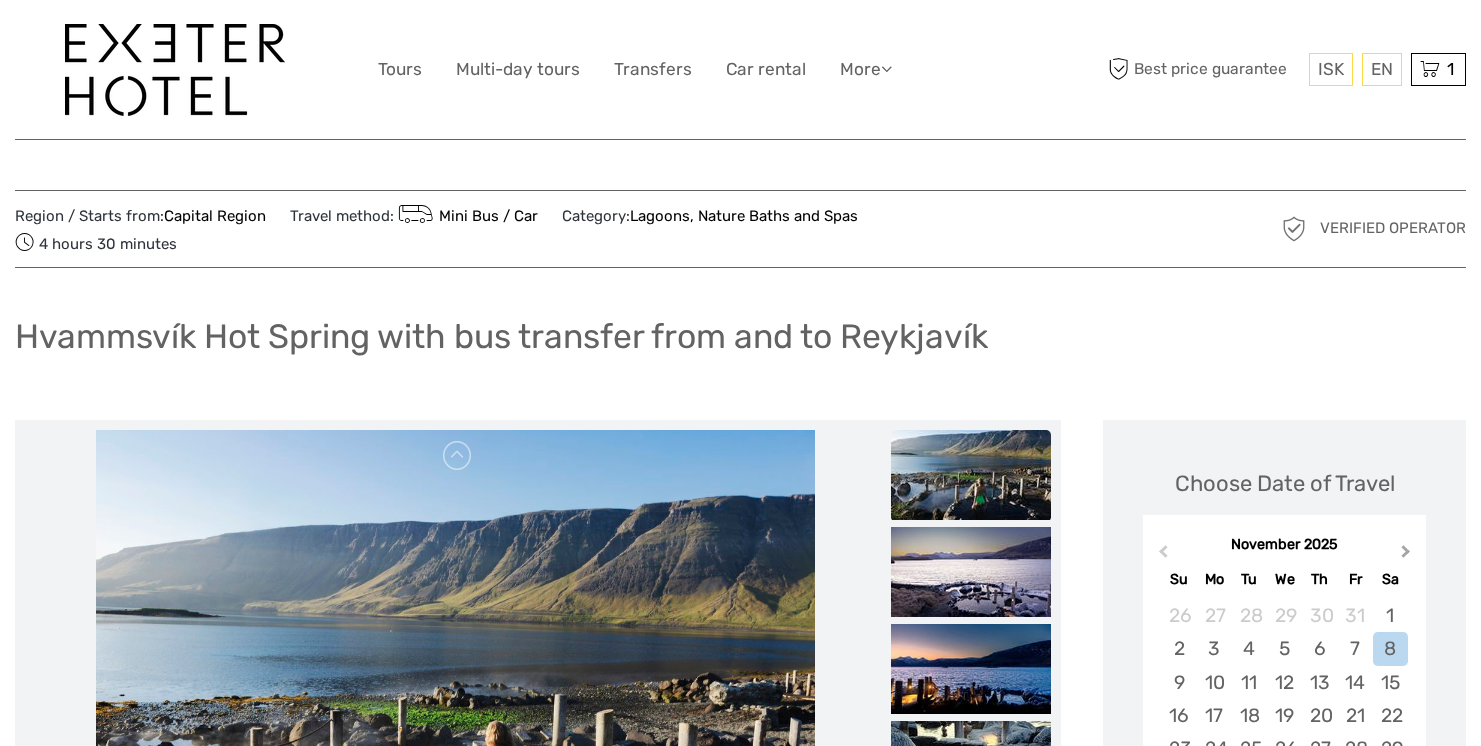 click on "Next Month" at bounding box center [1408, 556] 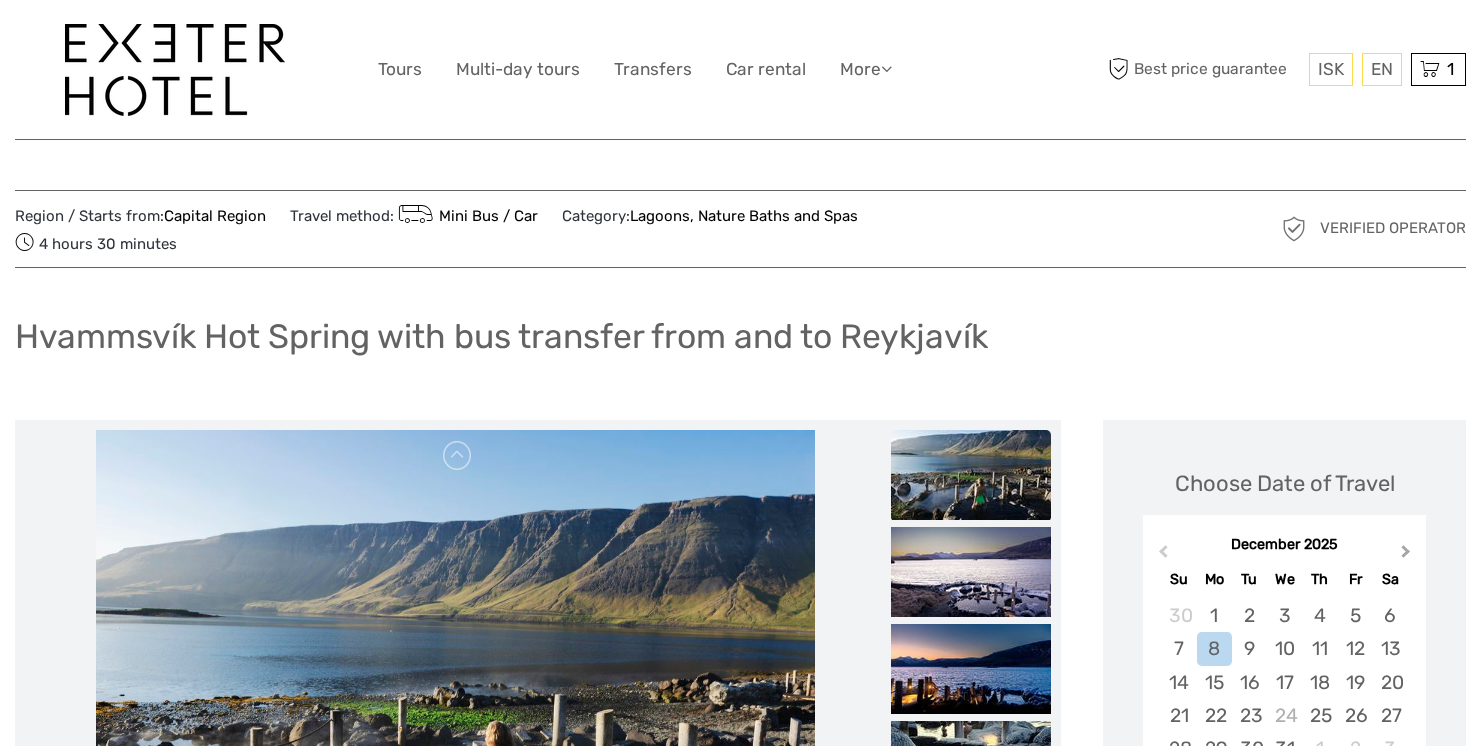 click on "Next Month" at bounding box center (1408, 556) 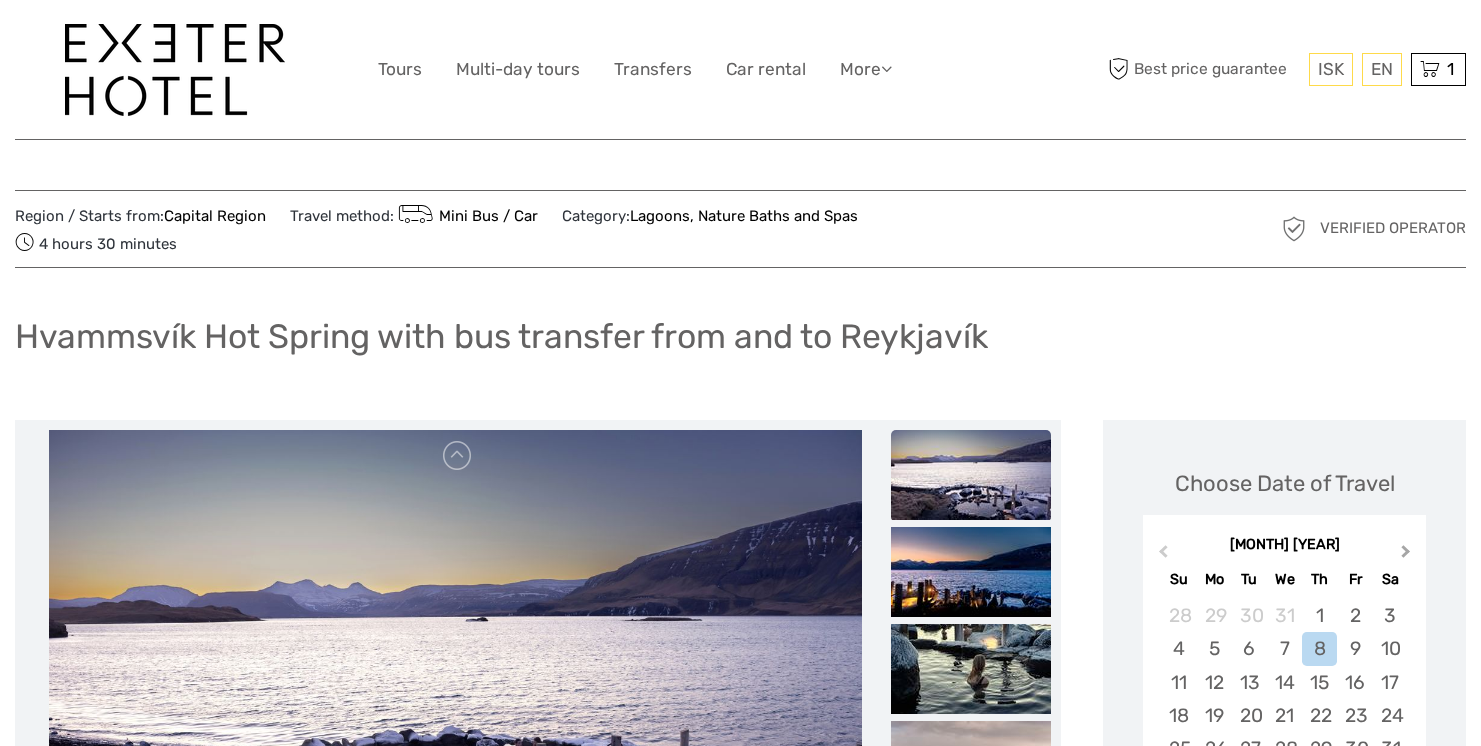 click on "Next Month" at bounding box center (1408, 556) 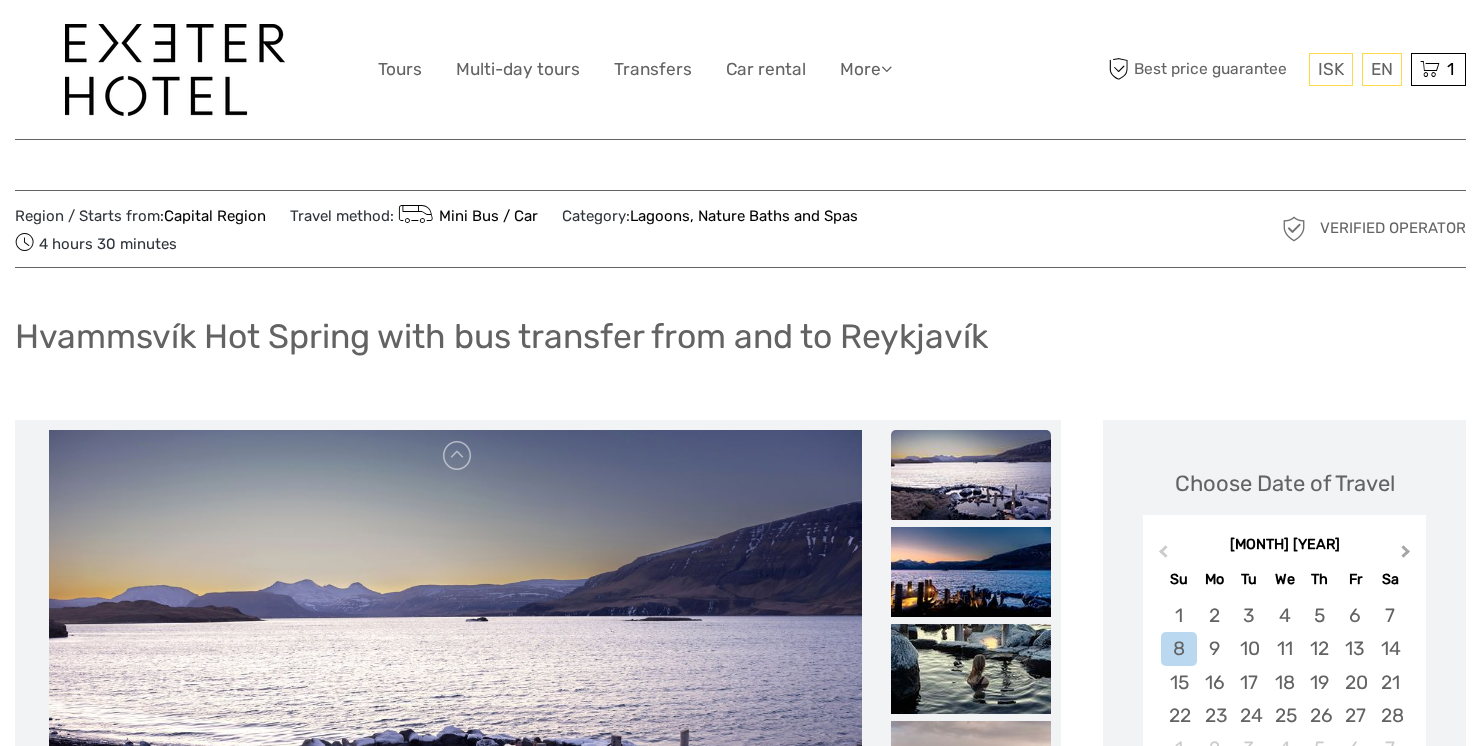 click on "Next Month" at bounding box center (1408, 556) 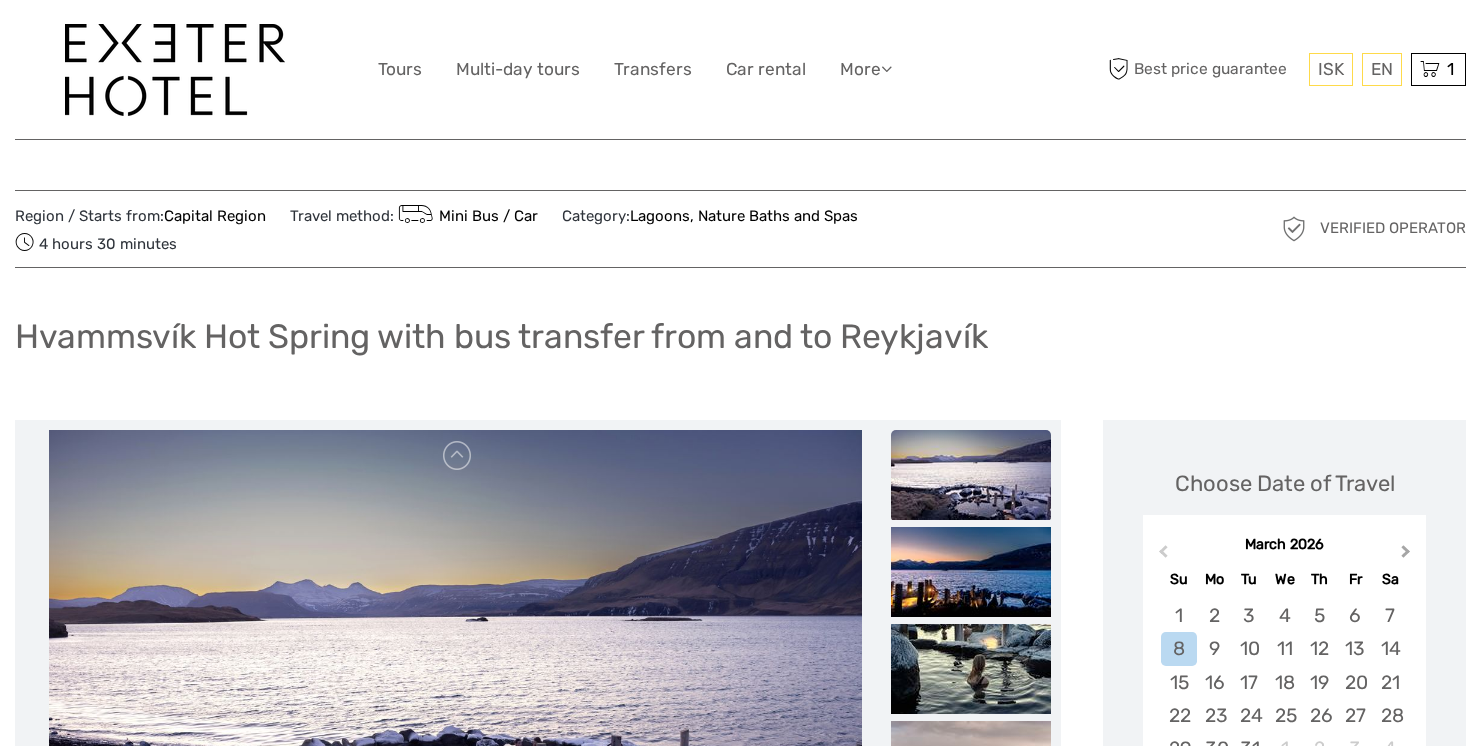 click on "Next Month" at bounding box center (1408, 556) 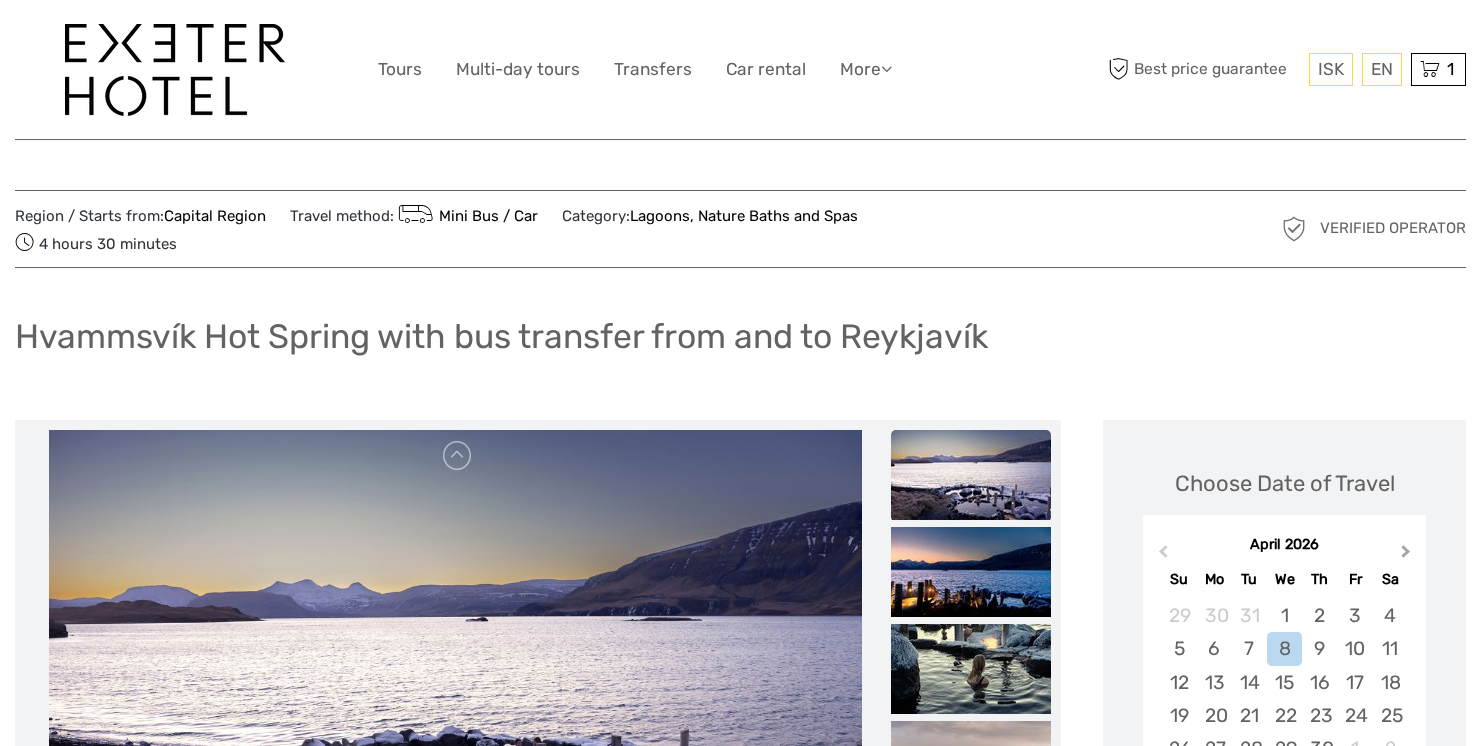 click on "Next Month" at bounding box center [1408, 556] 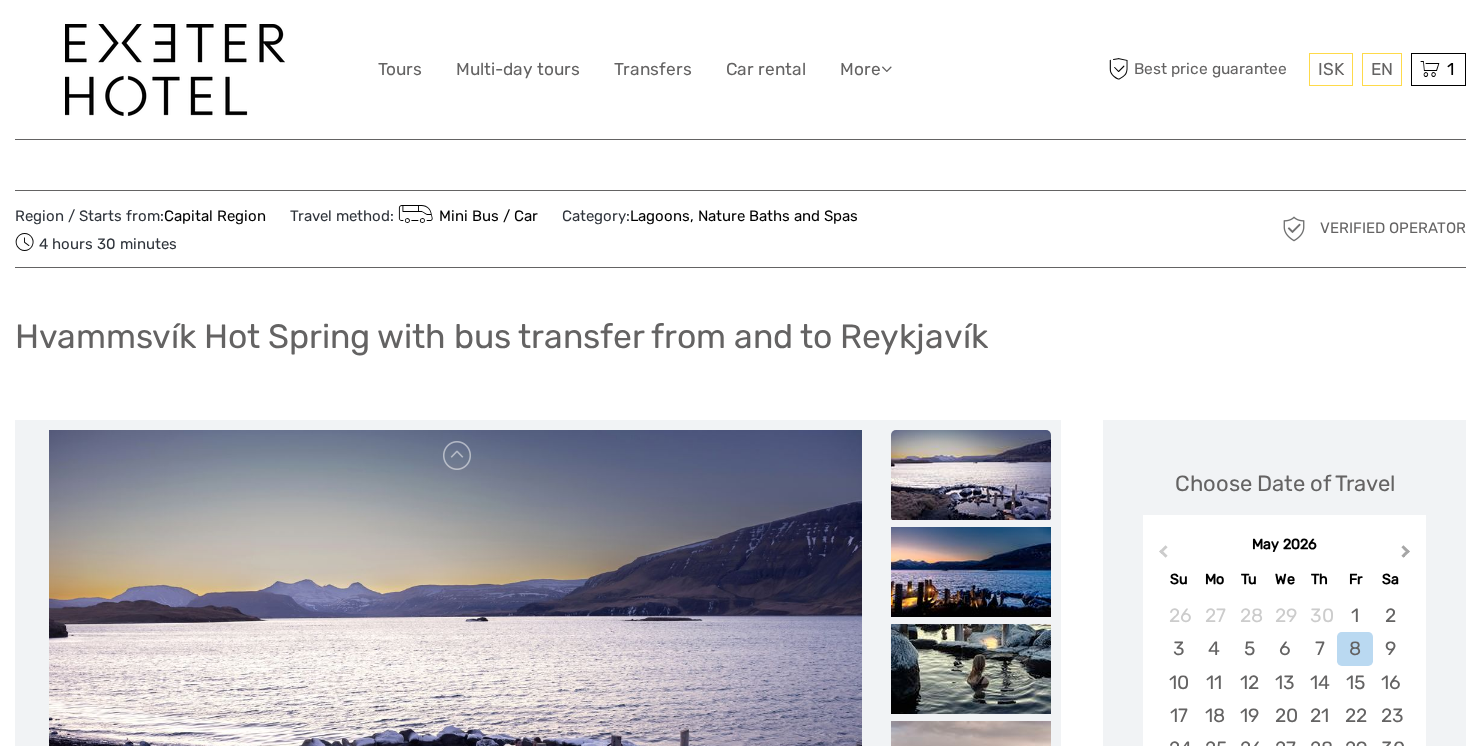 click on "Next Month" at bounding box center [1408, 556] 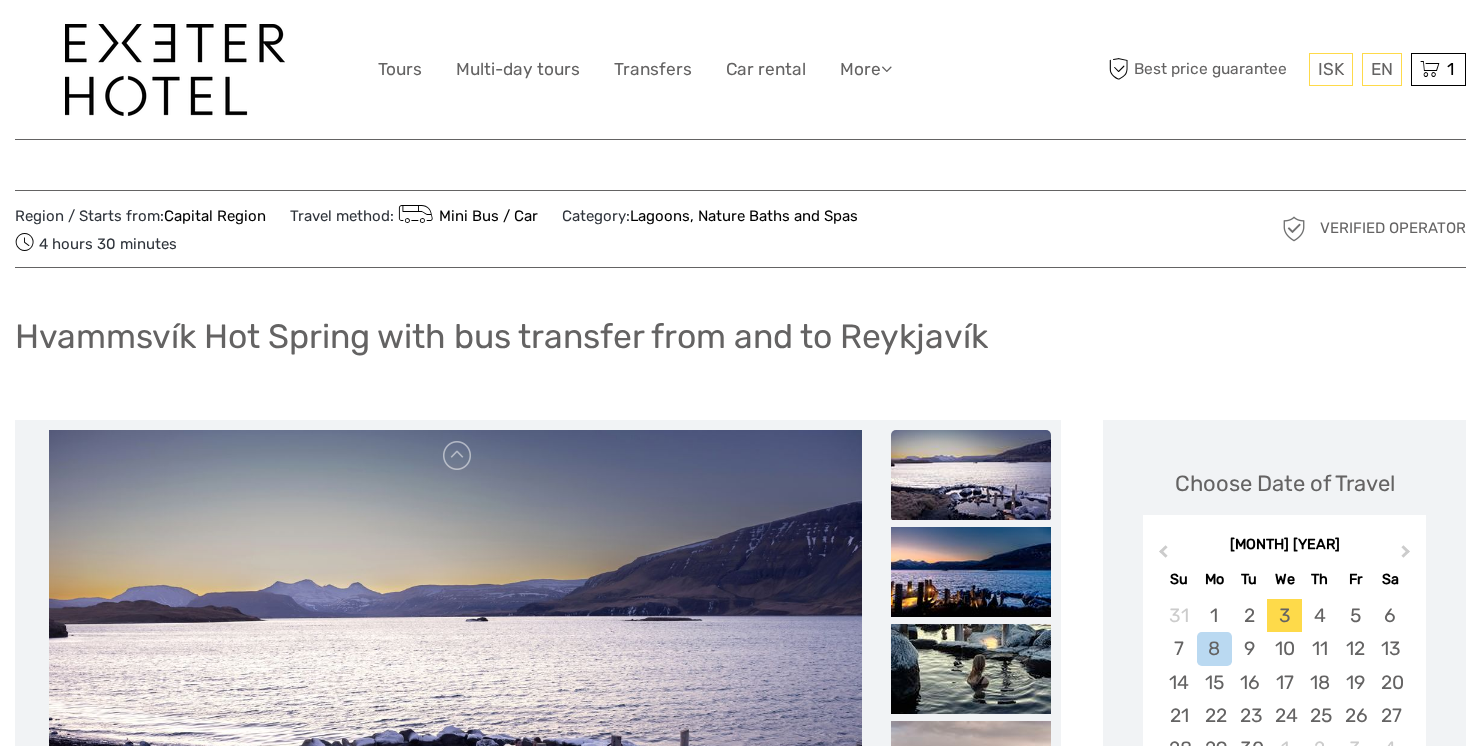 click on "3" at bounding box center (1284, 615) 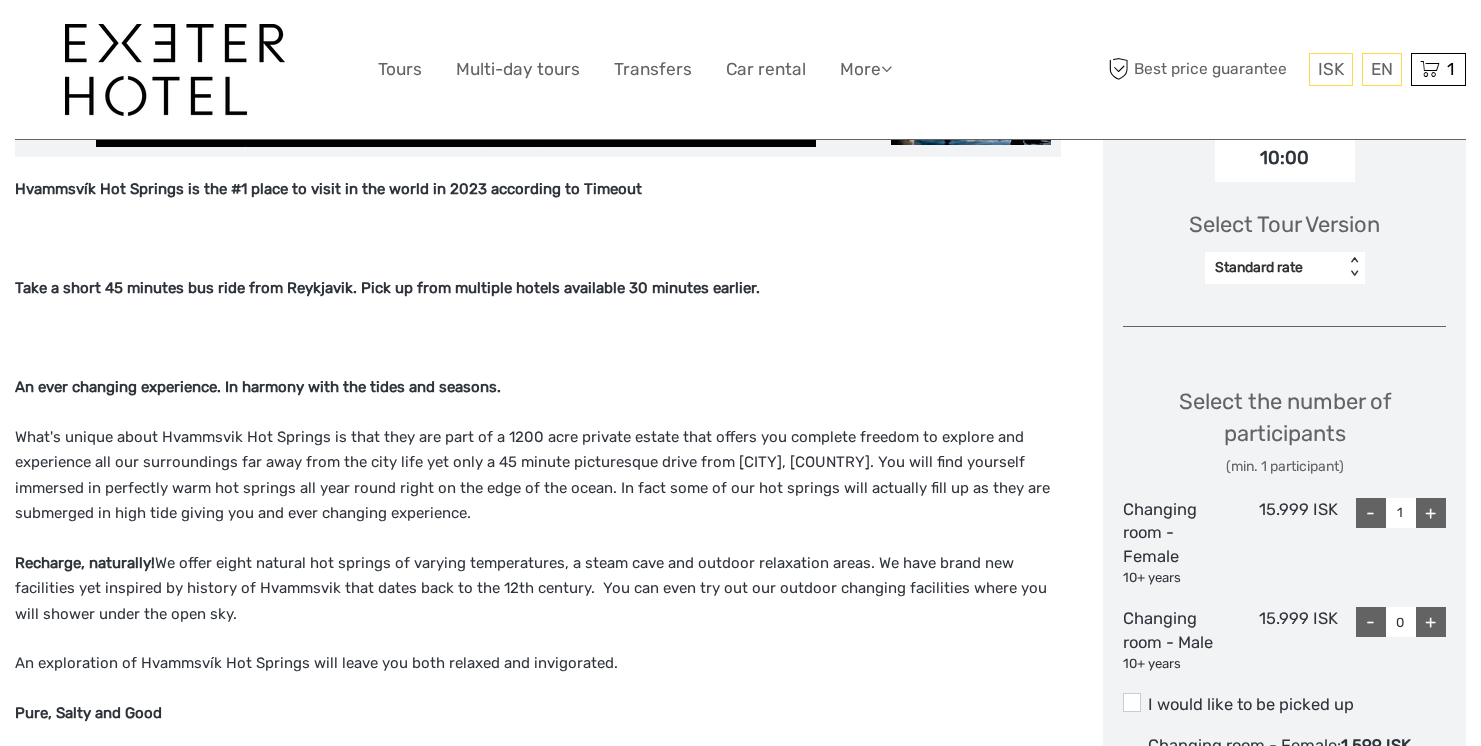 scroll, scrollTop: 764, scrollLeft: 0, axis: vertical 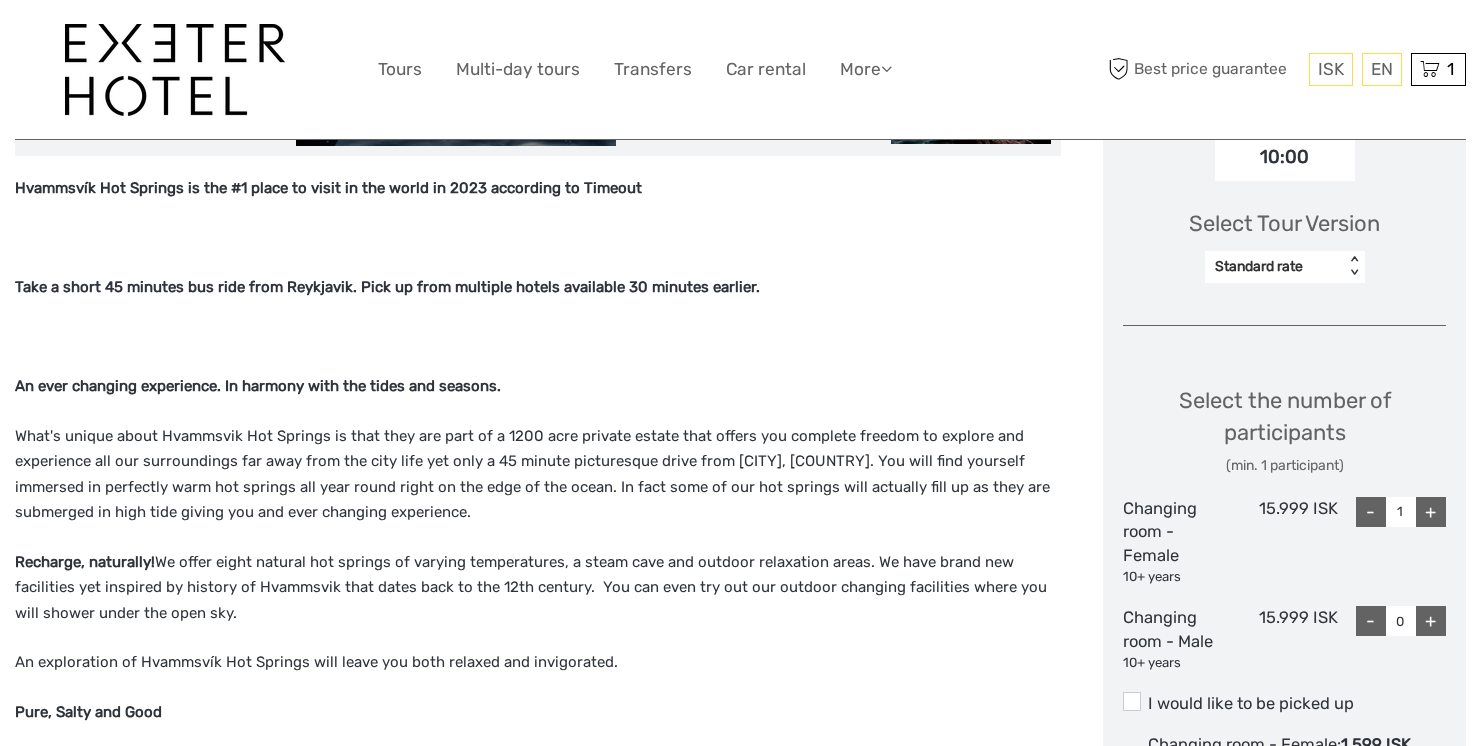 click on "+" at bounding box center (1431, 621) 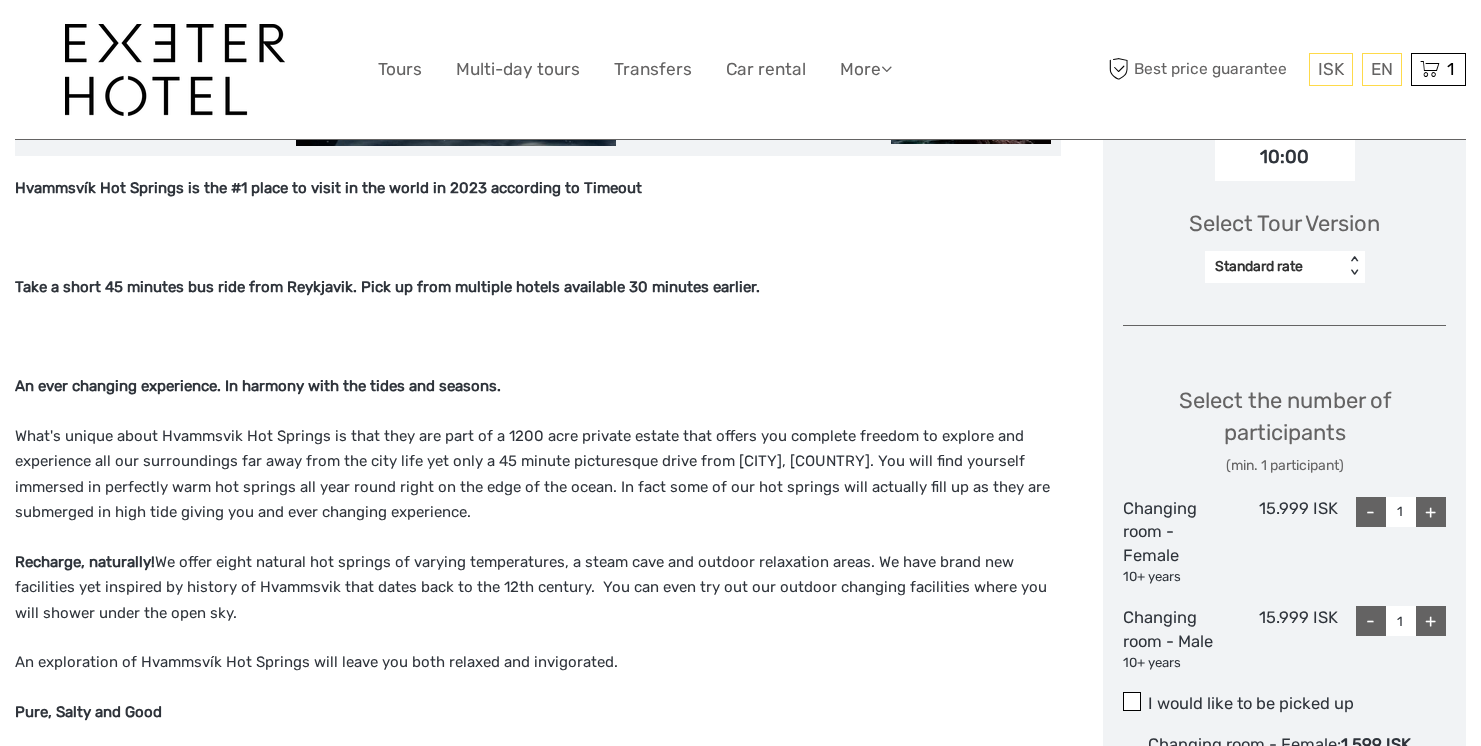 click at bounding box center [1132, 701] 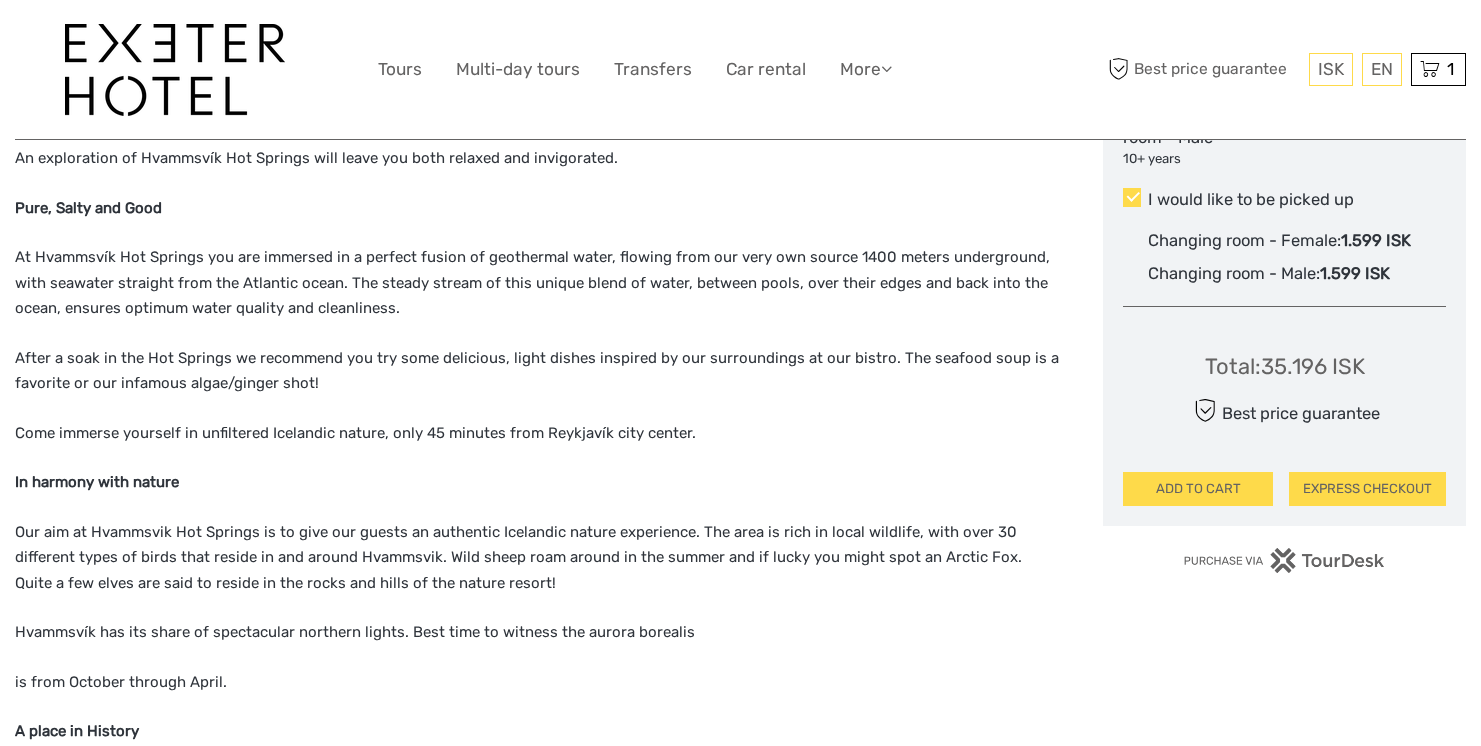 scroll, scrollTop: 1269, scrollLeft: 0, axis: vertical 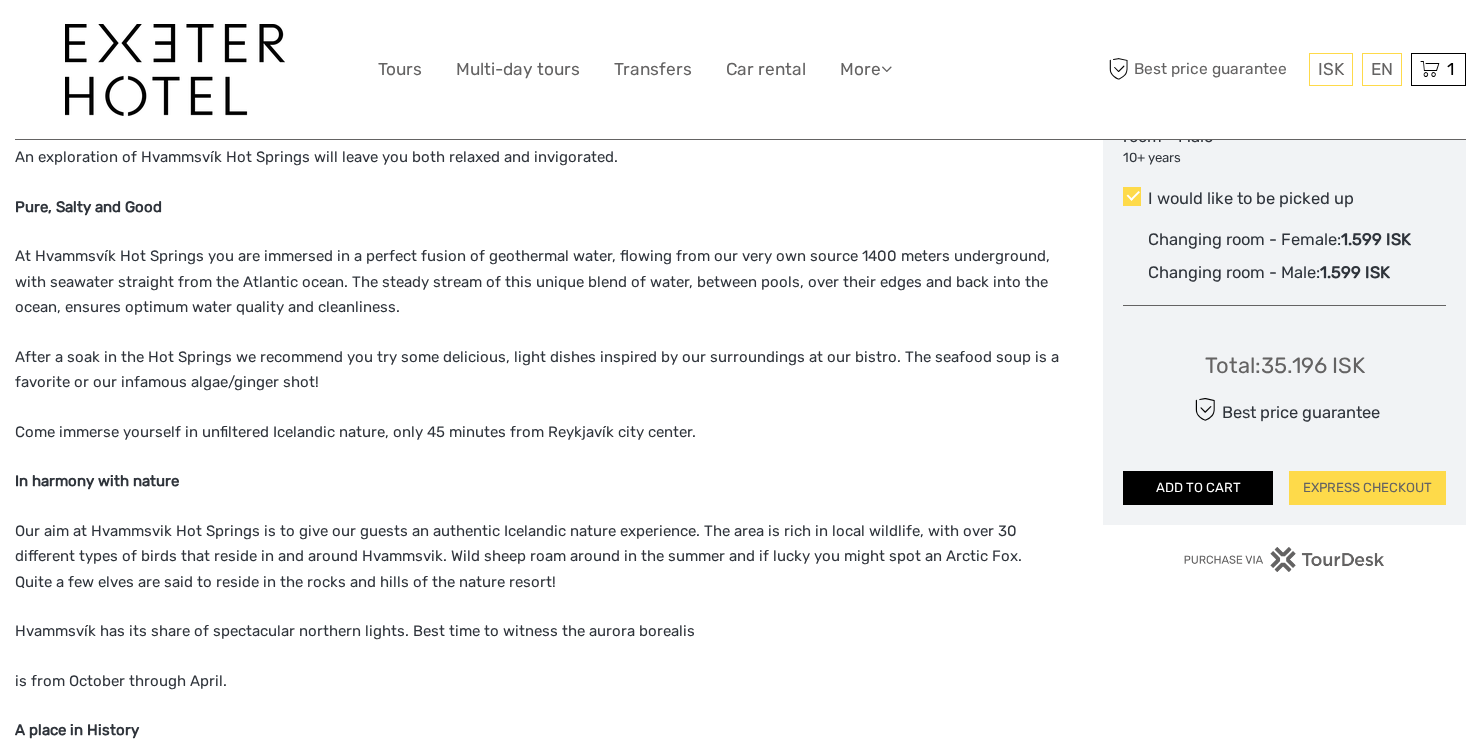 click on "ADD TO CART" at bounding box center (1198, 488) 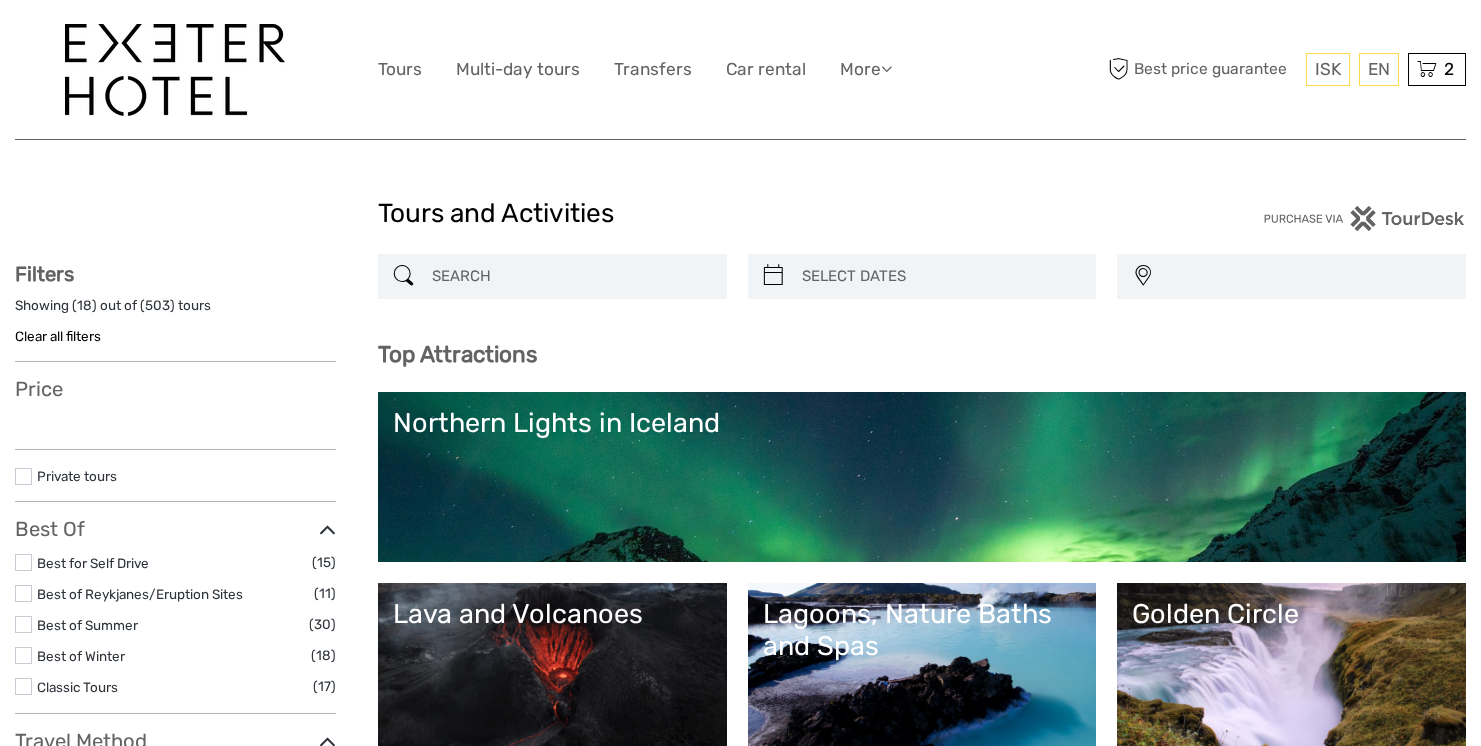 select 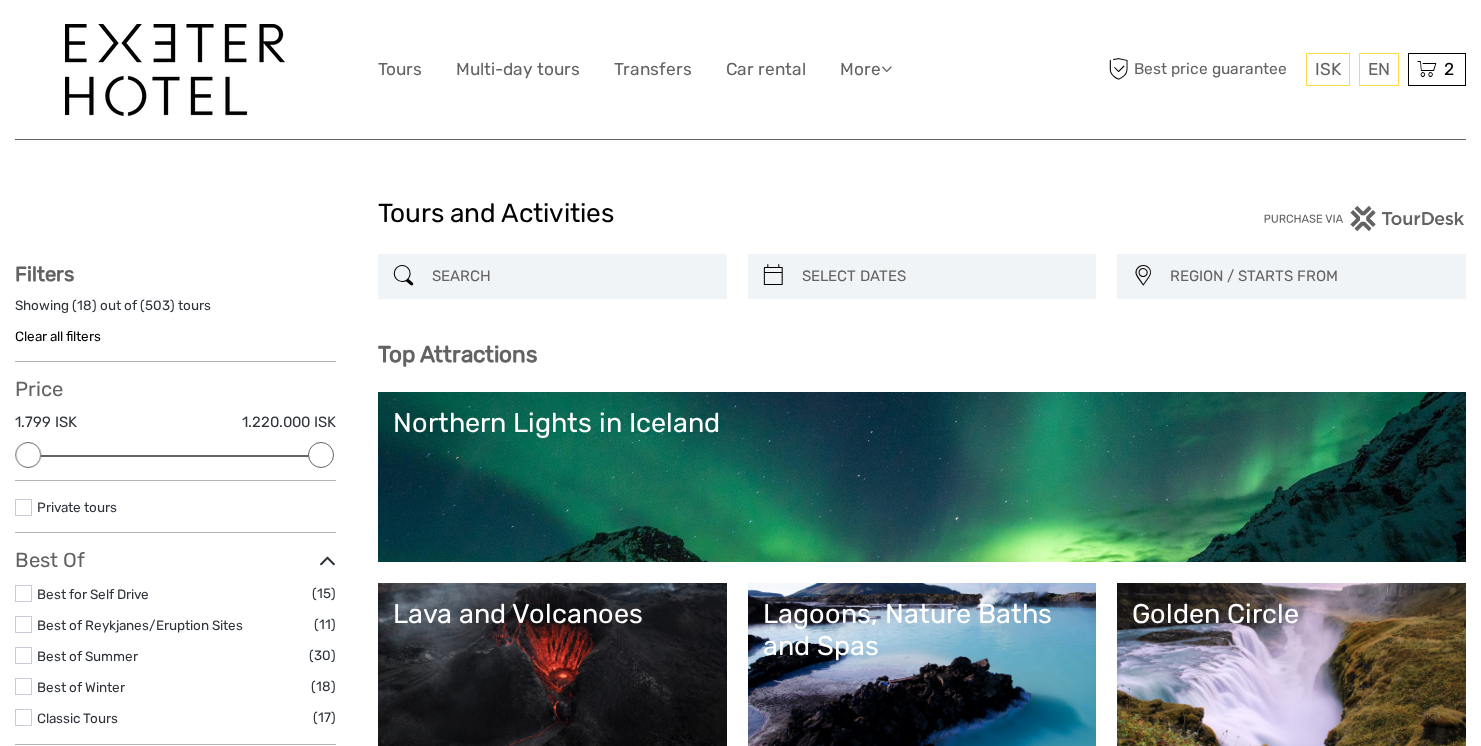scroll, scrollTop: 0, scrollLeft: 0, axis: both 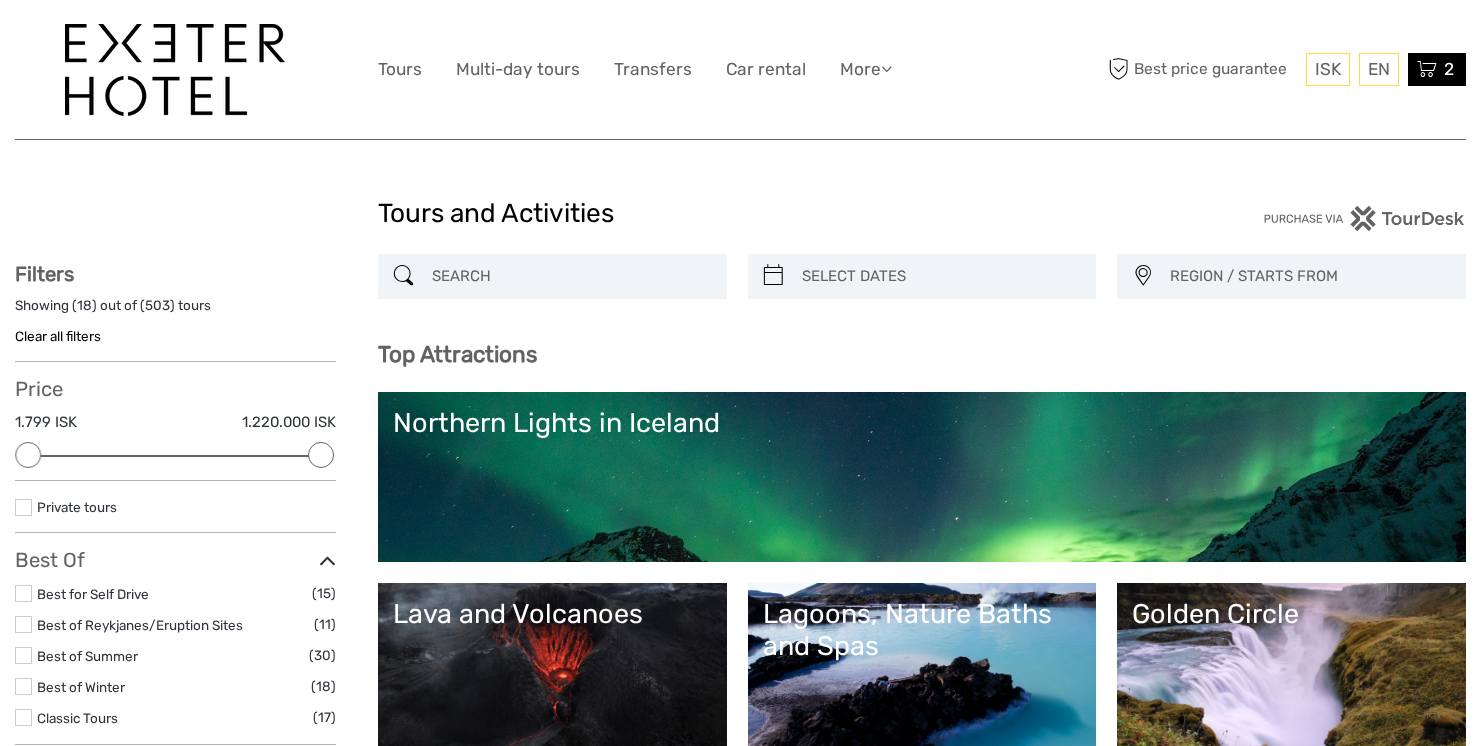 click at bounding box center (1427, 69) 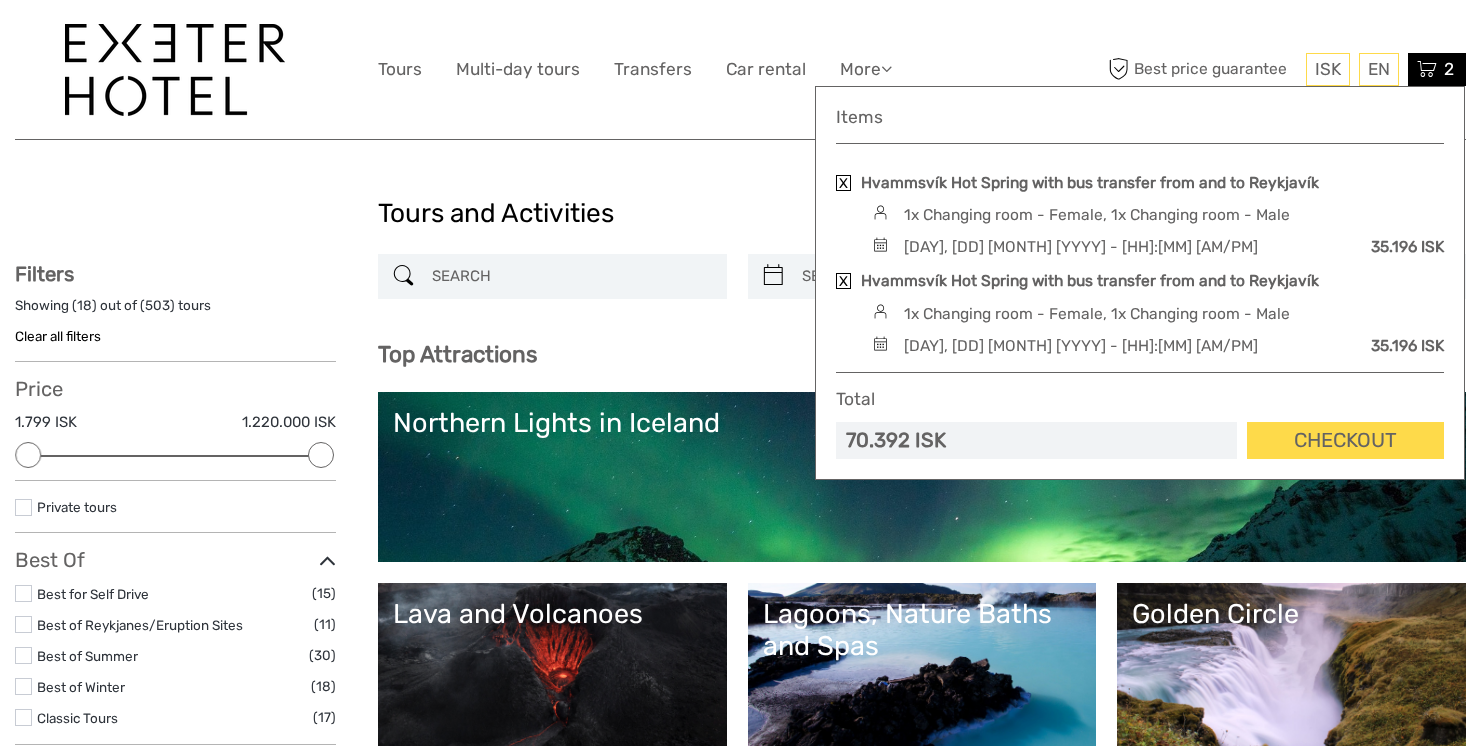 click at bounding box center (843, 183) 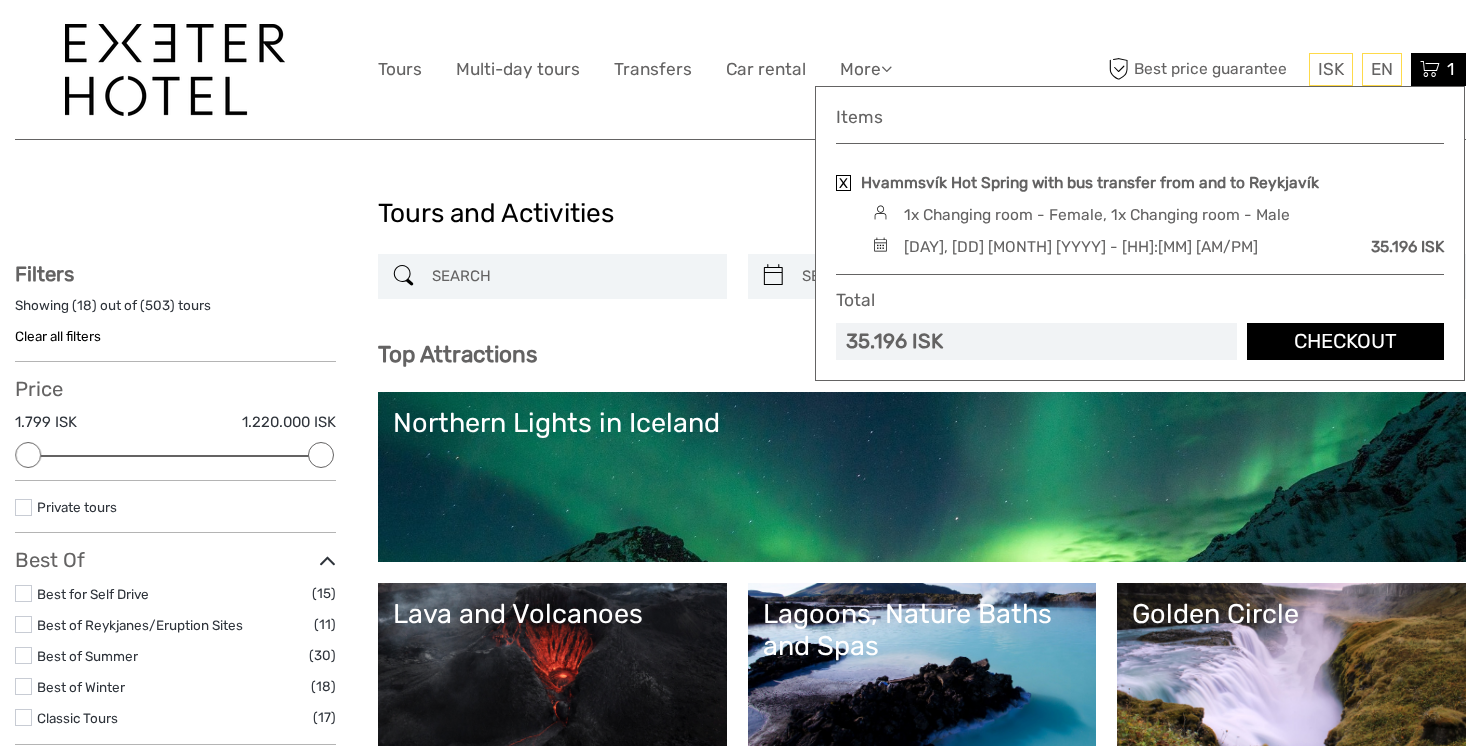 click on "Checkout" at bounding box center [1345, 341] 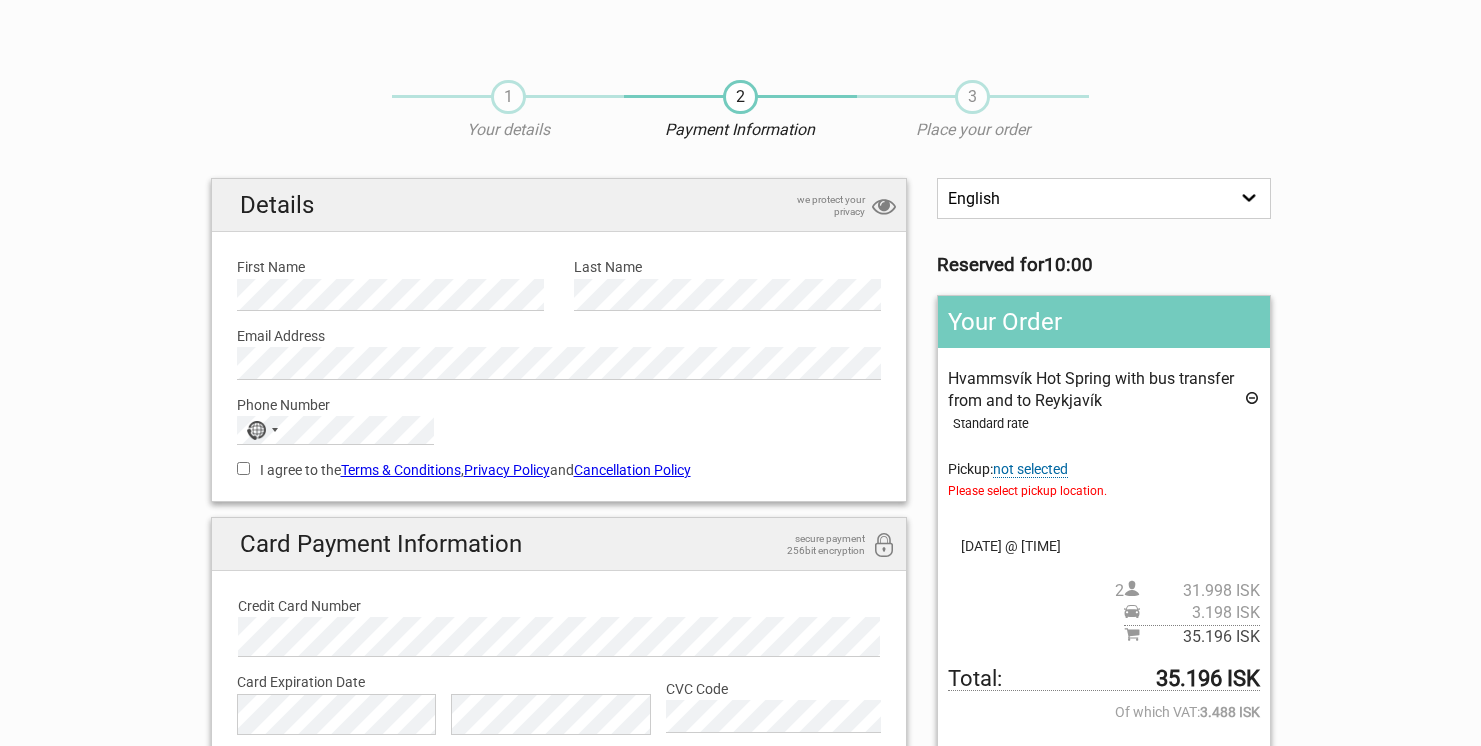 scroll, scrollTop: 0, scrollLeft: 0, axis: both 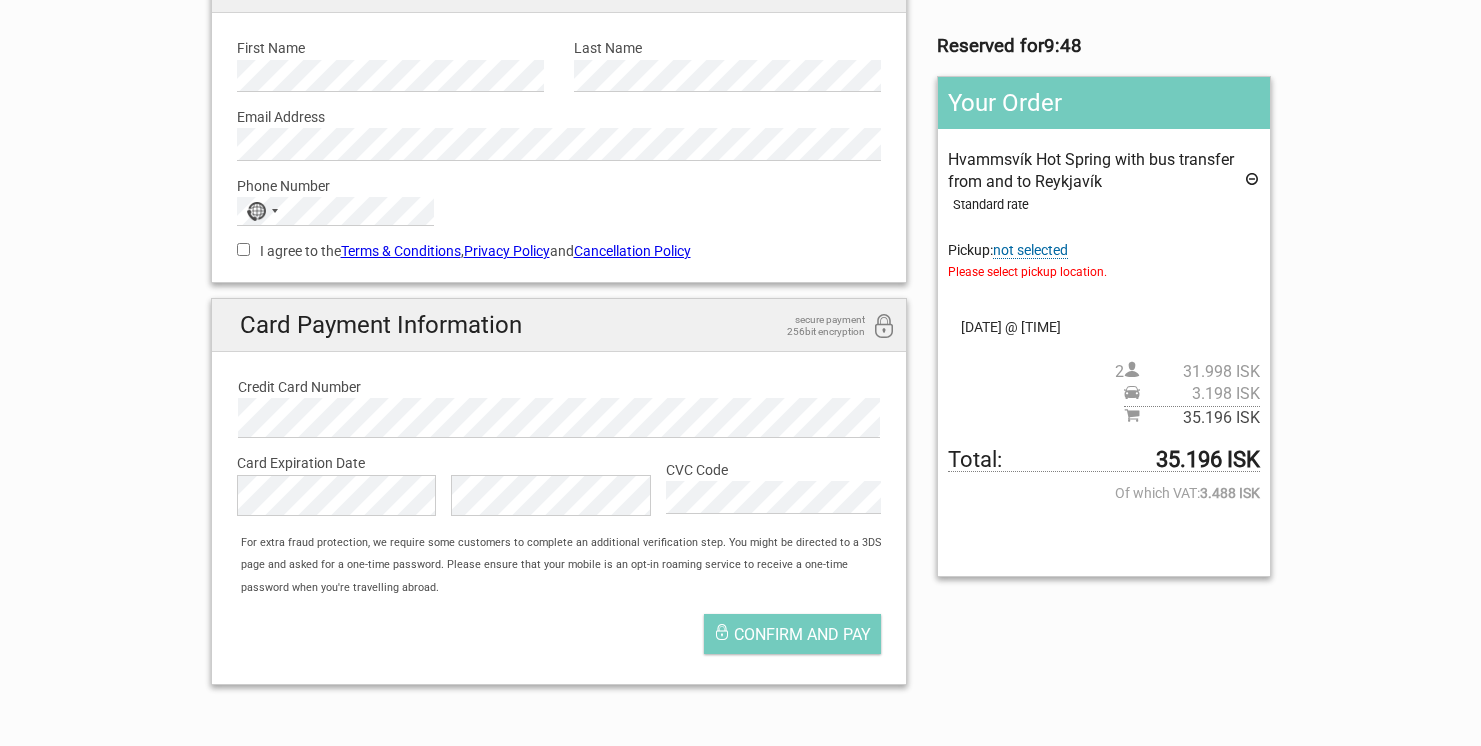 click on "not selected" at bounding box center (1030, 250) 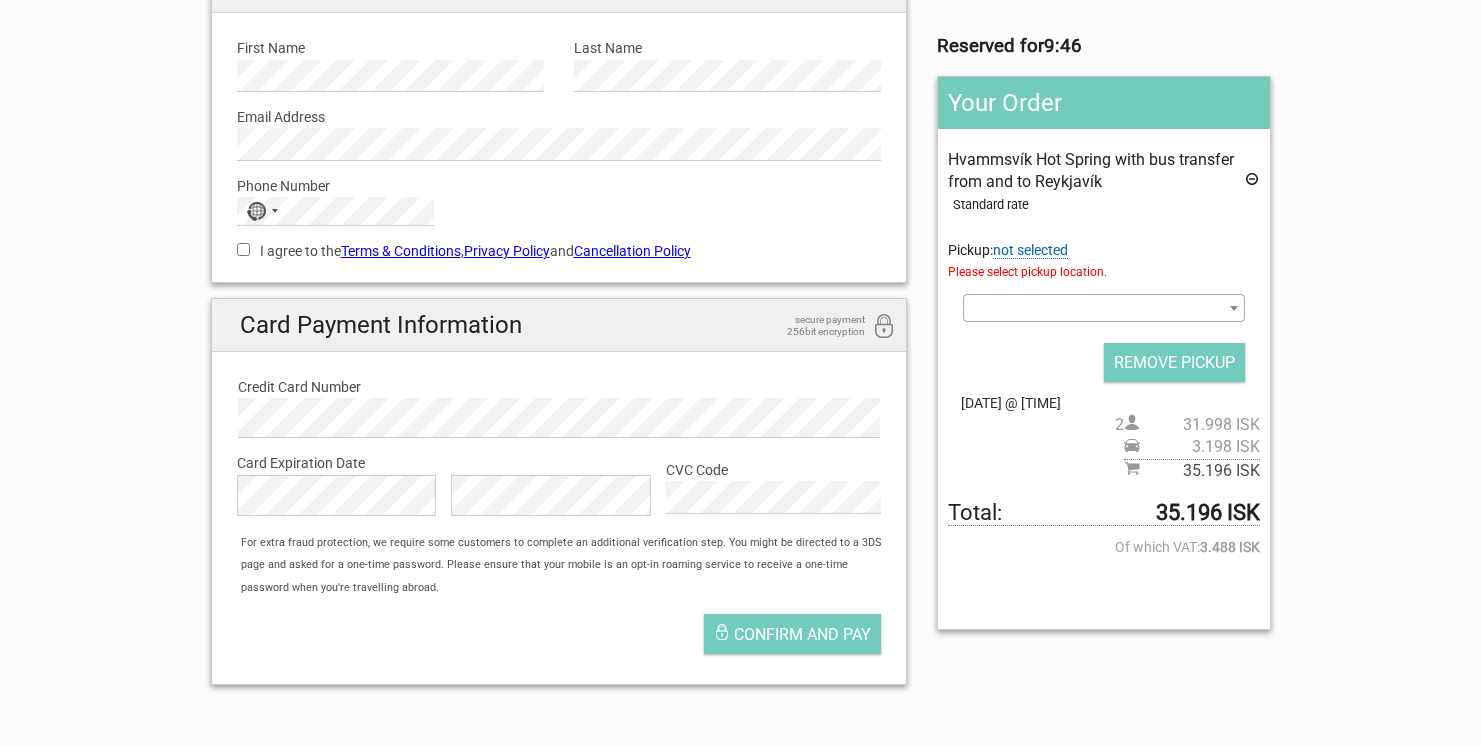 click at bounding box center [1103, 308] 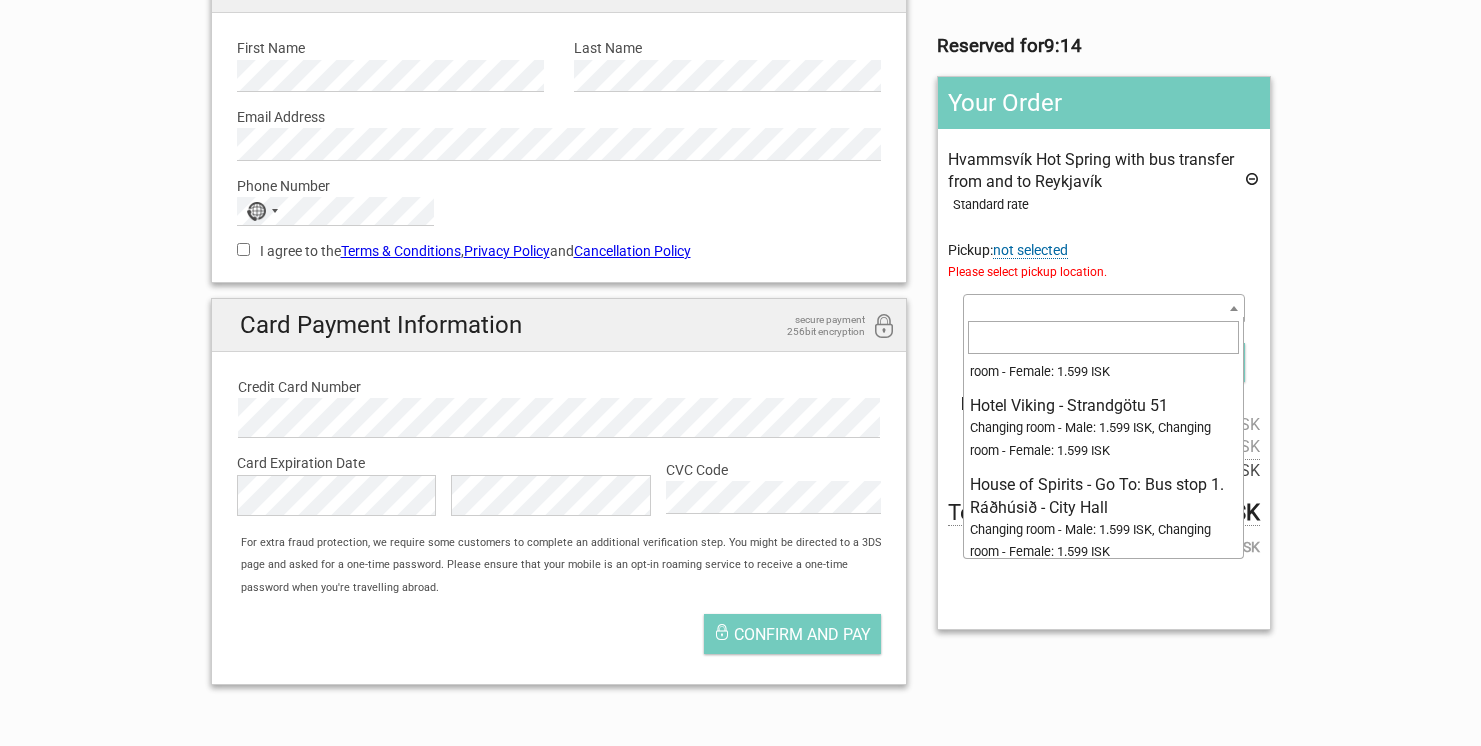 scroll, scrollTop: 10583, scrollLeft: 0, axis: vertical 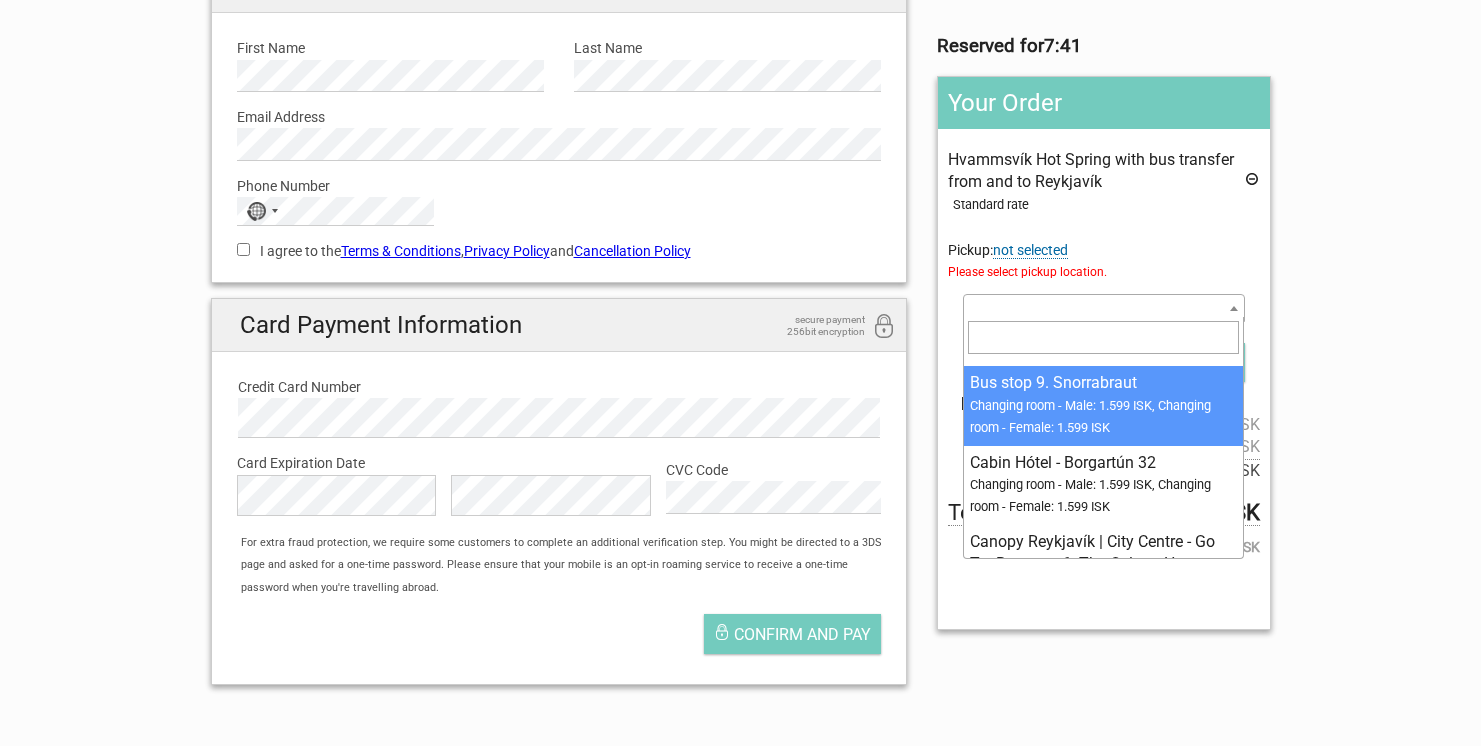 click at bounding box center (1103, 337) 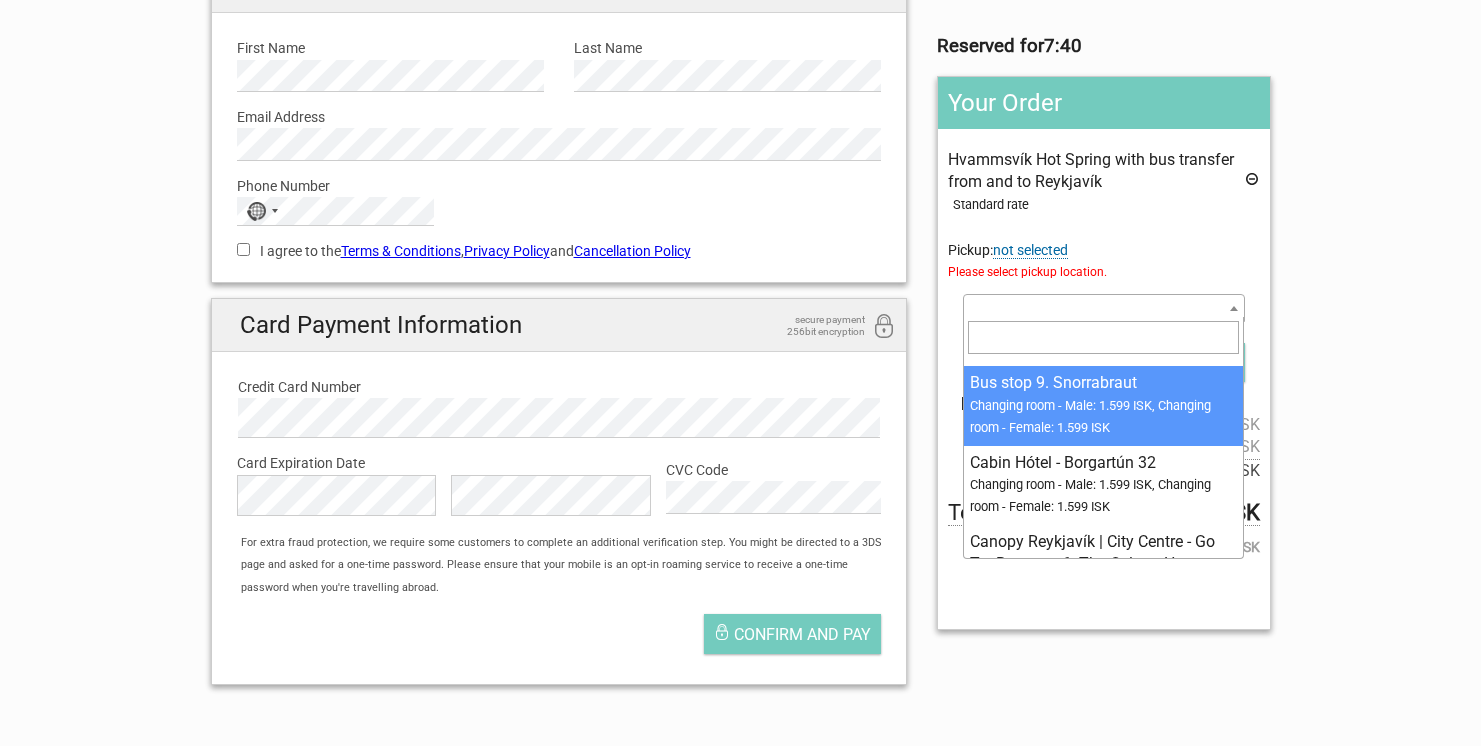 type on "w" 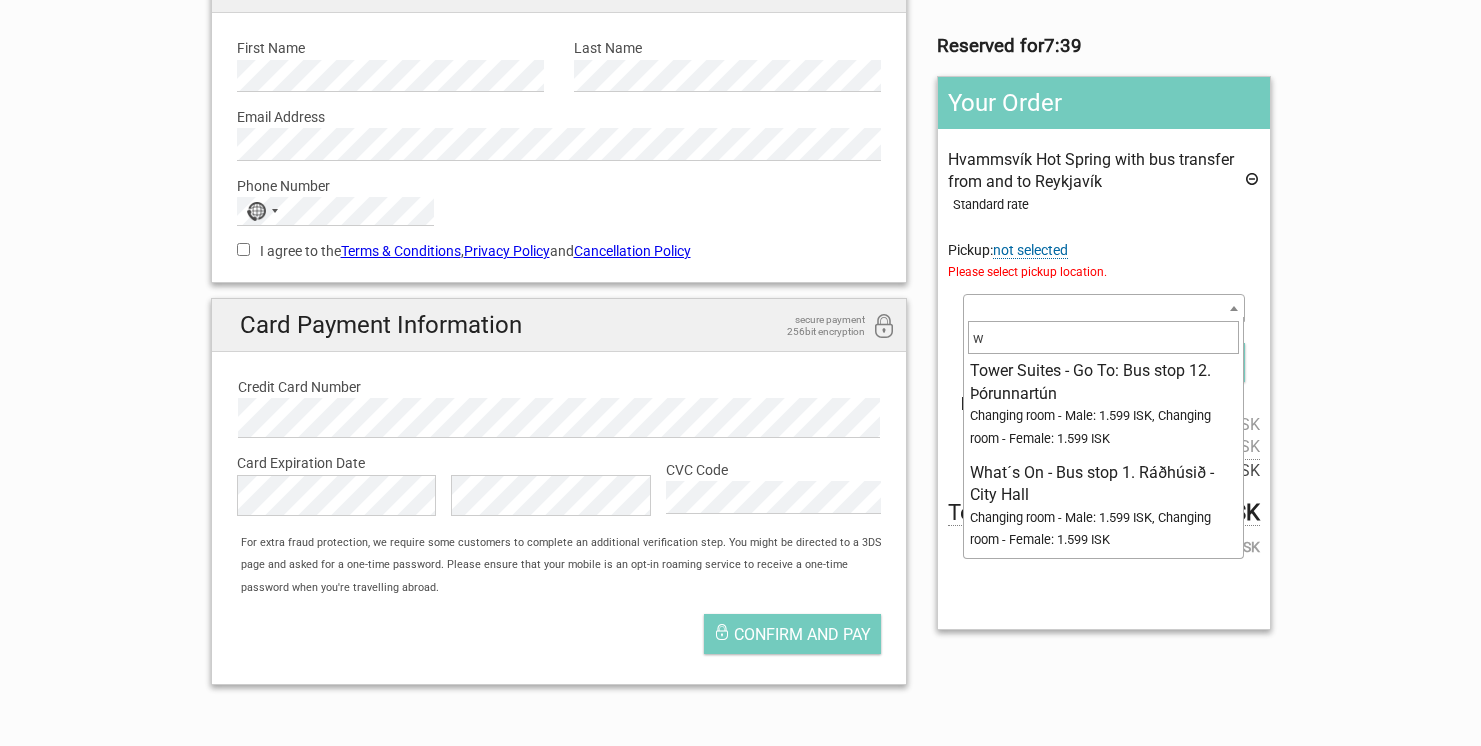 scroll, scrollTop: 0, scrollLeft: 0, axis: both 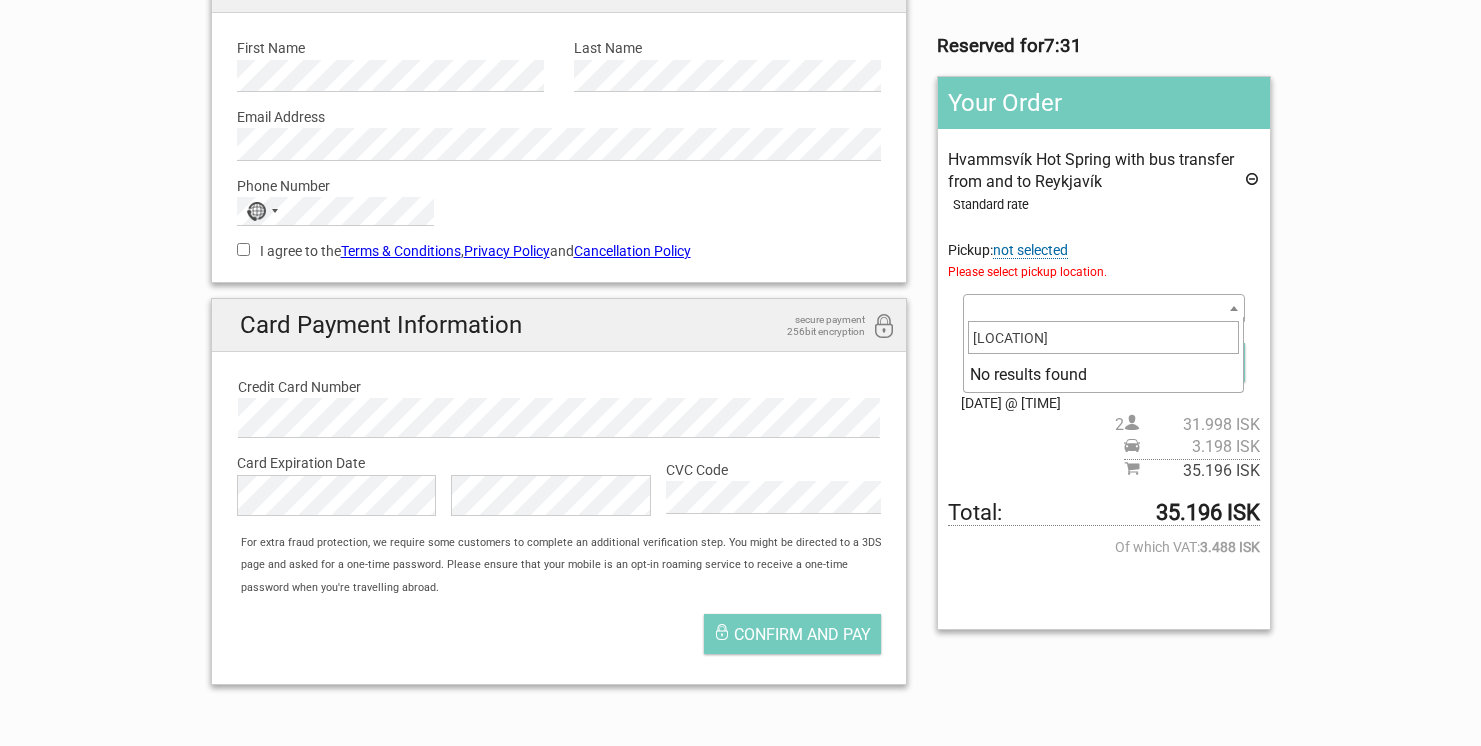 type on "exeter hotel" 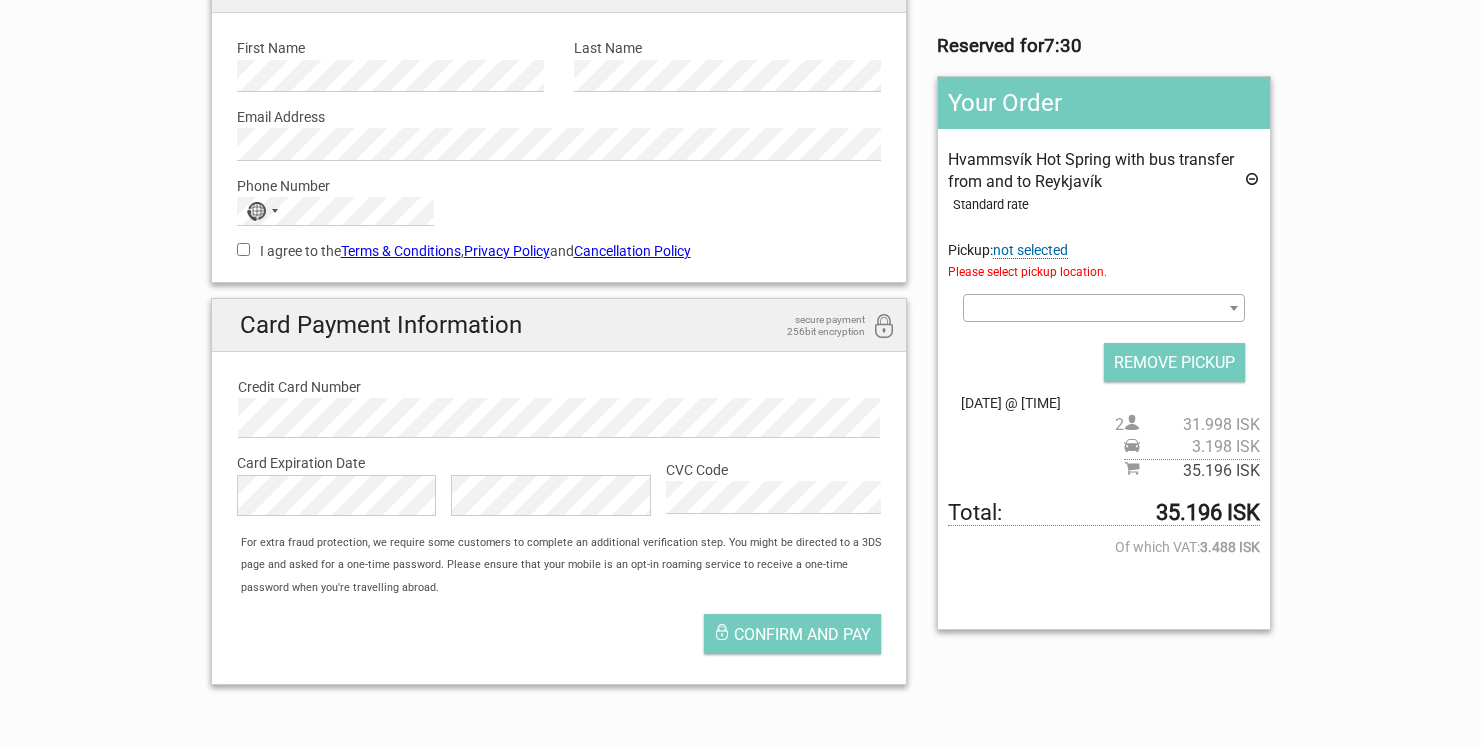 click on "Hvammsvík Hot Spring with bus transfer from and to Reykjavík
Standard rate
Pickup:
not selected
Please select pickup location.
Select an option
100 Iceland Hotel - Go To: Bus Stop 9. Snorrabraut
101 Guesthouse - Go To: Bus Stop 9. Snorrabraut
101 Hótel - Go To: Bus stop 6. The Culture House - Safnahúsið
101 Skuggi Guesthouse - Go To: Bus stop 14. Skúlagata
1912 Guesthouse - Go To: Bus stop 3. Lækjargata
201 Hotel - Hlíðarsmári 5
3 Sisters Guesthouse - Go To: Bus stop 1. Ráðhúsið - City Hall
41 – A Townhouse Hotel – Go To: Bus stop 14. Skúlagata
4th Floor Hotel - Go To: Bus Stop 9. Snorrabraut
2" at bounding box center (1103, 315) 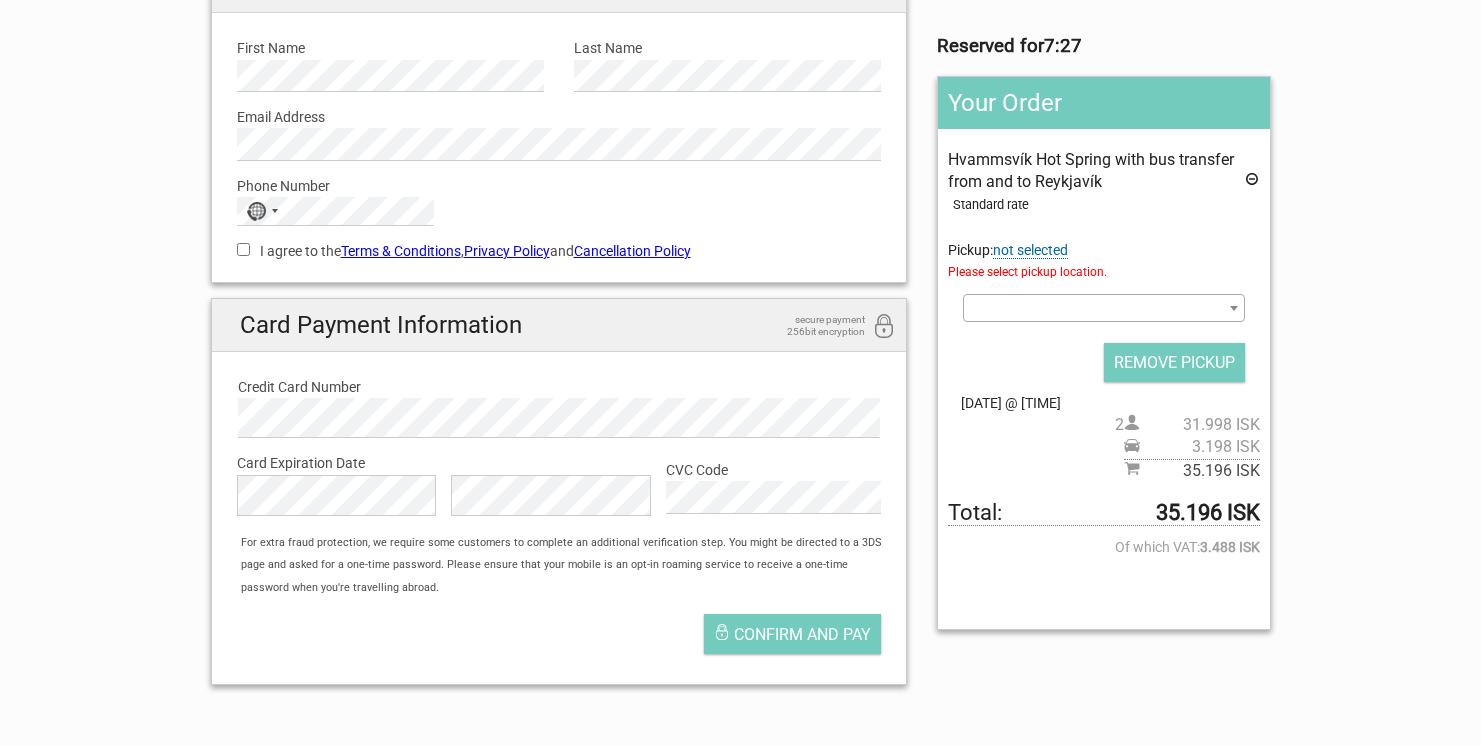 click at bounding box center (1103, 308) 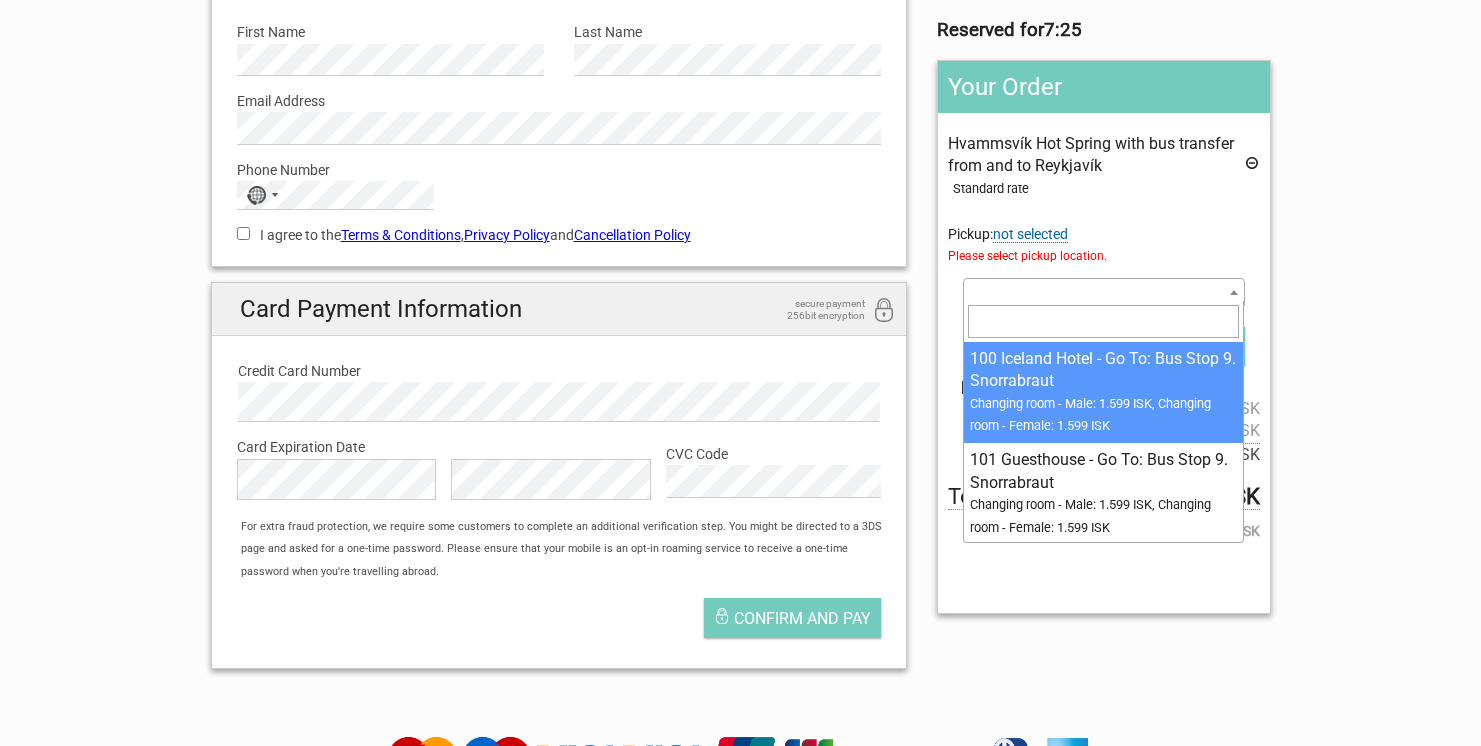 scroll, scrollTop: 237, scrollLeft: 0, axis: vertical 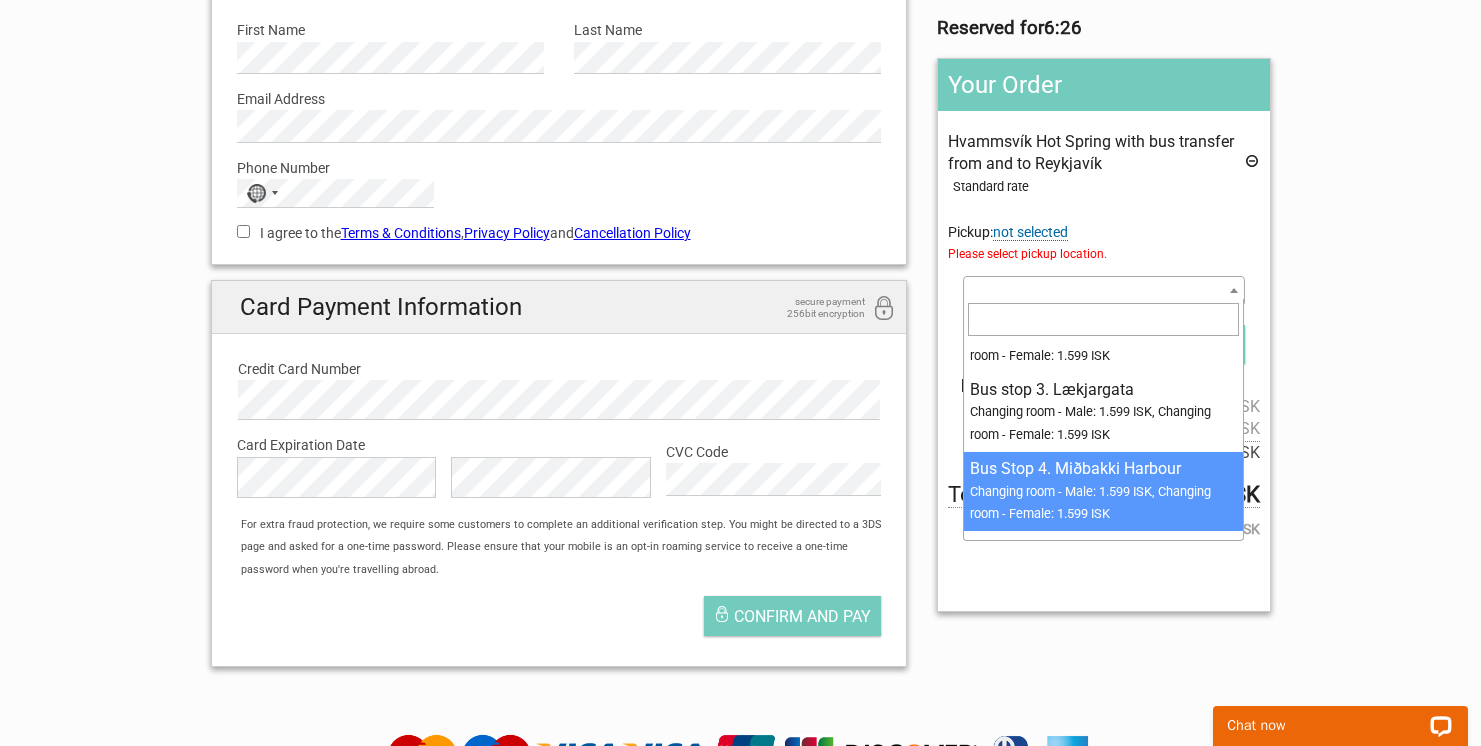 select on "88623" 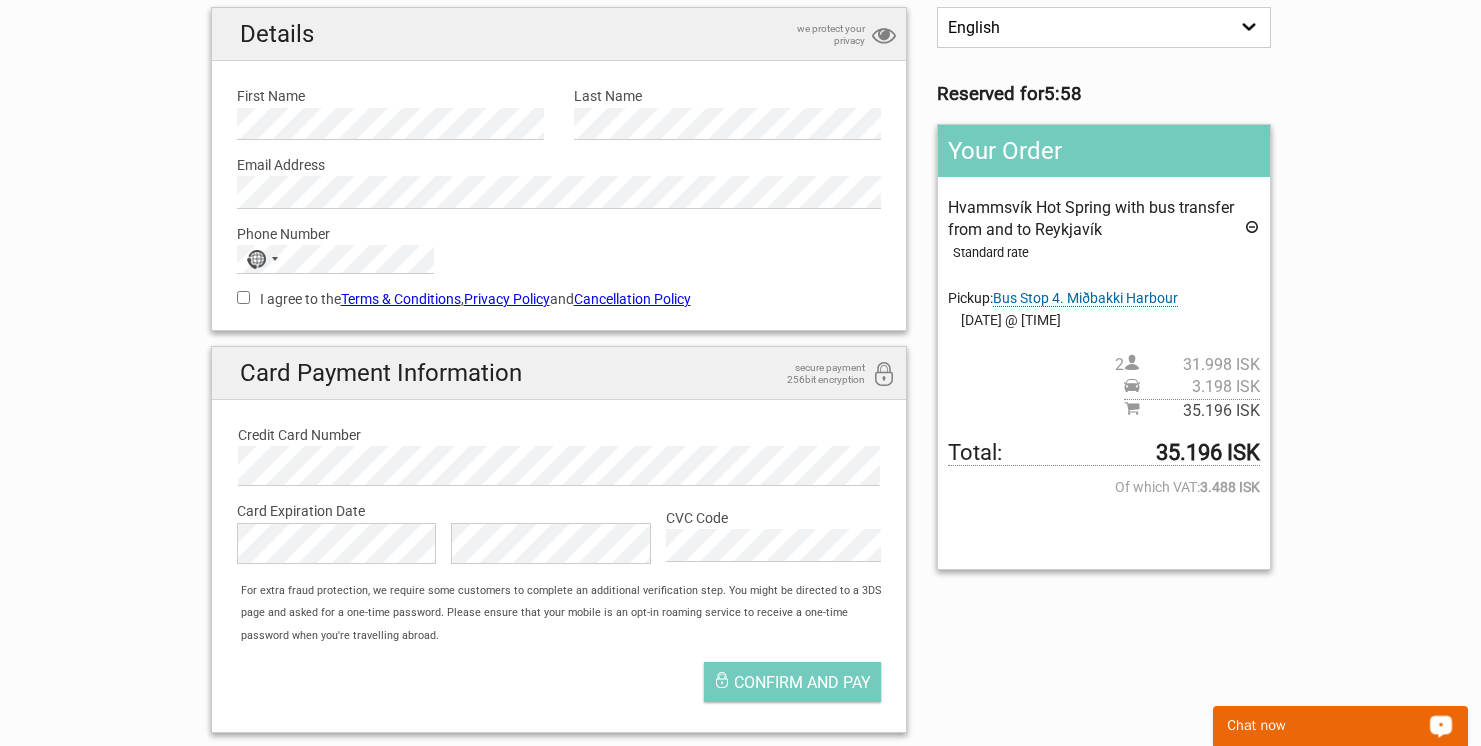 scroll, scrollTop: 155, scrollLeft: 0, axis: vertical 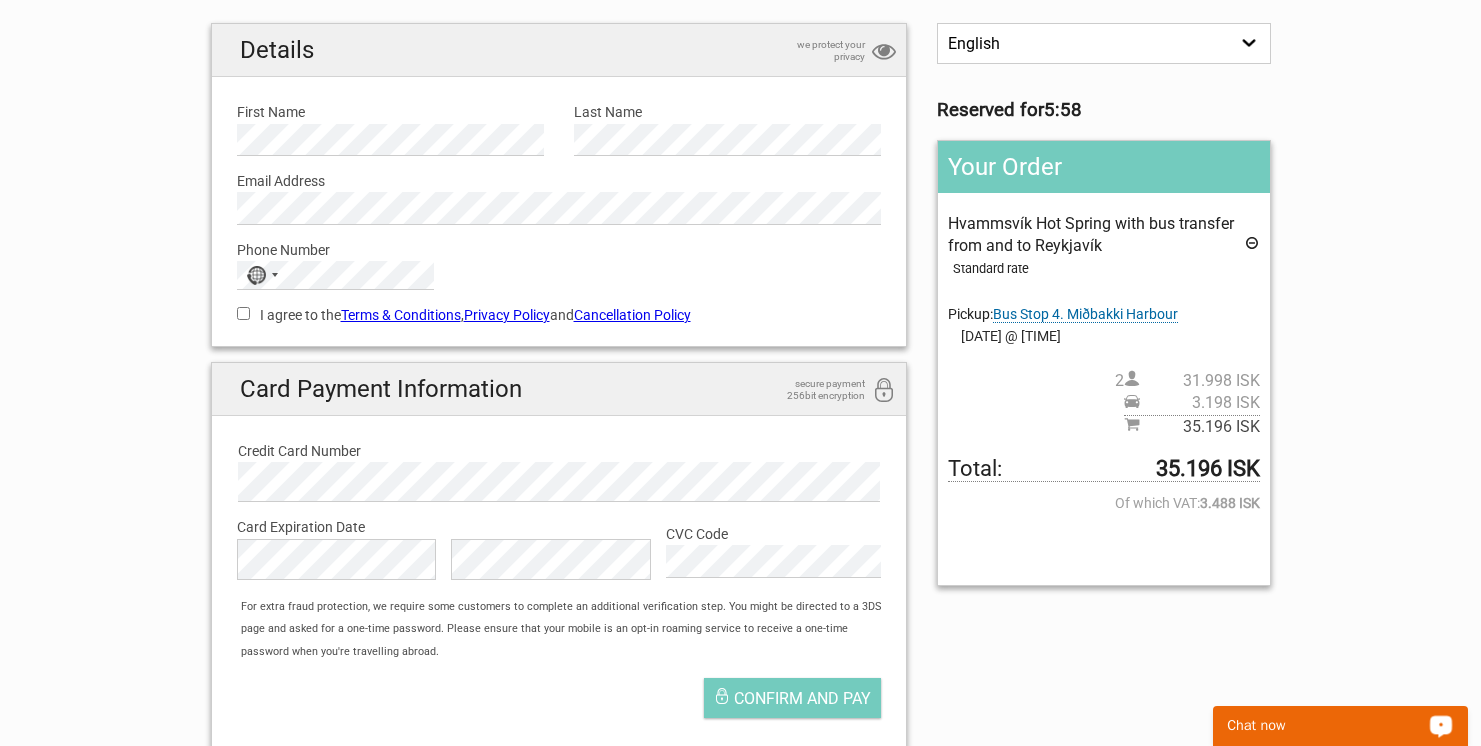 click on "Chat now" at bounding box center (1327, 726) 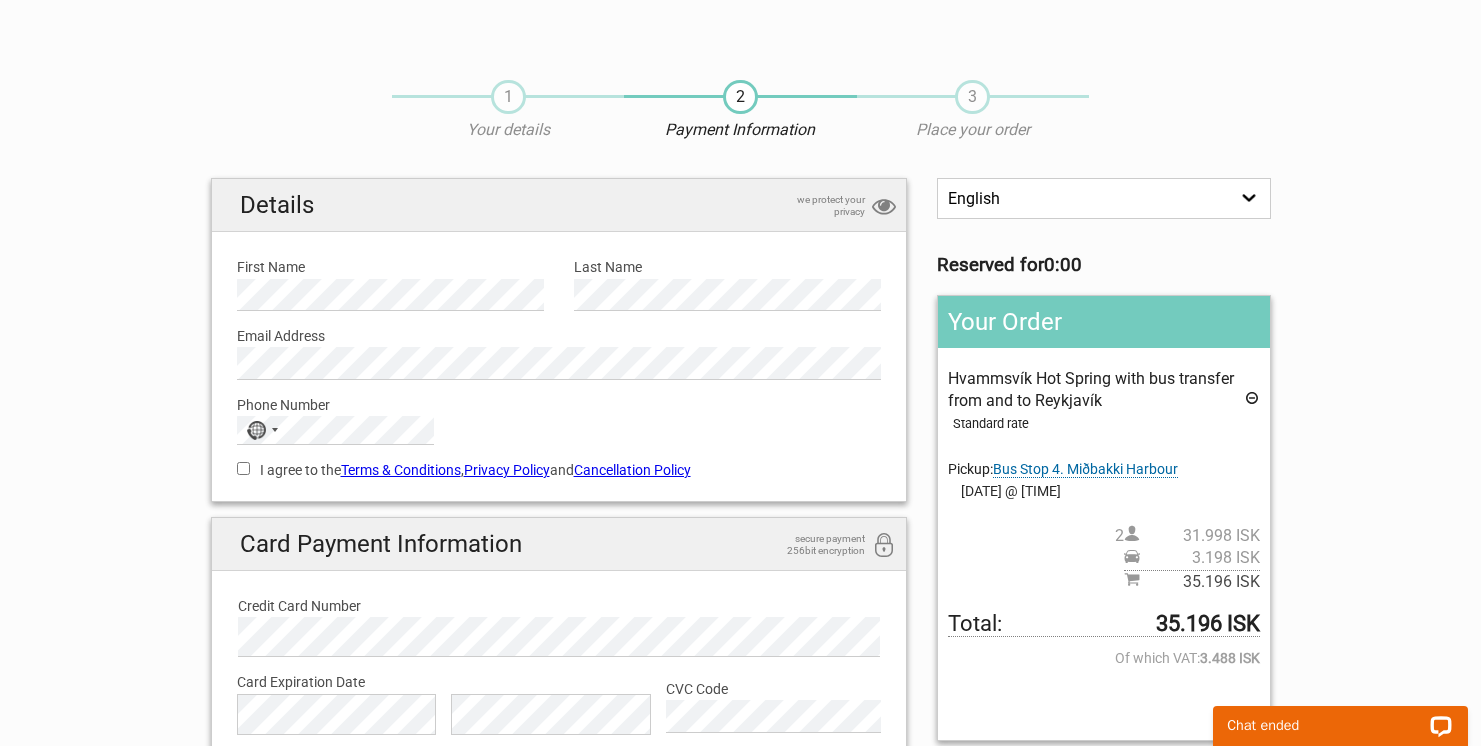 scroll, scrollTop: 2, scrollLeft: 0, axis: vertical 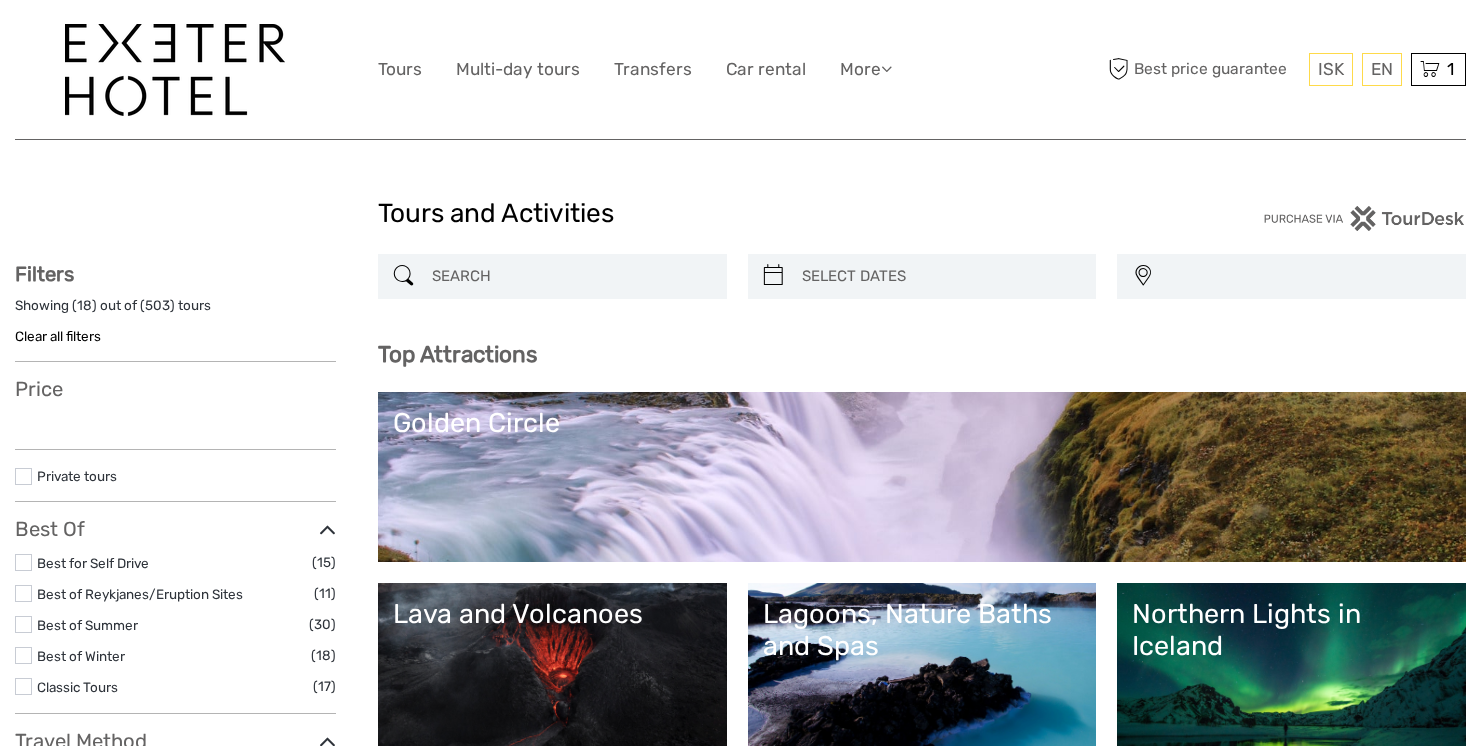select 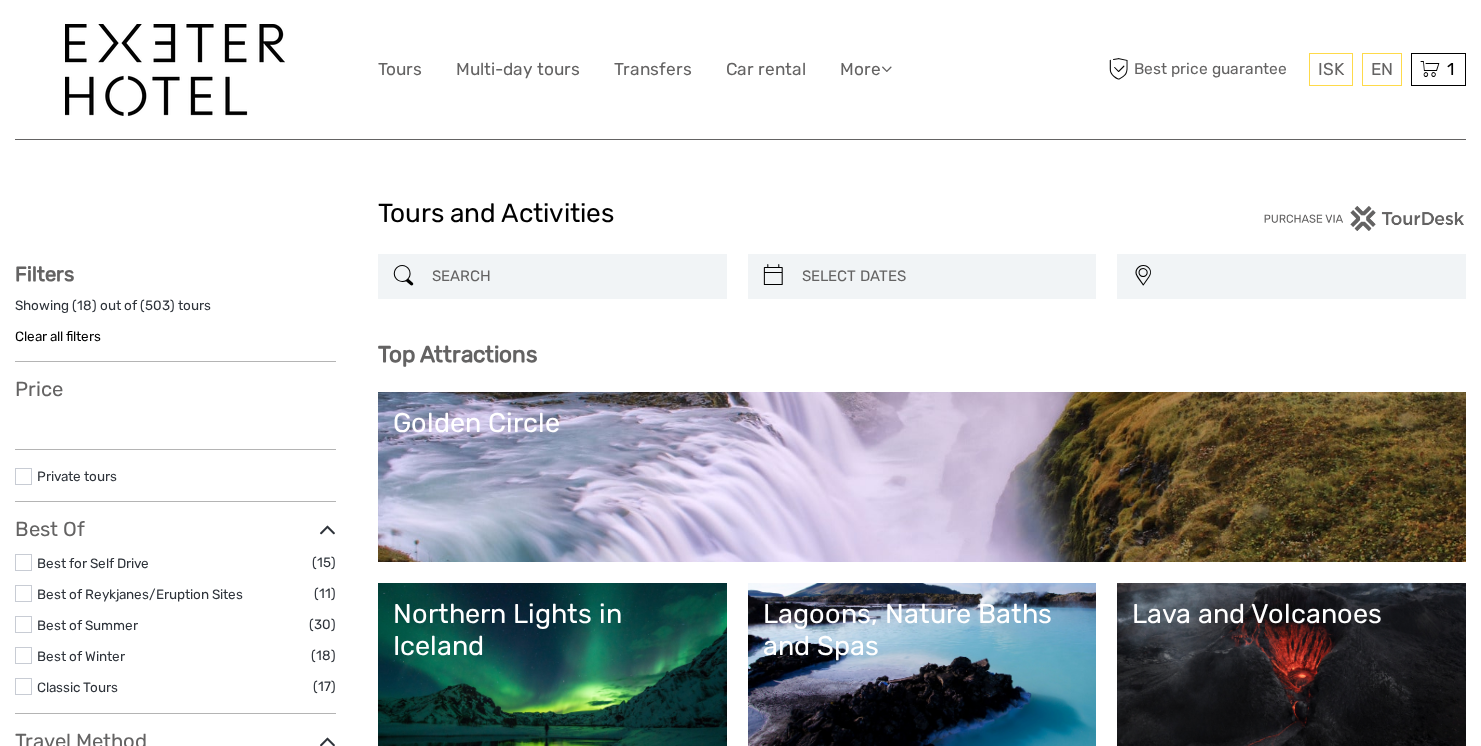 select 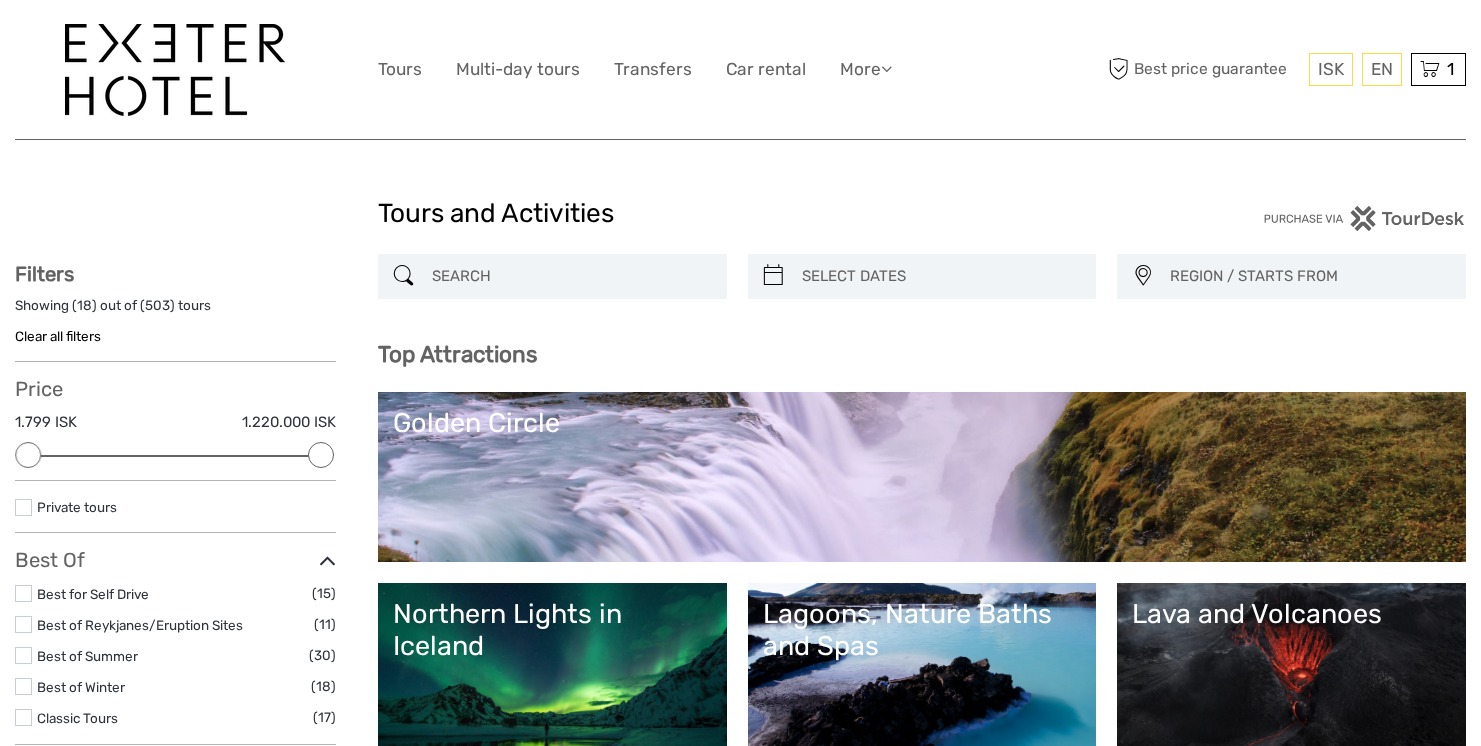 scroll, scrollTop: 0, scrollLeft: 0, axis: both 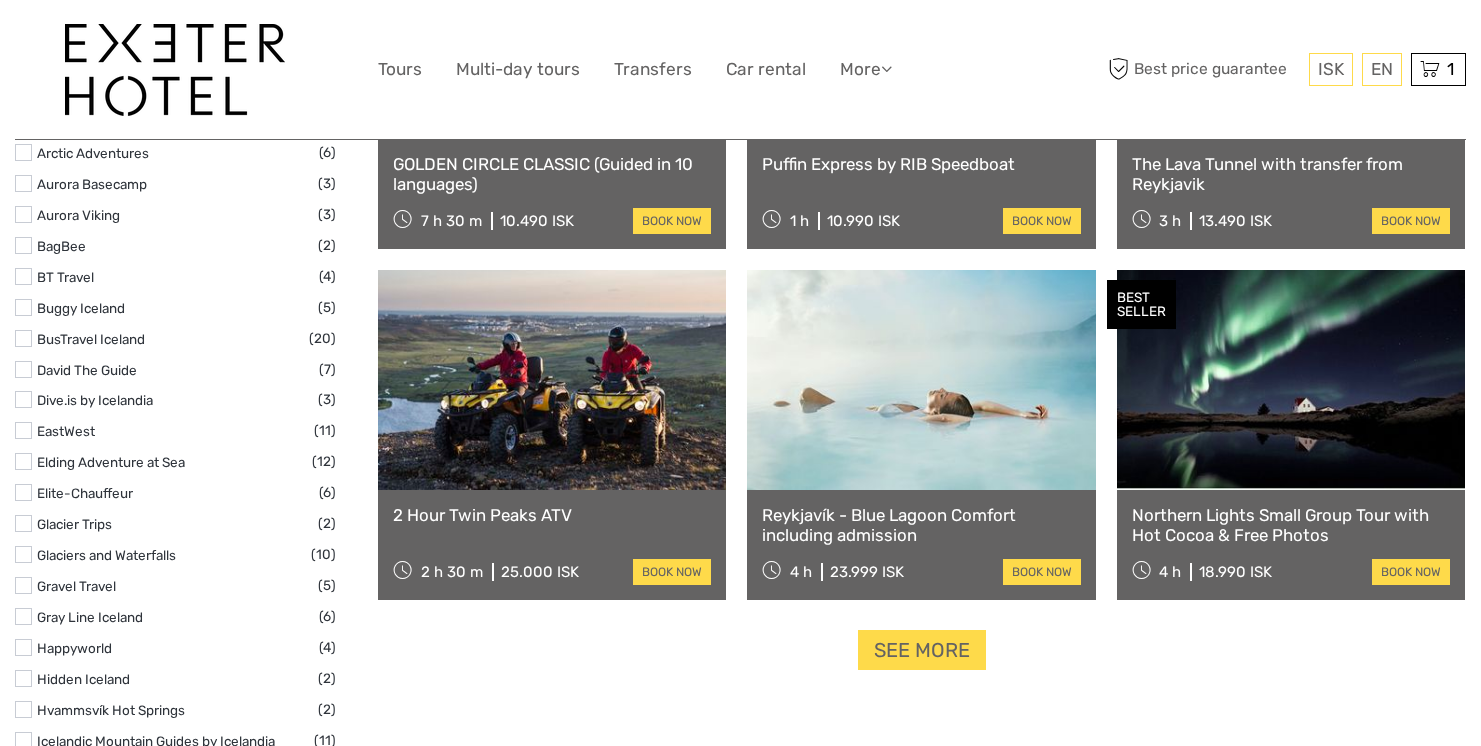 click at bounding box center [921, 380] 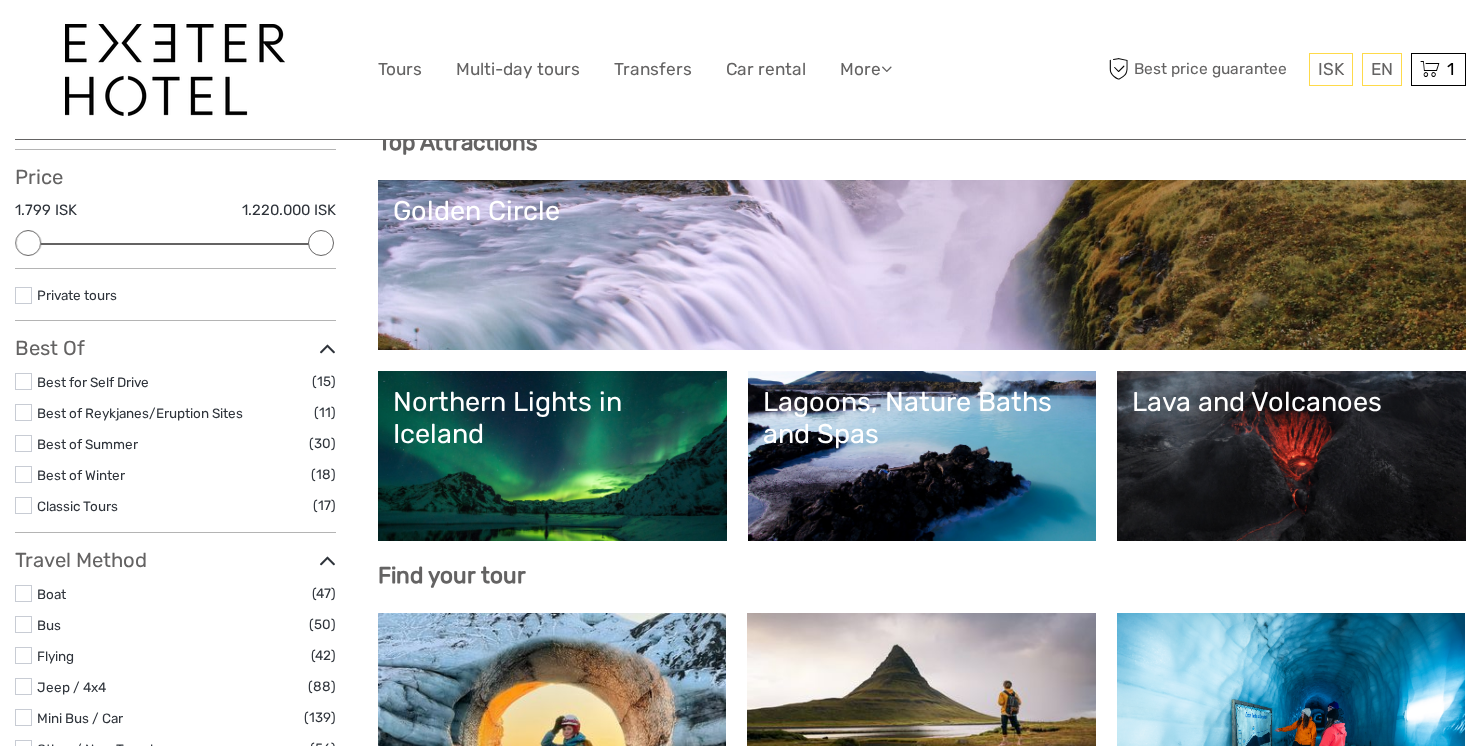 scroll, scrollTop: 213, scrollLeft: 0, axis: vertical 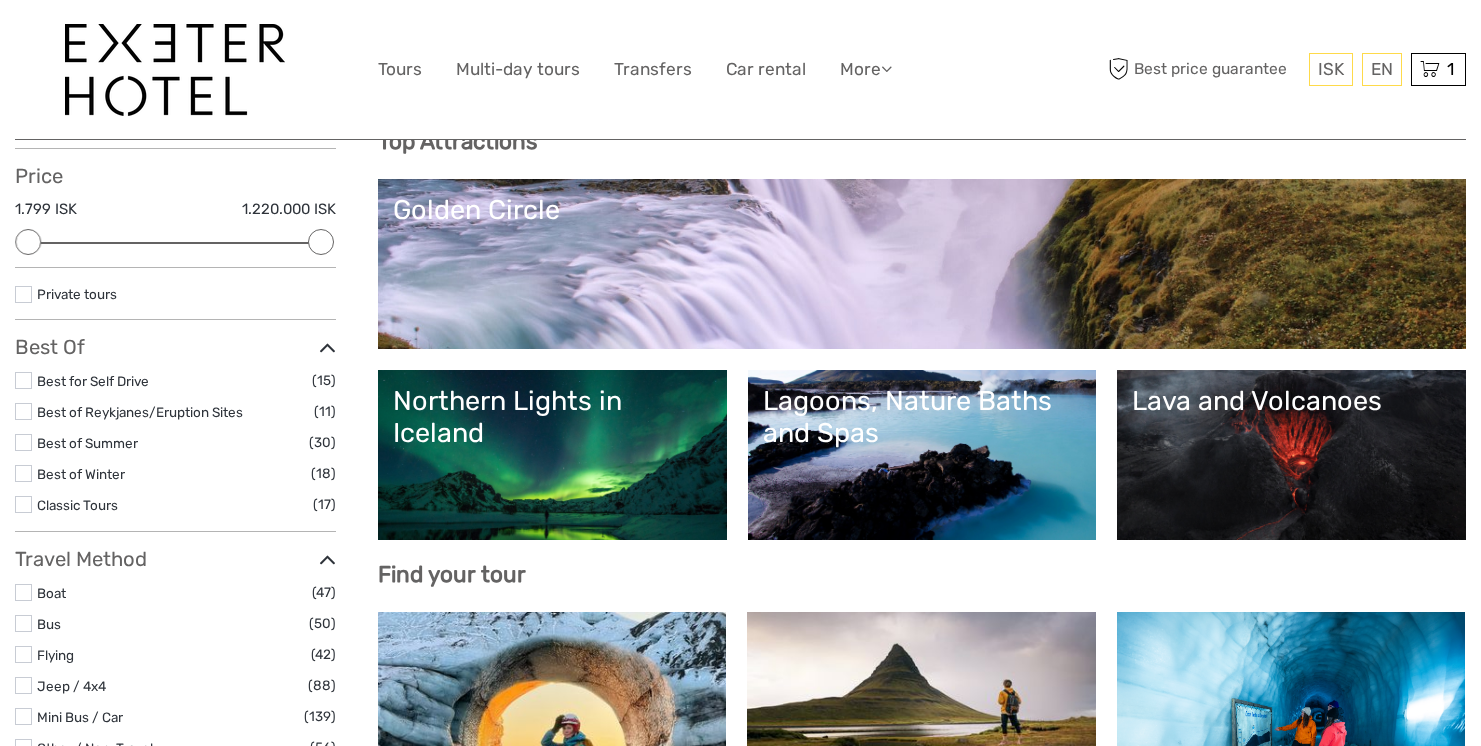 click on "Lagoons, Nature Baths and Spas" at bounding box center (922, 417) 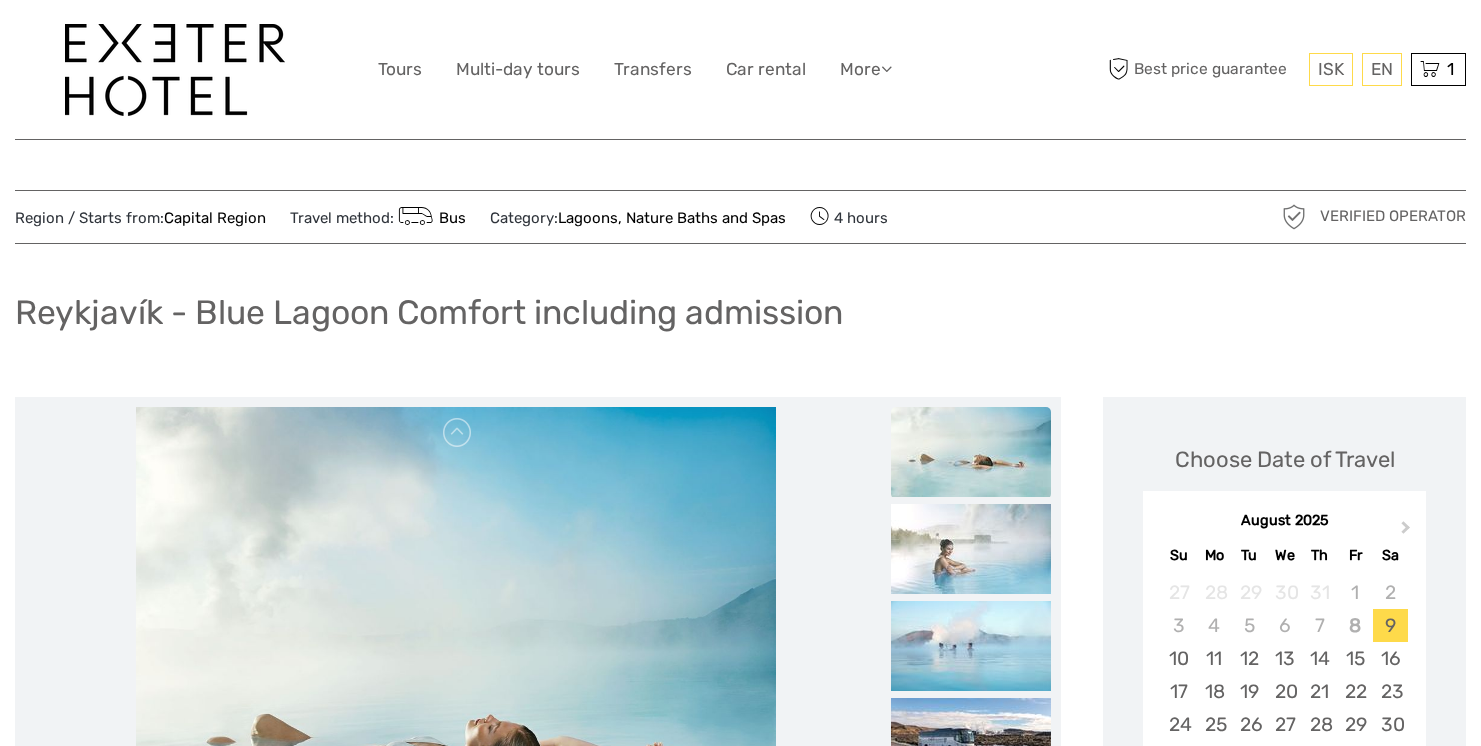 scroll, scrollTop: 0, scrollLeft: 0, axis: both 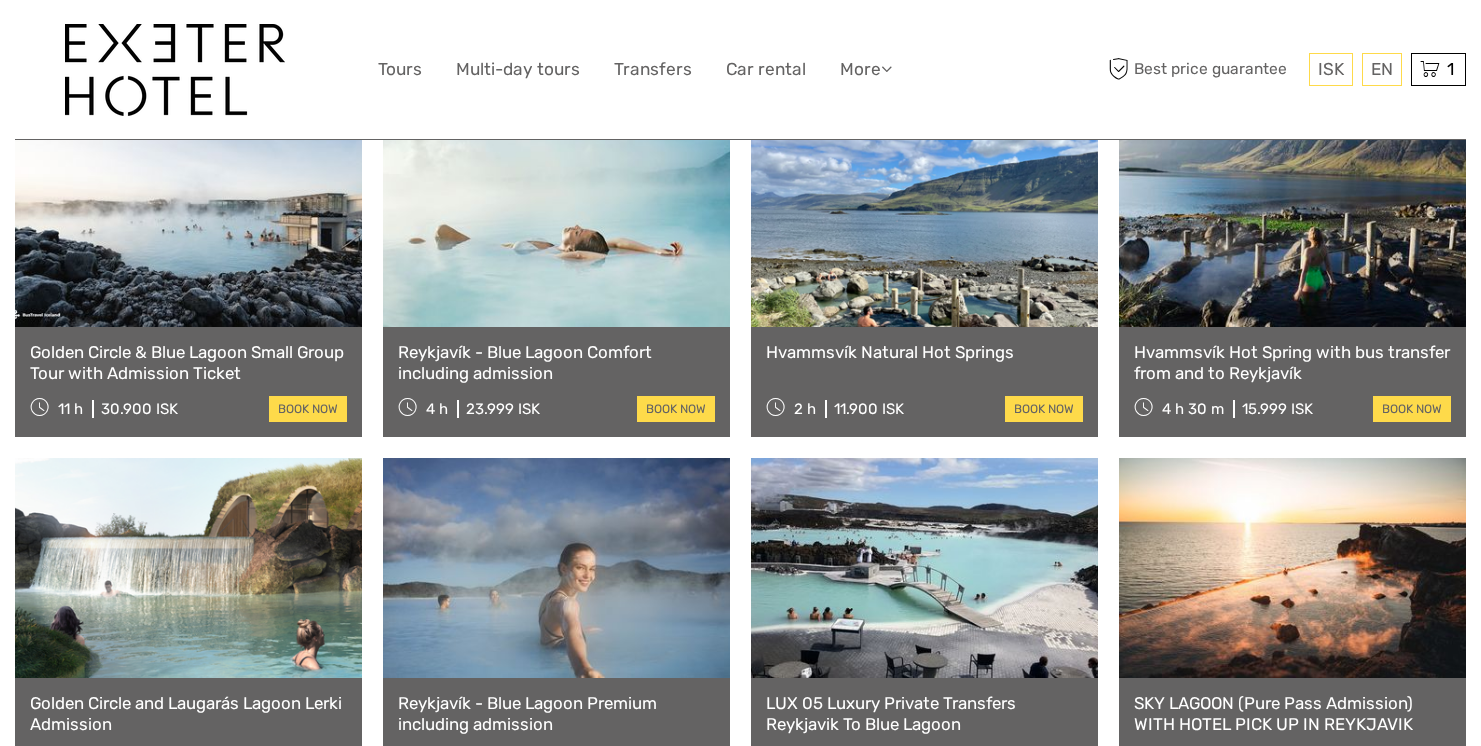 click on "Hvammsvík Natural Hot Springs" at bounding box center (924, 352) 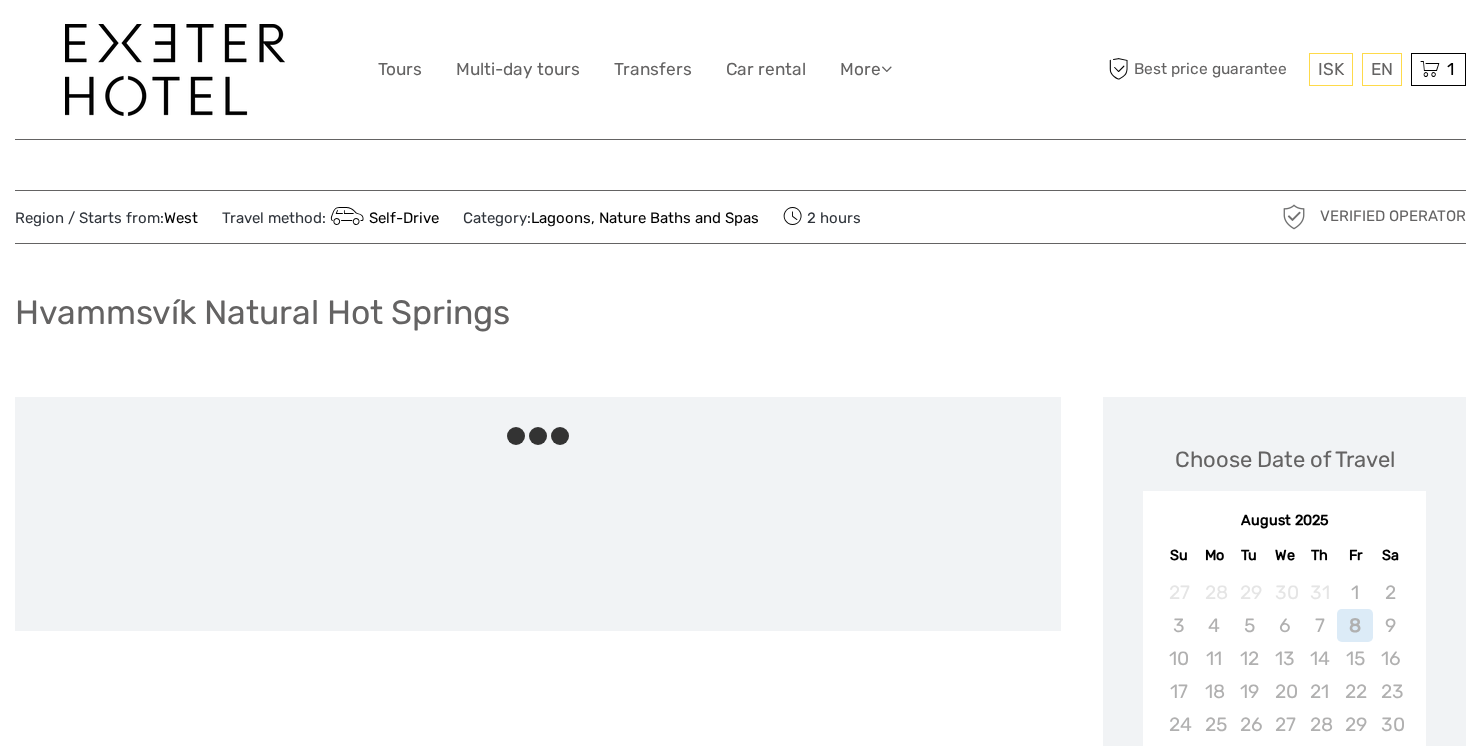 scroll, scrollTop: 0, scrollLeft: 0, axis: both 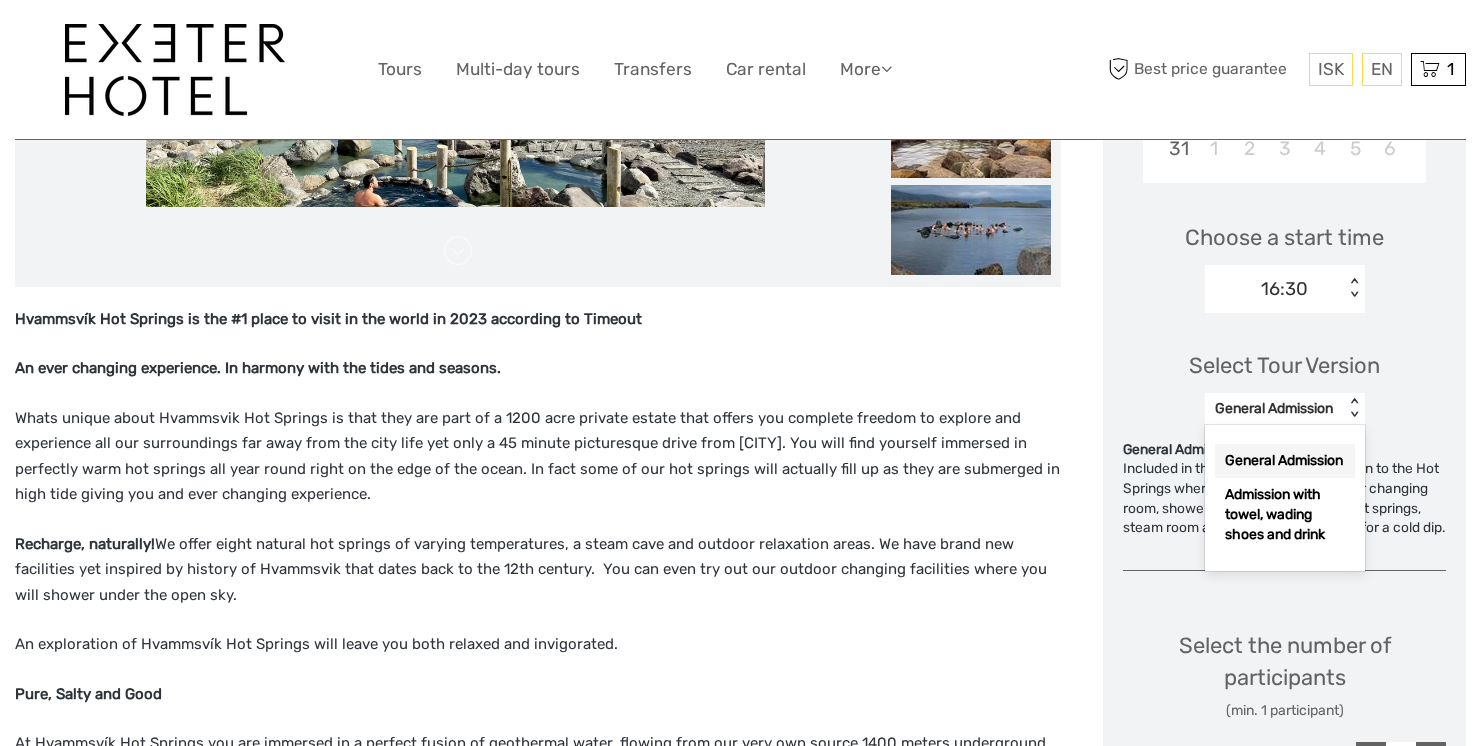 click on "General Admission < >" at bounding box center (1285, 409) 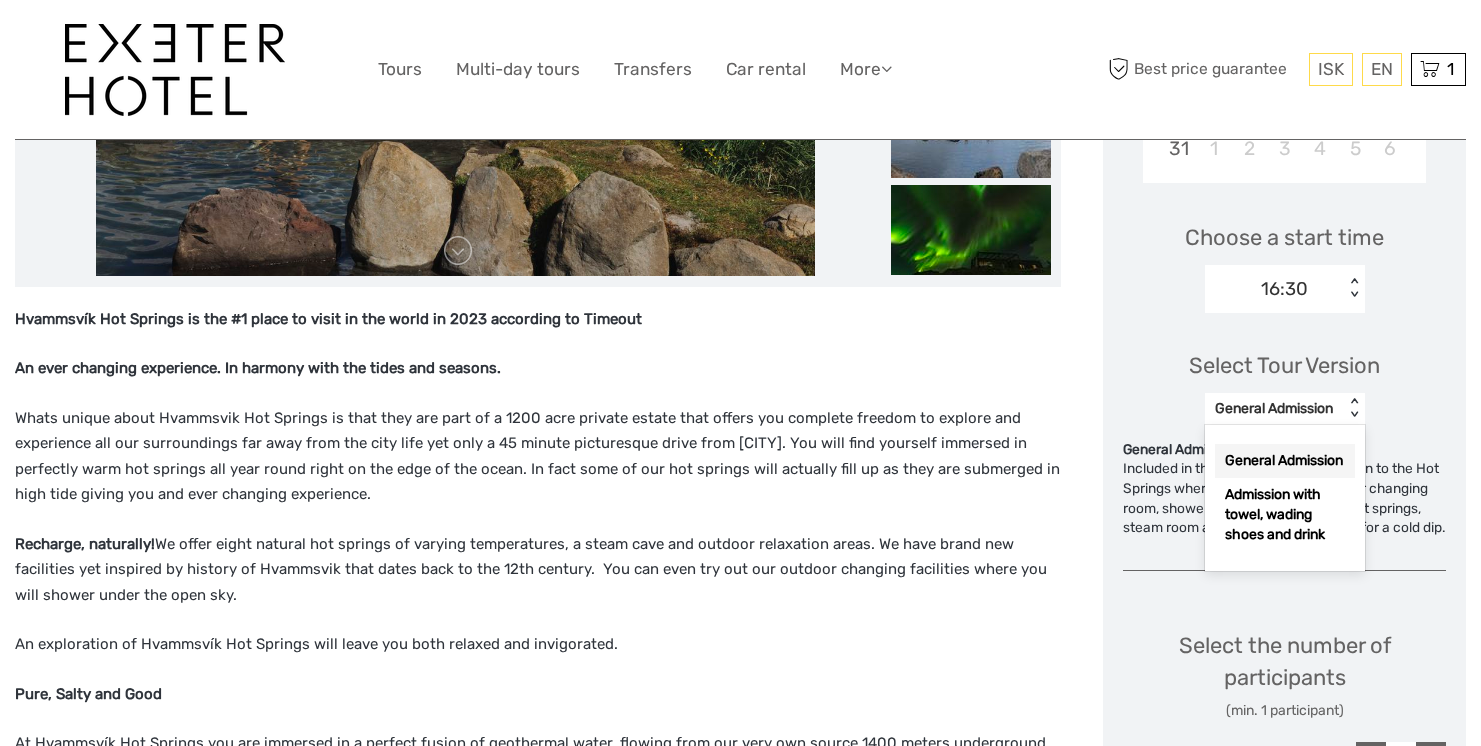 click on "General Admission" at bounding box center [1285, 461] 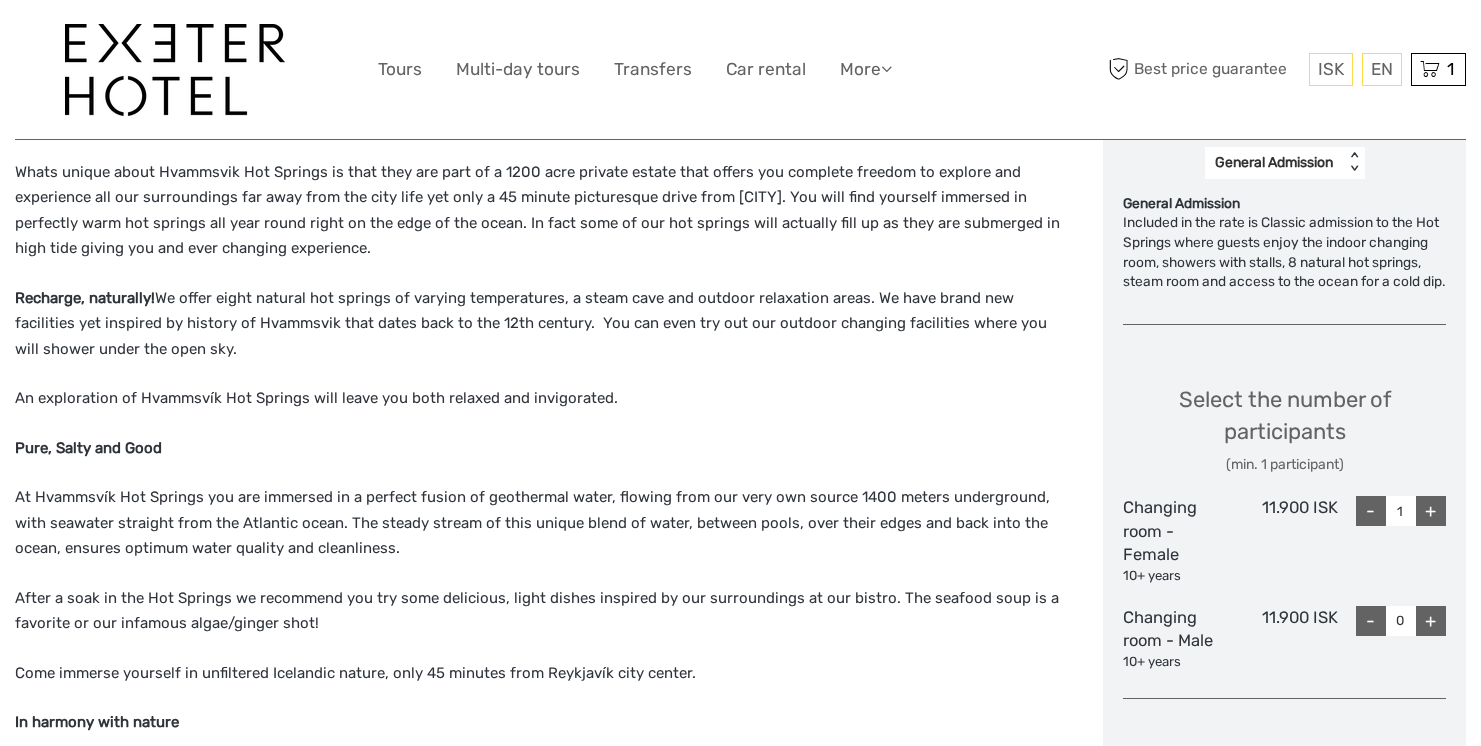 scroll, scrollTop: 859, scrollLeft: 0, axis: vertical 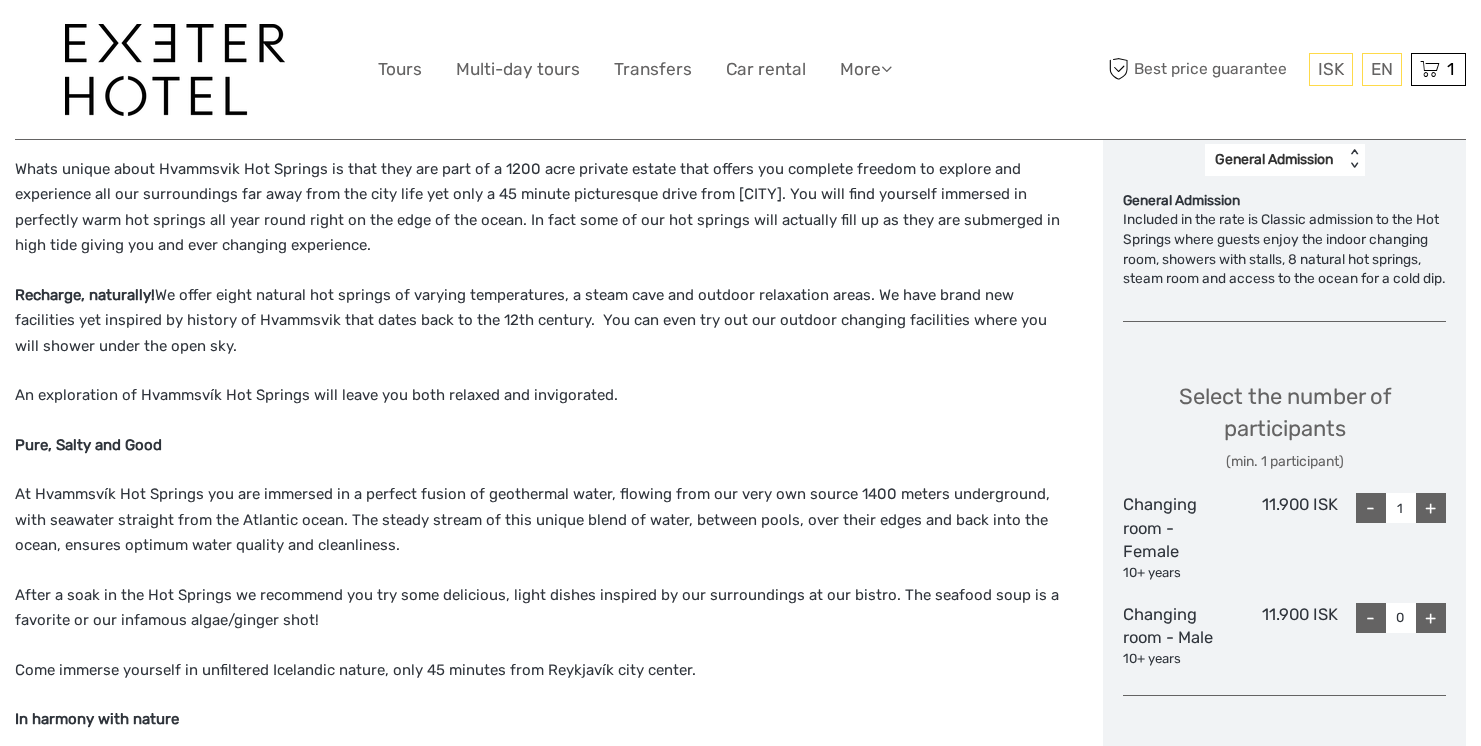click on "+" at bounding box center [1431, 618] 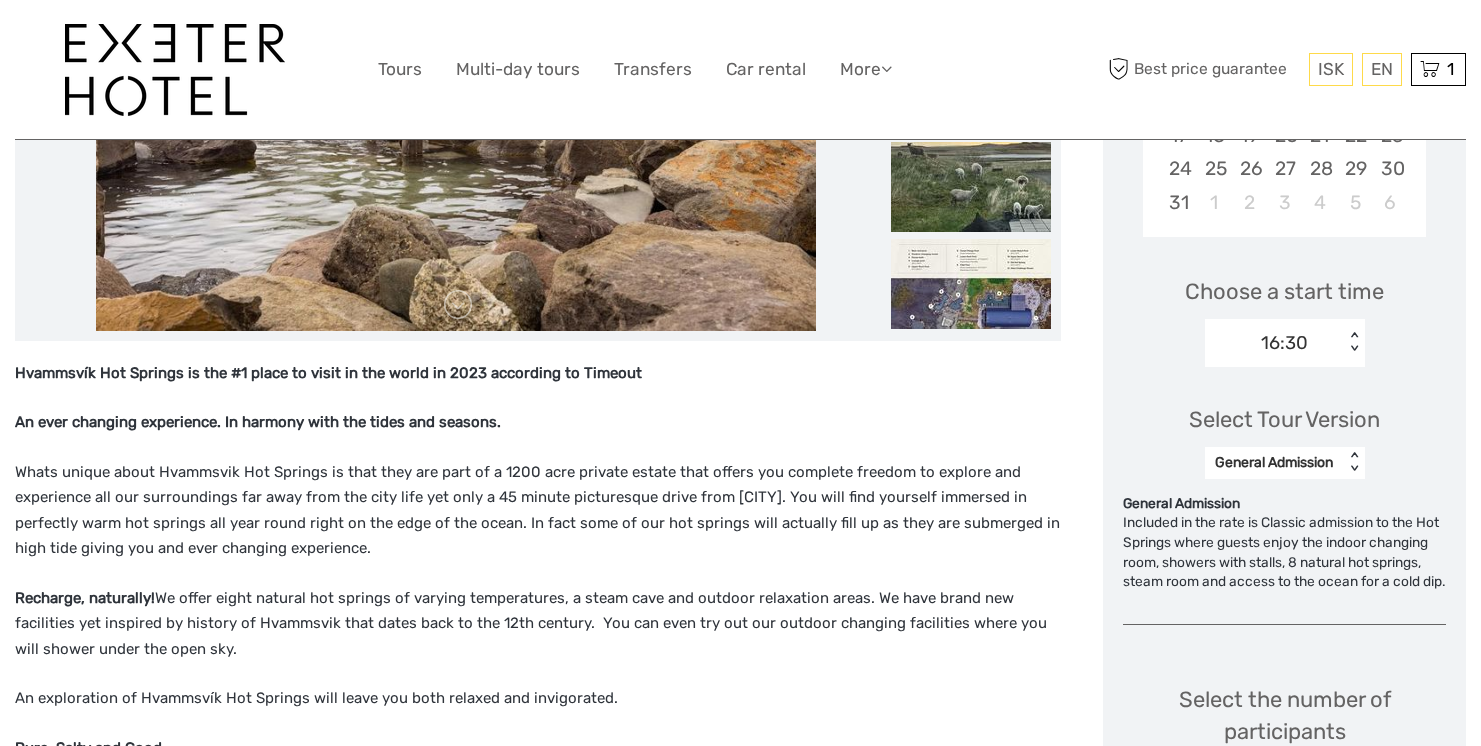 scroll, scrollTop: 552, scrollLeft: 0, axis: vertical 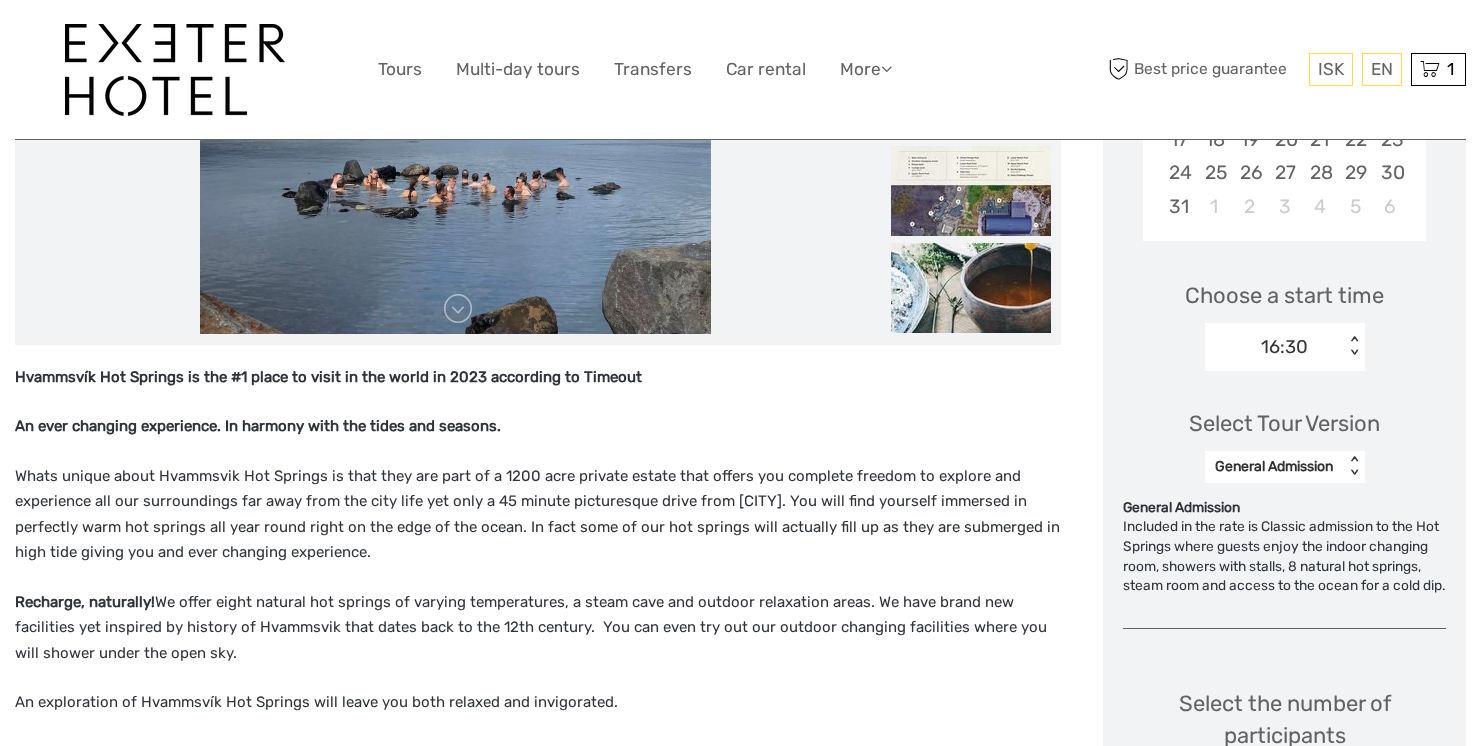 click on "< >" at bounding box center (1354, 346) 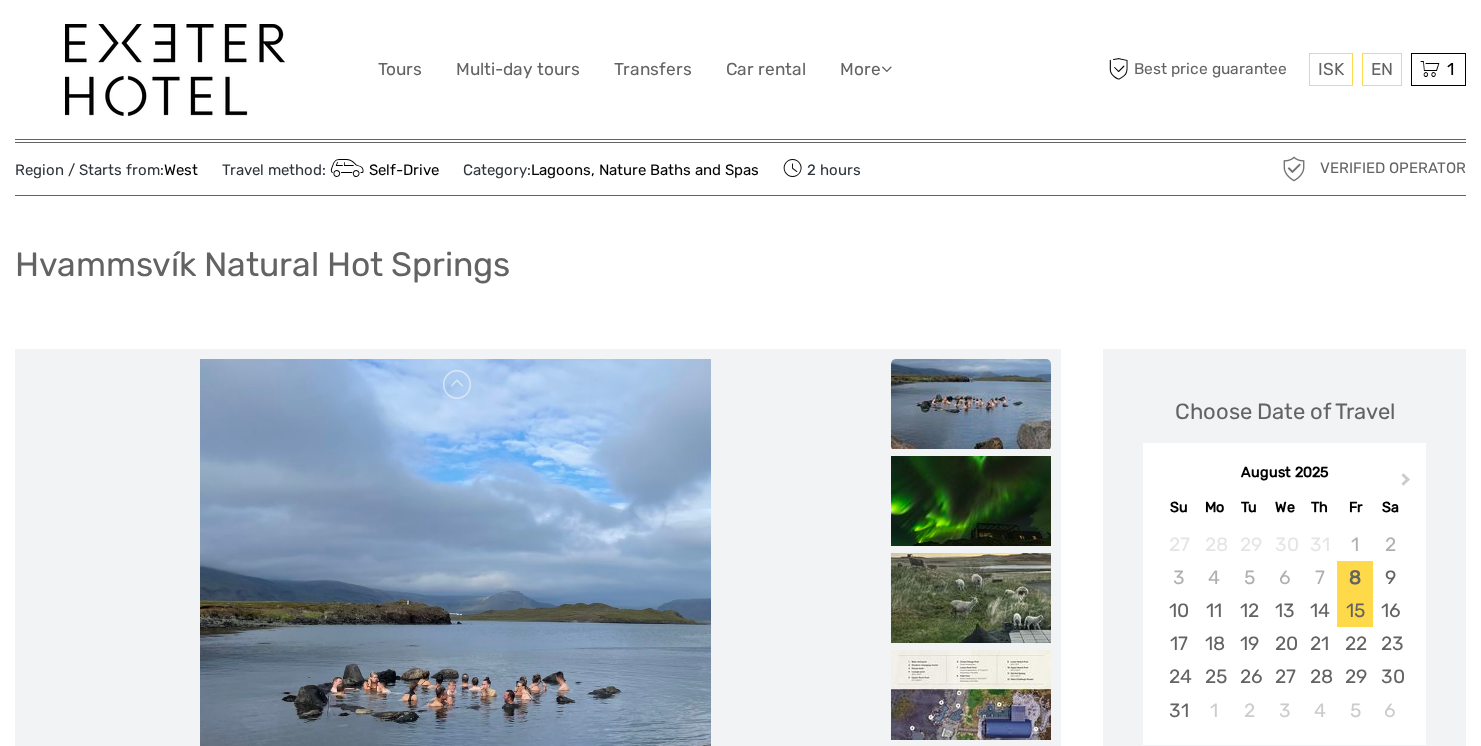 scroll, scrollTop: 38, scrollLeft: 0, axis: vertical 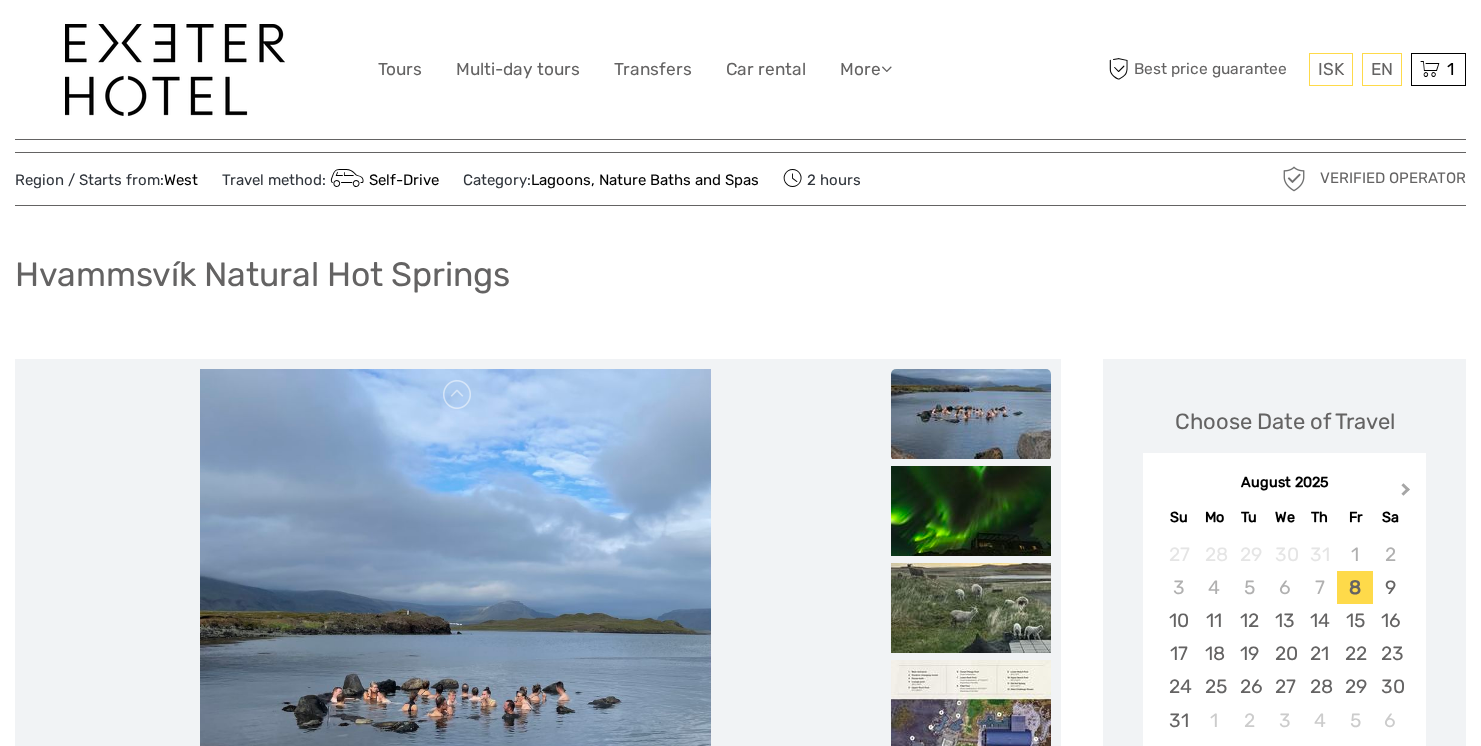 click on "Next Month" at bounding box center (1408, 494) 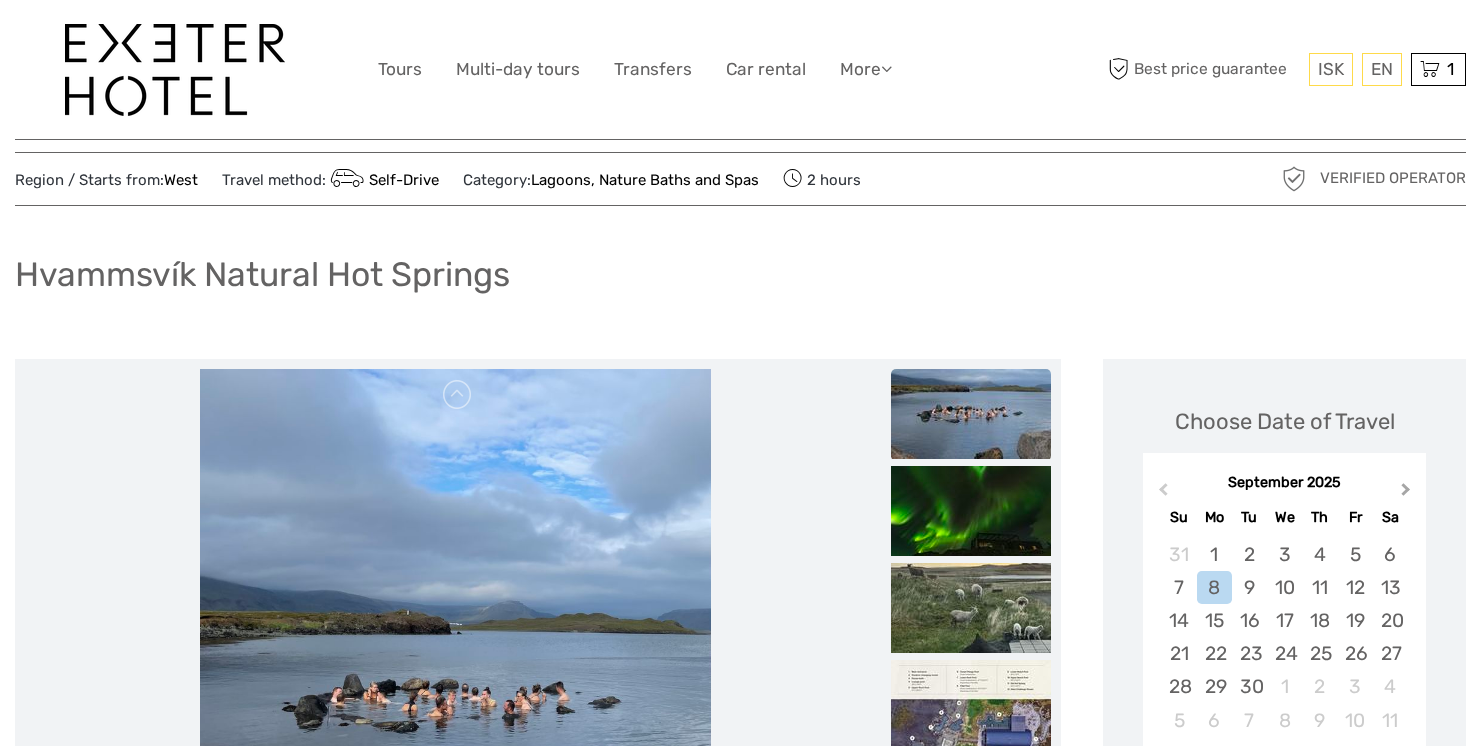 click on "Next Month" at bounding box center [1408, 494] 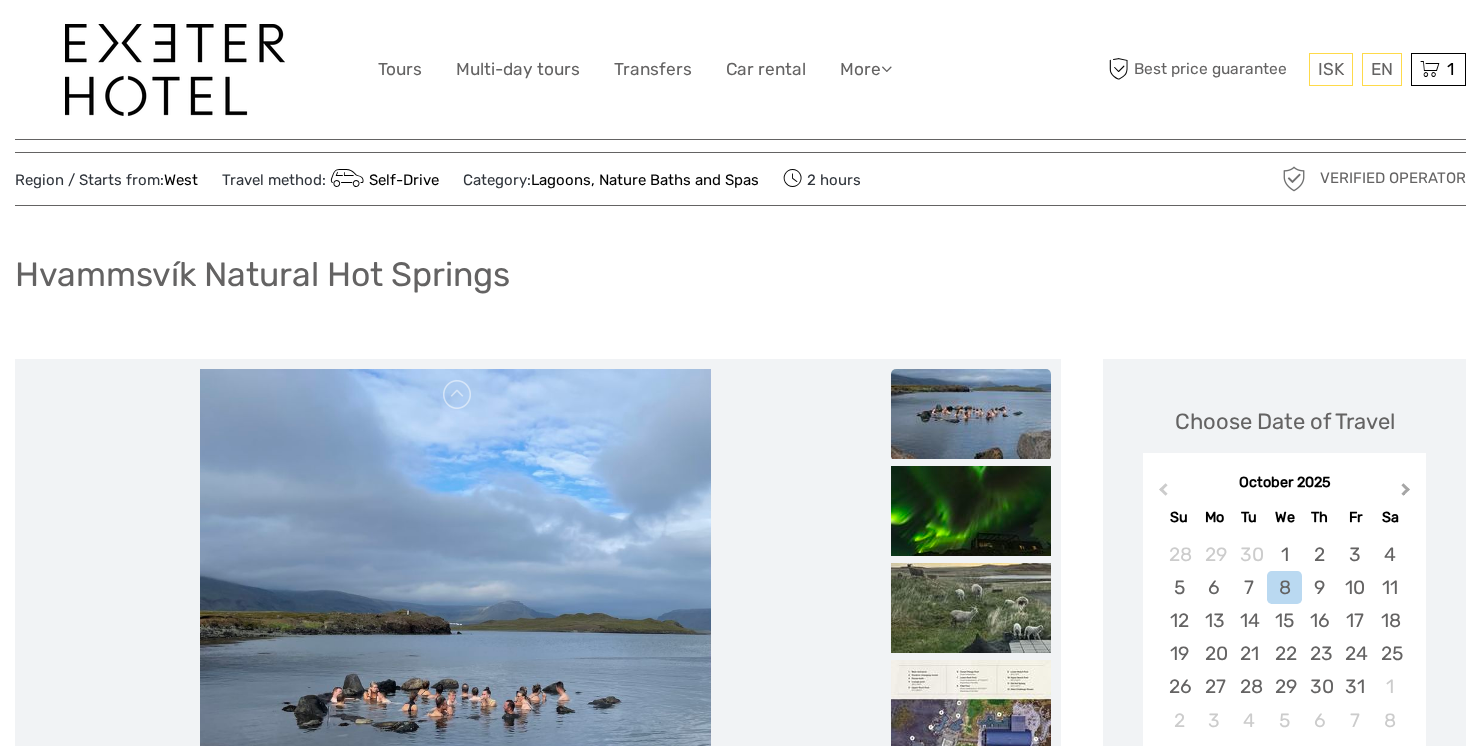 click on "Next Month" at bounding box center (1408, 494) 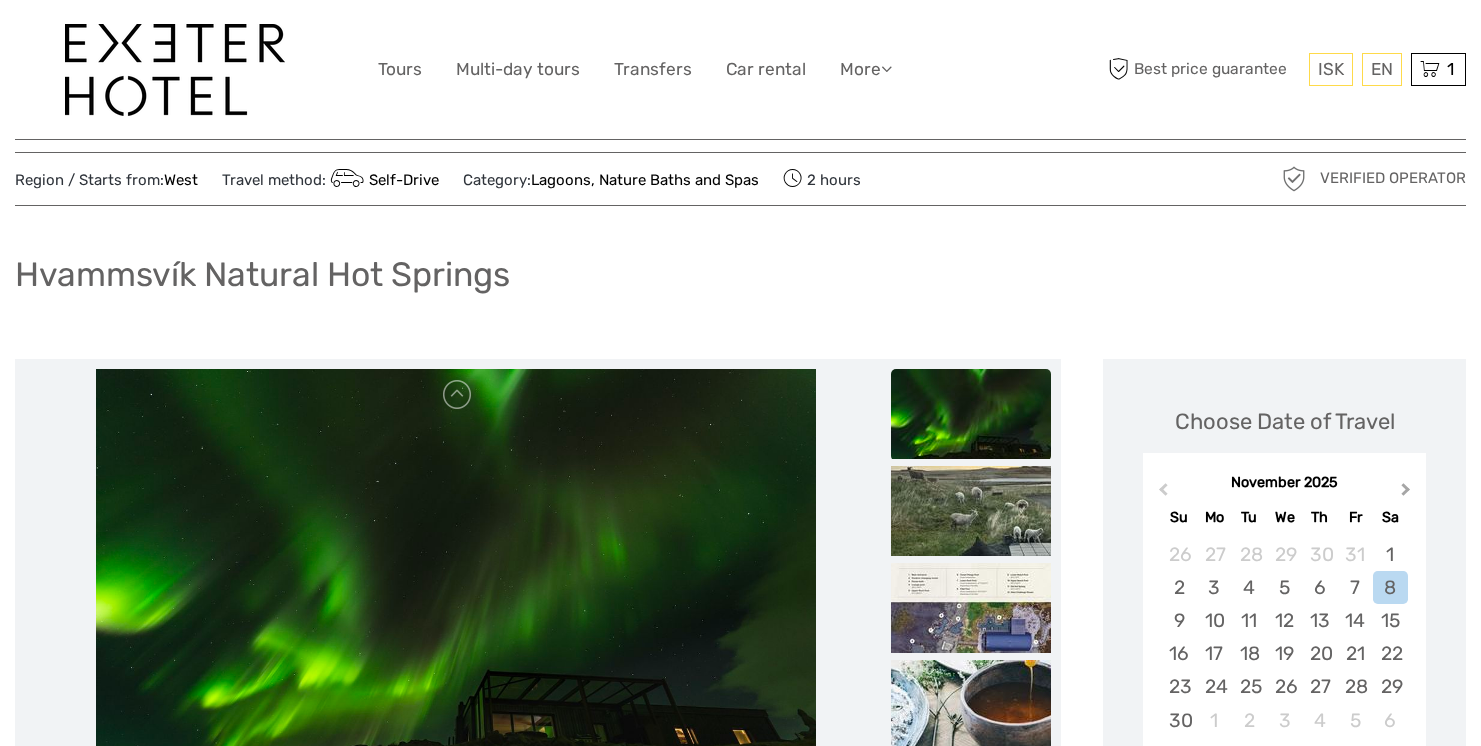 click on "Next Month" at bounding box center [1408, 494] 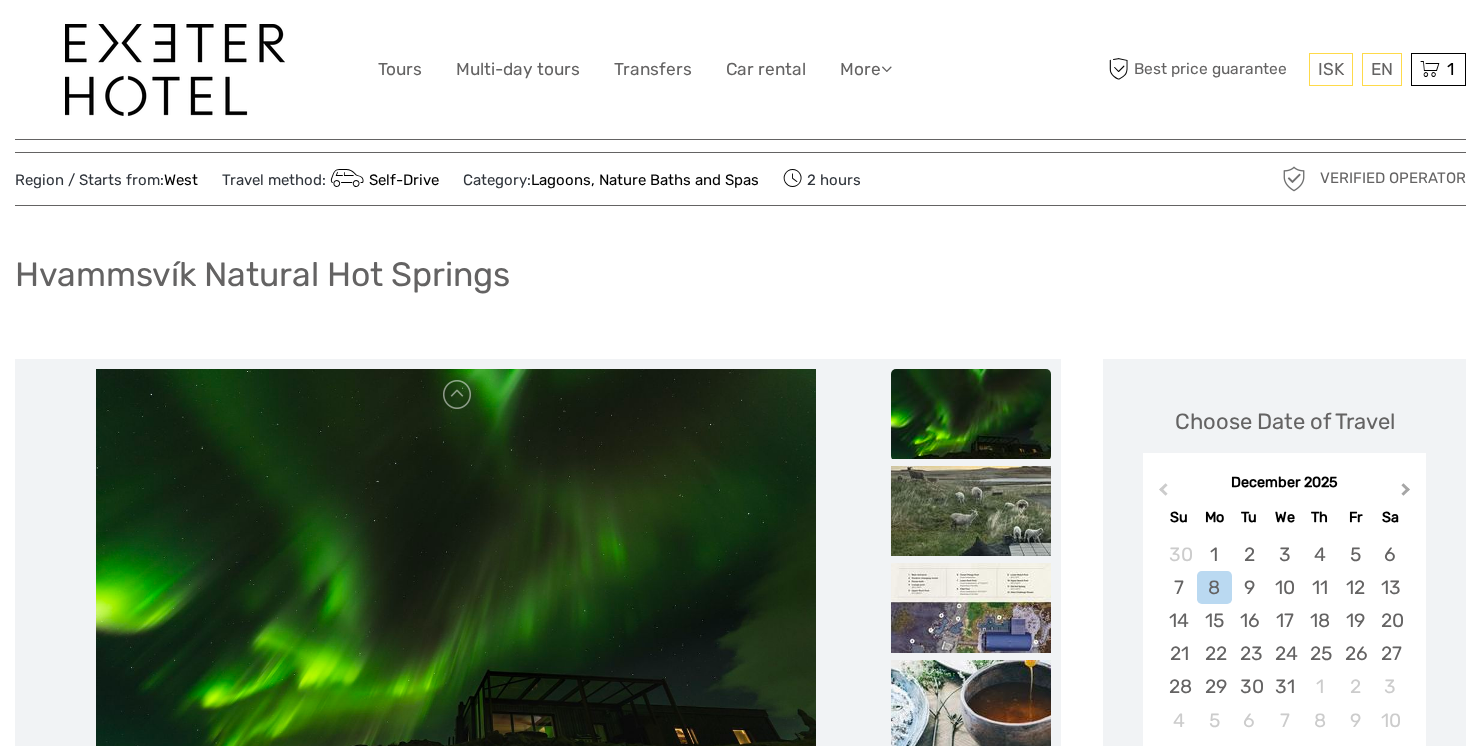 click on "Next Month" at bounding box center [1408, 494] 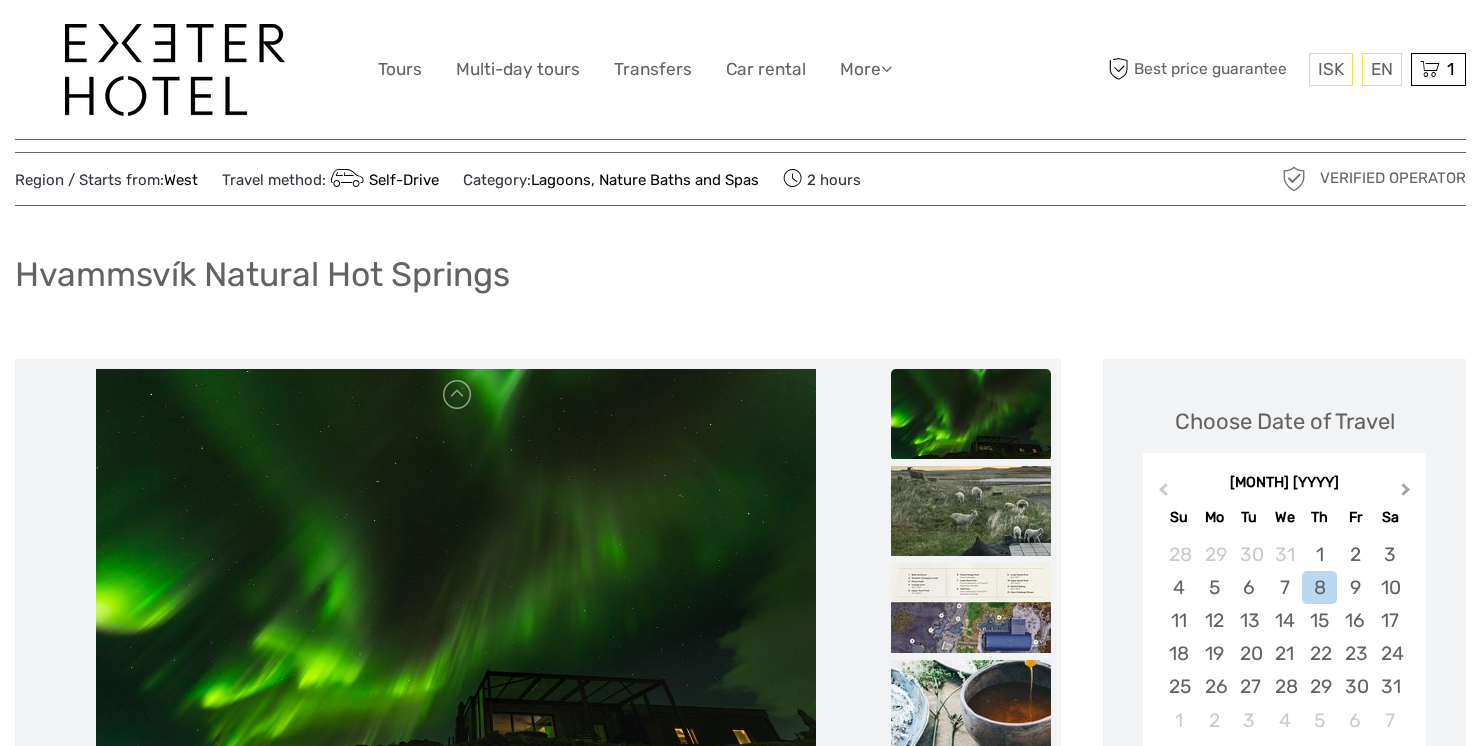 click on "Next Month" at bounding box center (1408, 494) 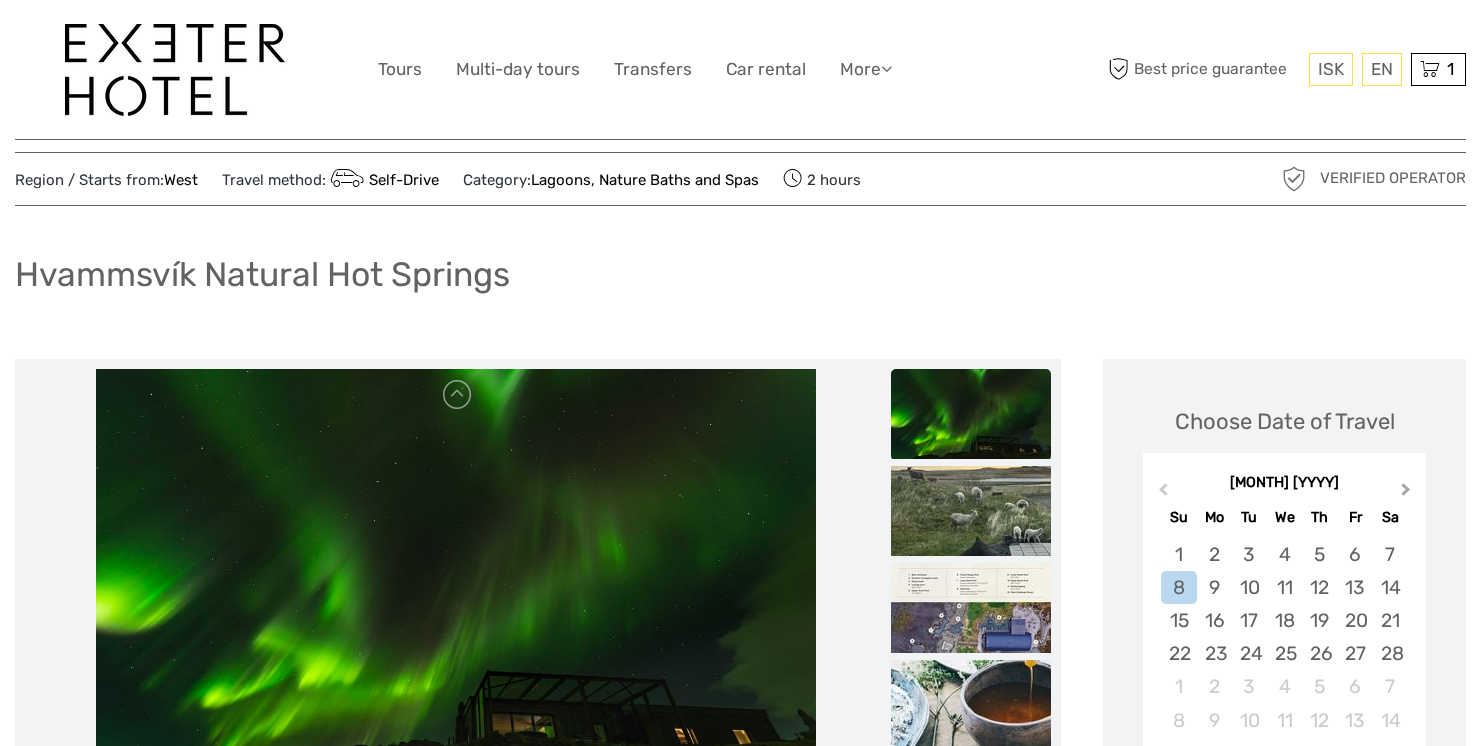 click on "Next Month" at bounding box center (1408, 494) 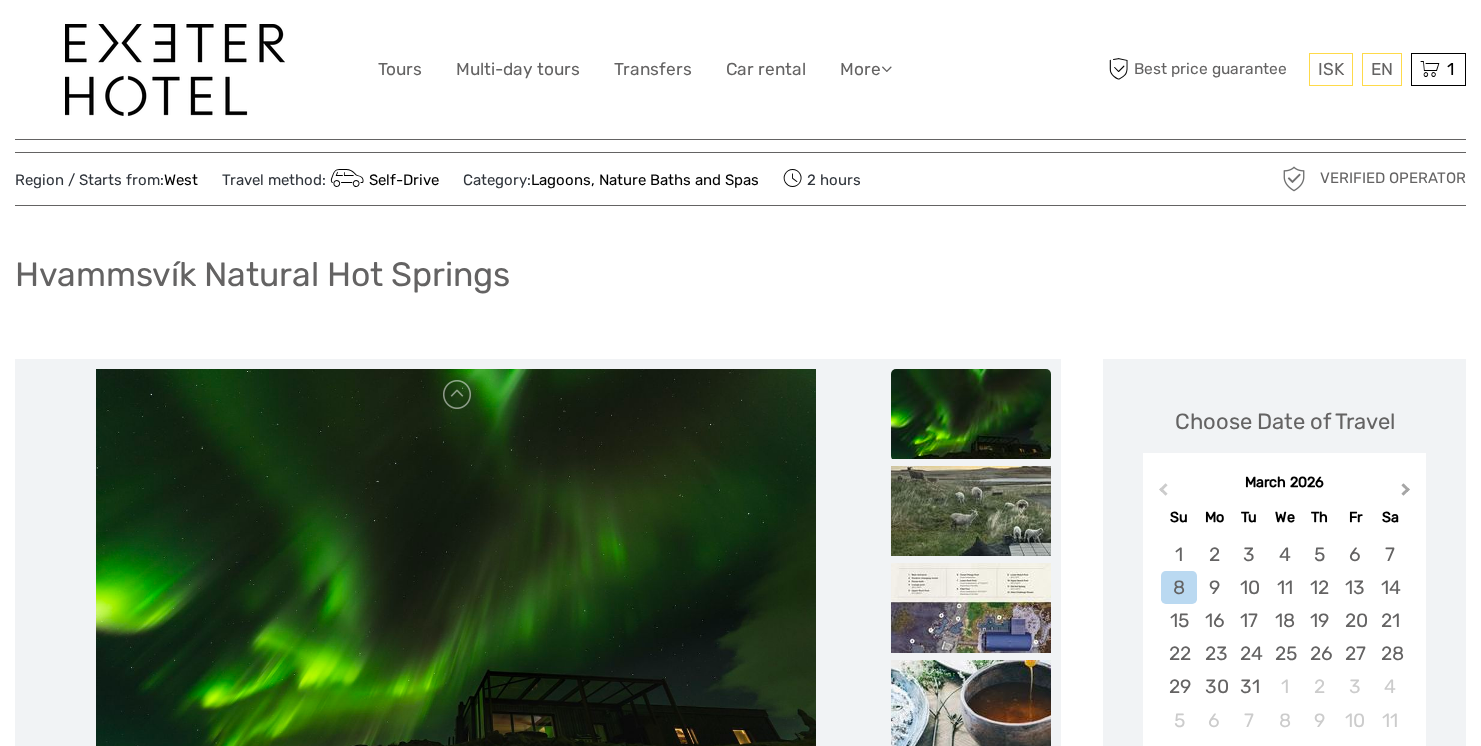 click on "Next Month" at bounding box center (1408, 494) 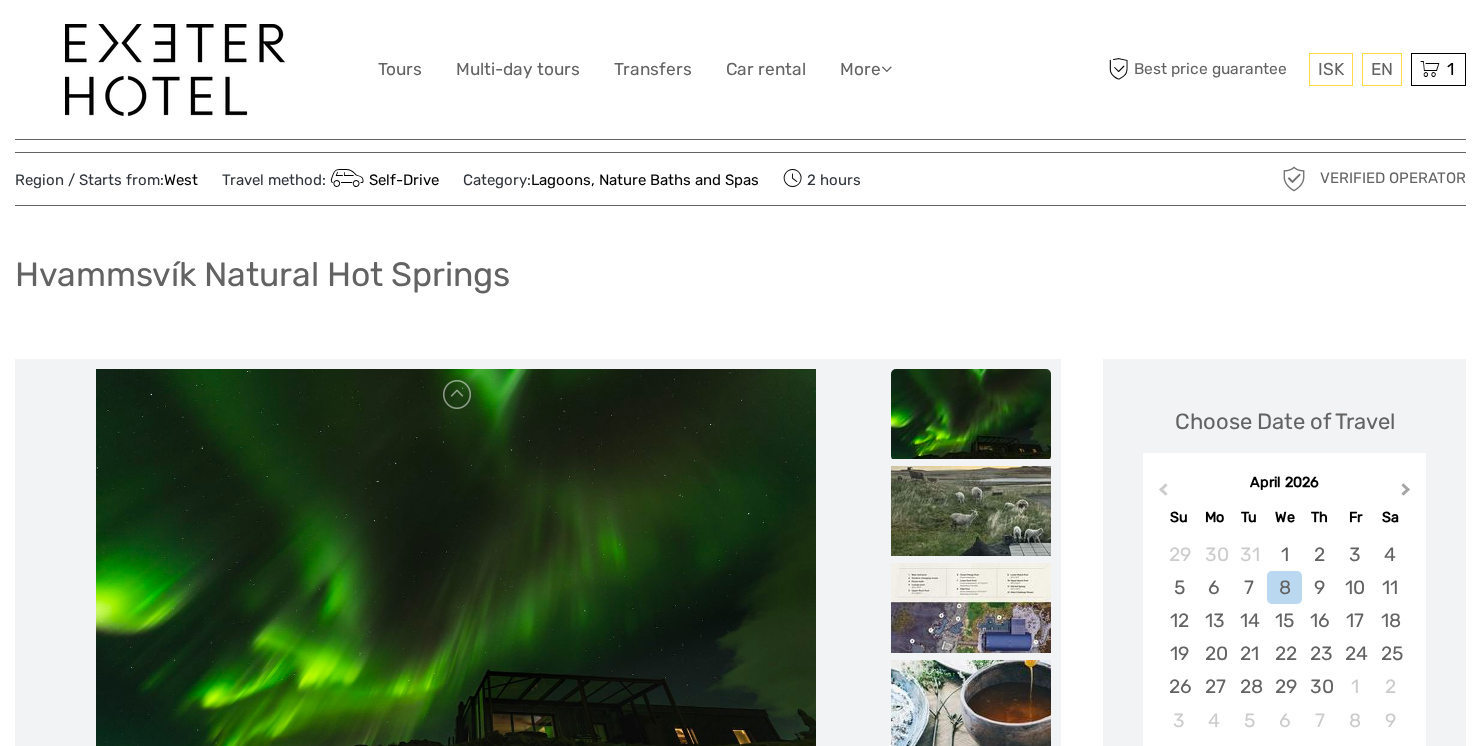 click on "Next Month" at bounding box center [1408, 494] 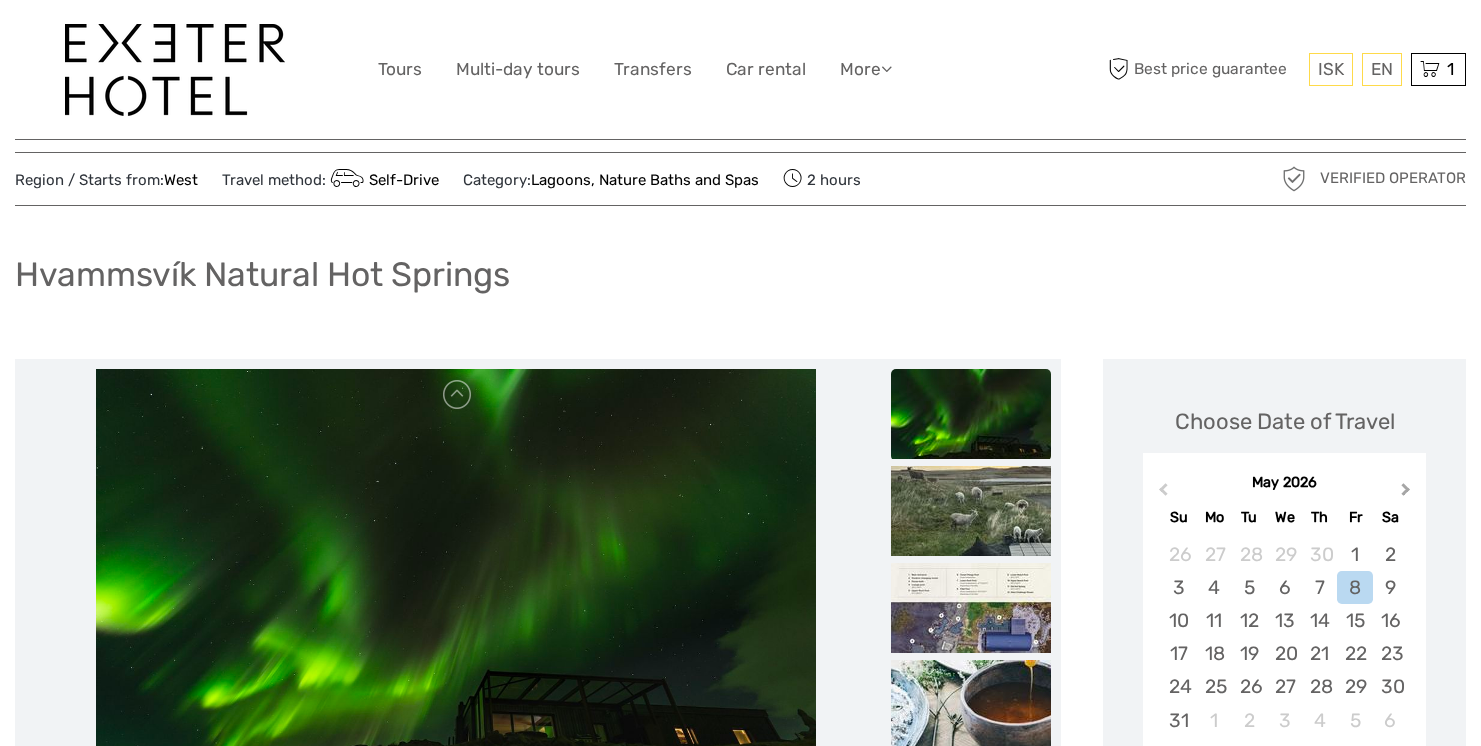 click on "Next Month" at bounding box center [1408, 494] 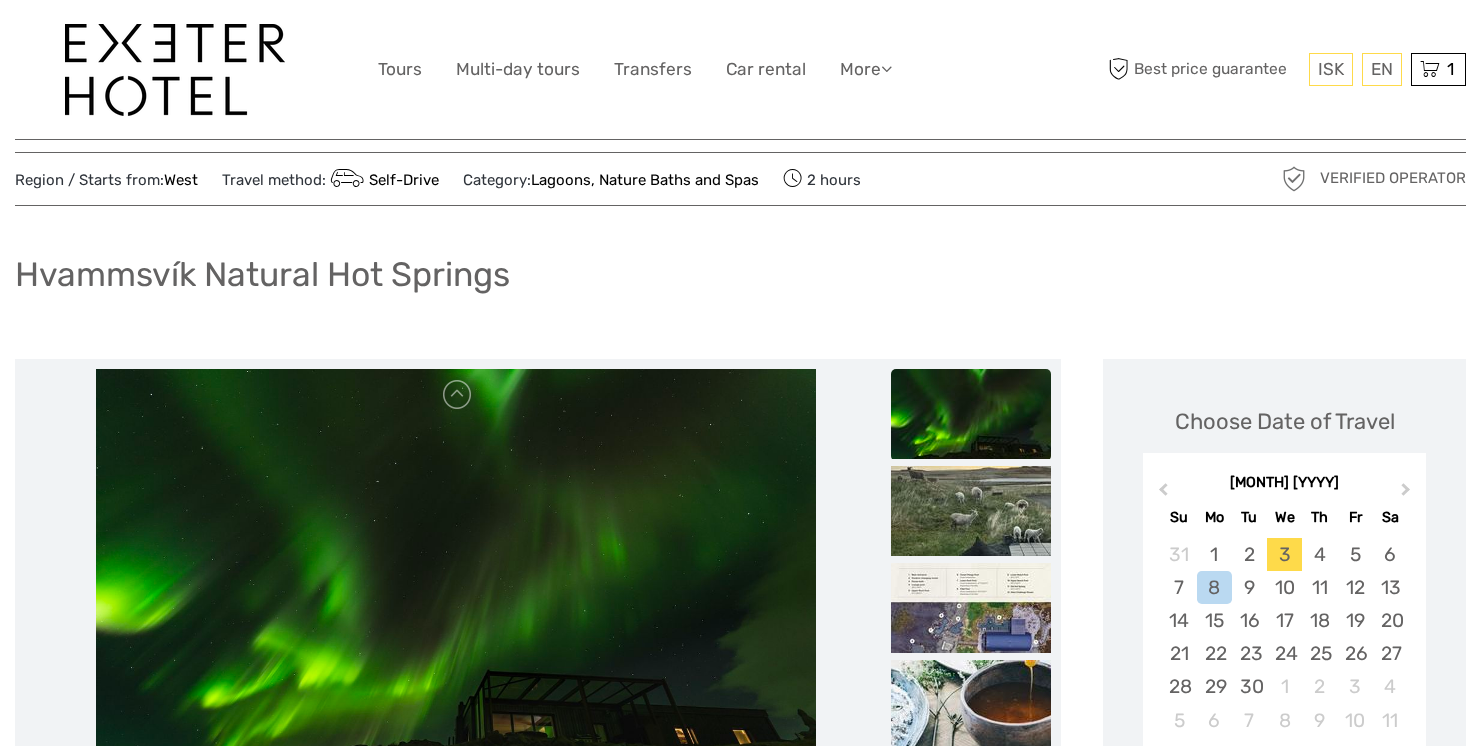 click on "3" at bounding box center [1284, 554] 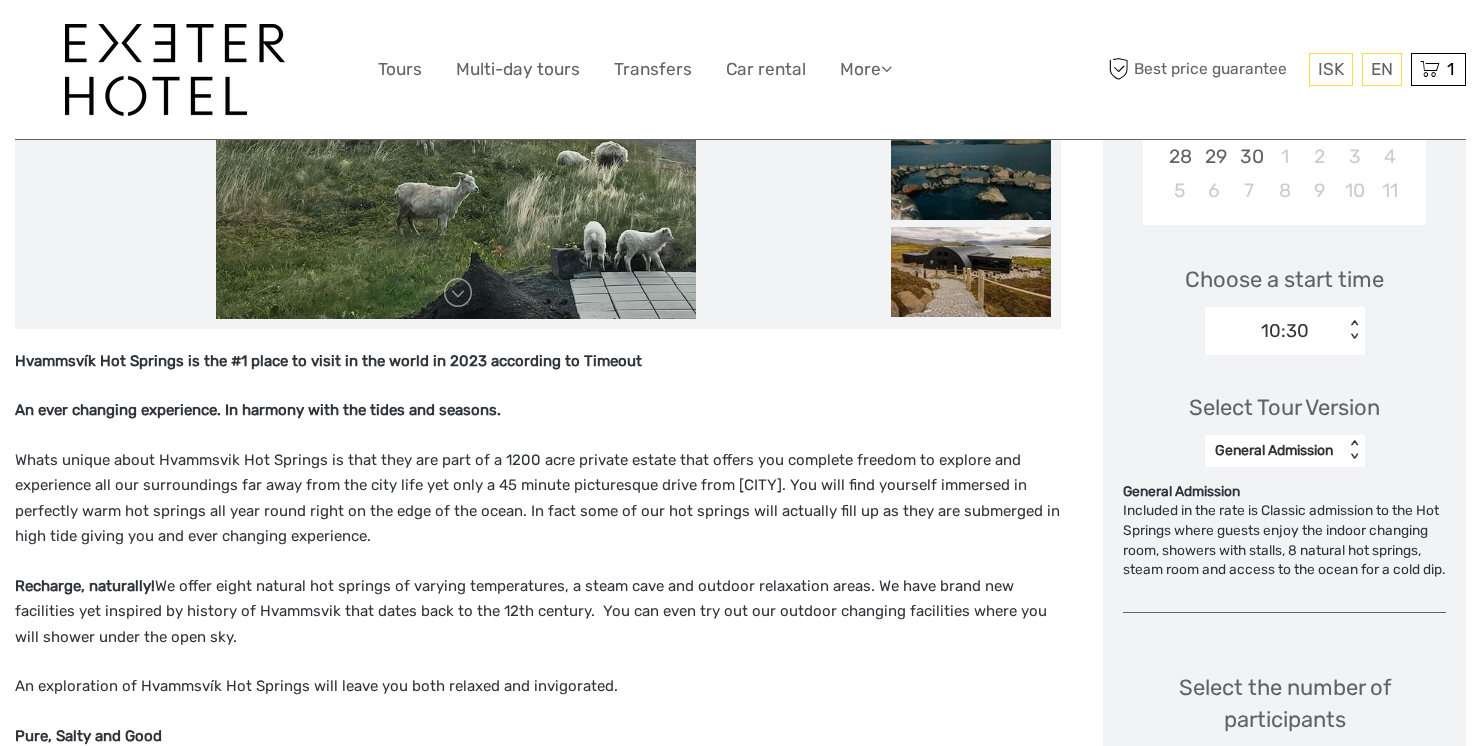scroll, scrollTop: 571, scrollLeft: 0, axis: vertical 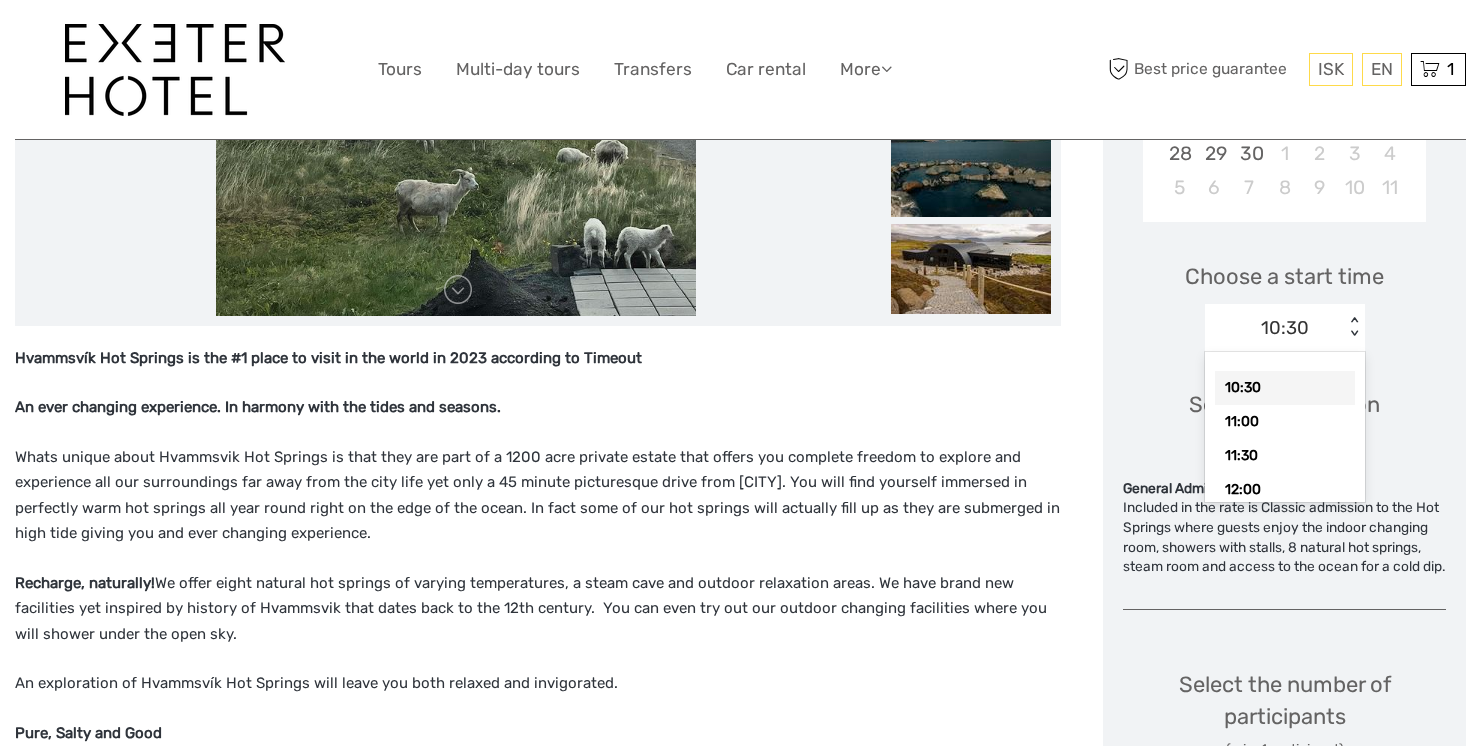 click on "< >" at bounding box center [1354, 327] 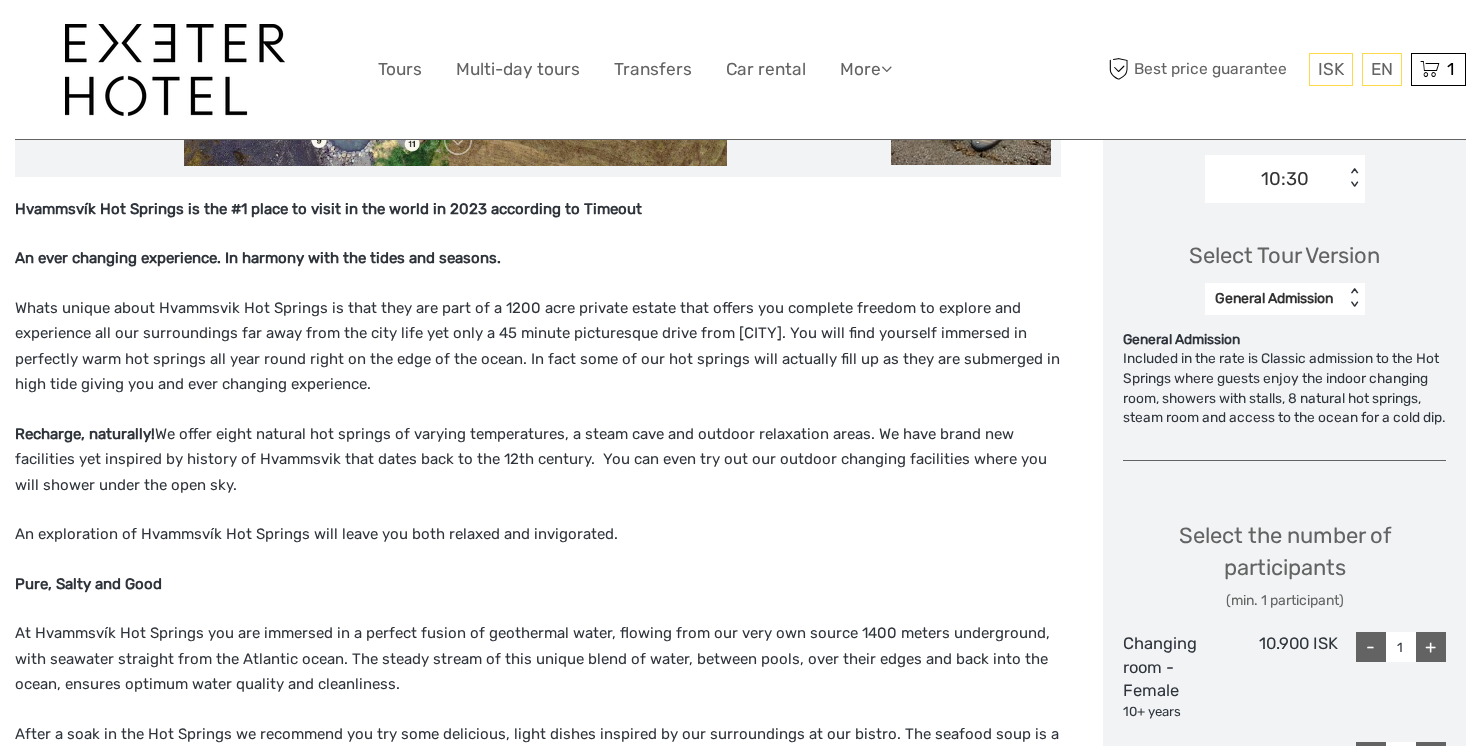 scroll, scrollTop: 721, scrollLeft: 0, axis: vertical 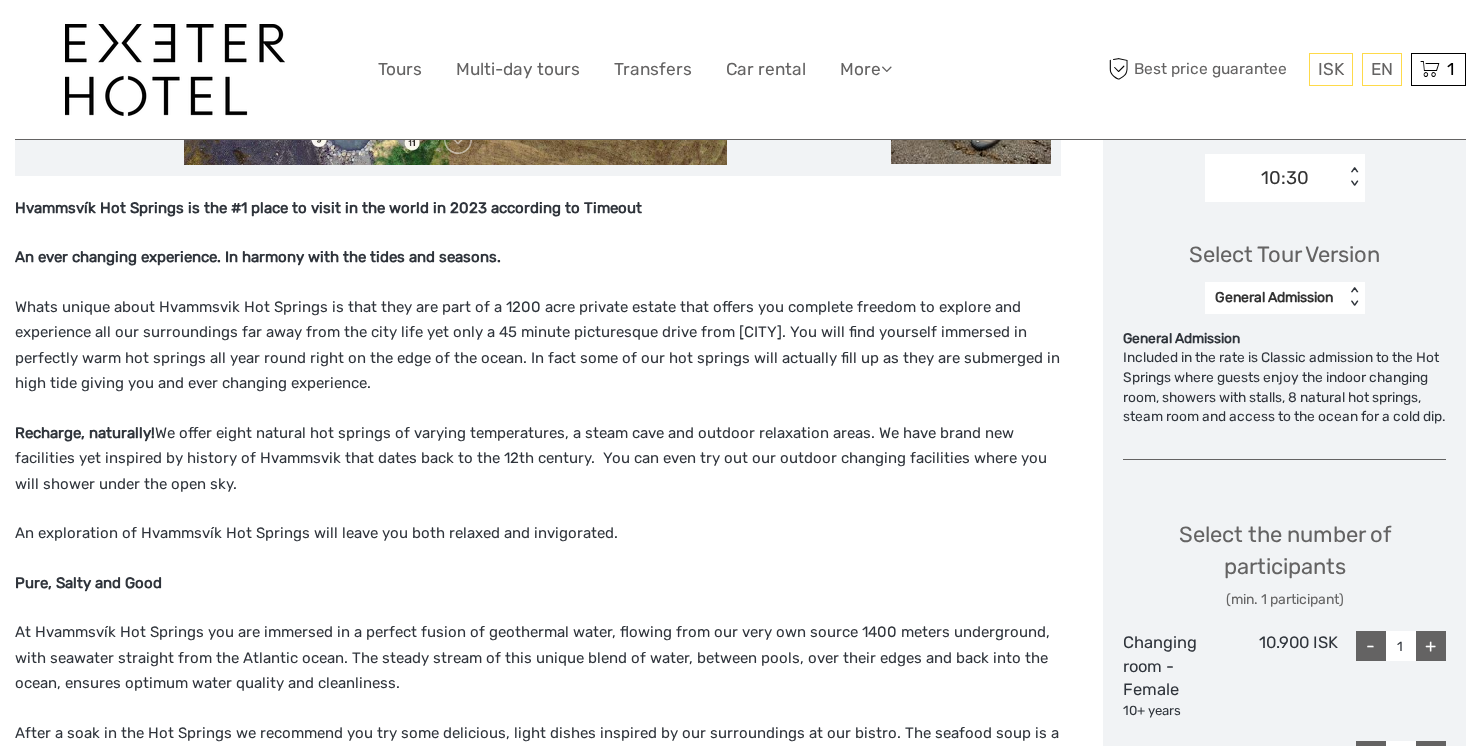 click on "< >" at bounding box center (1354, 297) 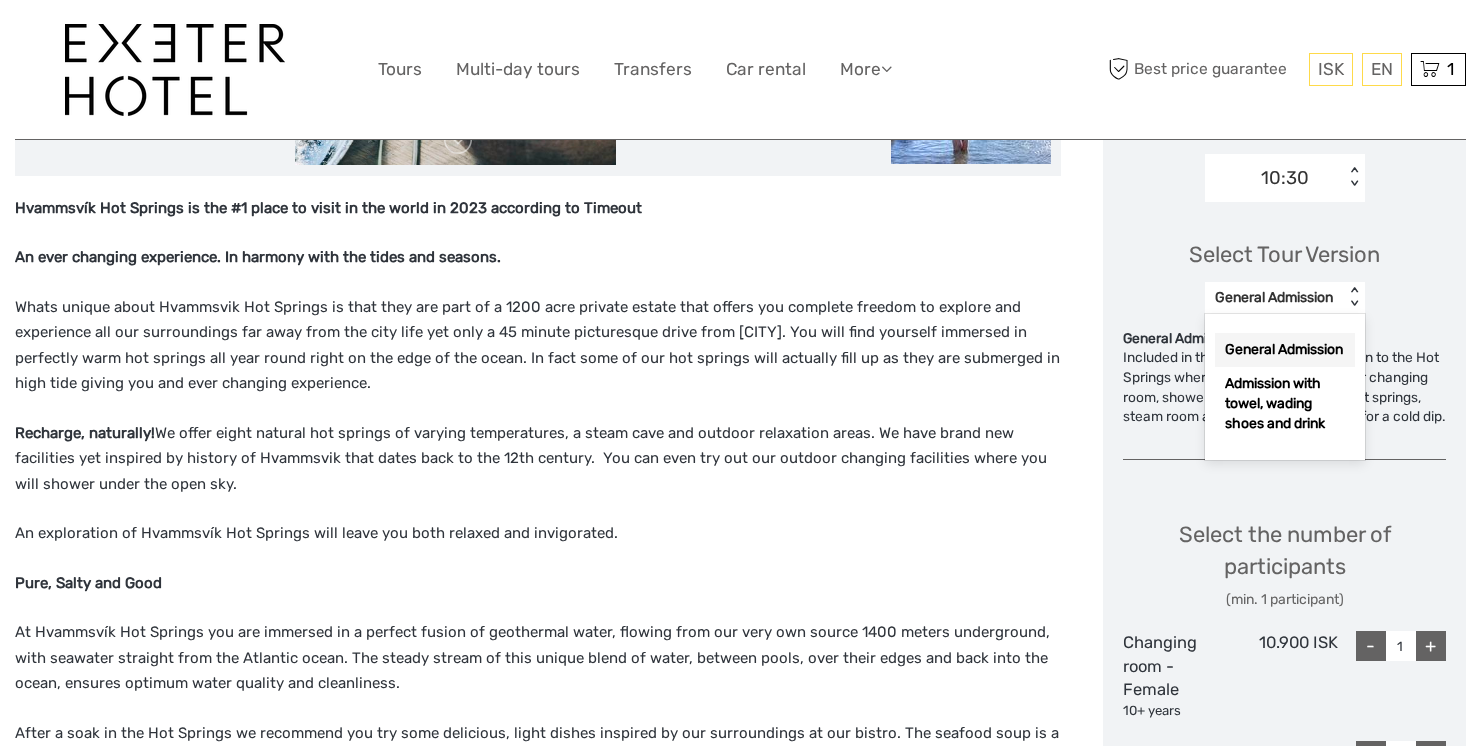 click on "General Admission" at bounding box center (1285, 350) 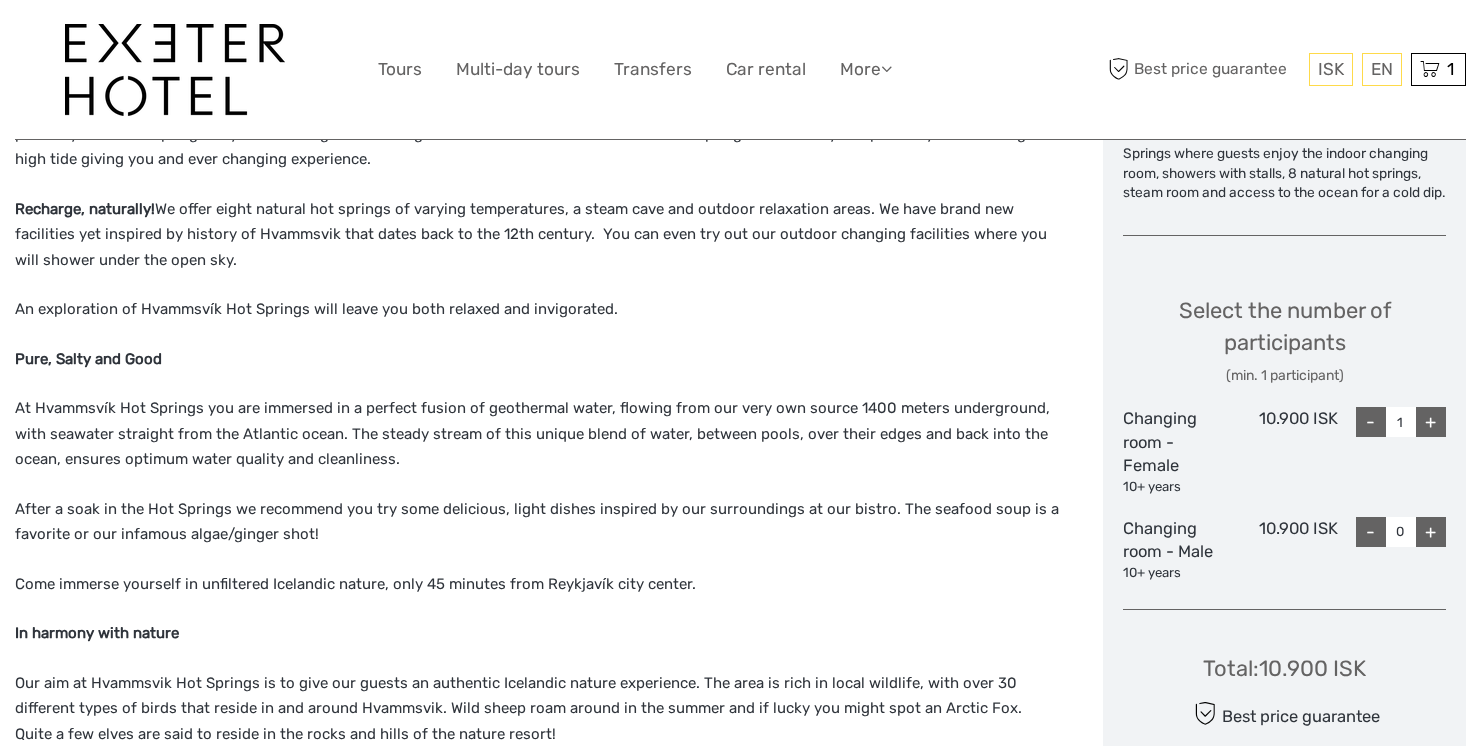 scroll, scrollTop: 961, scrollLeft: 0, axis: vertical 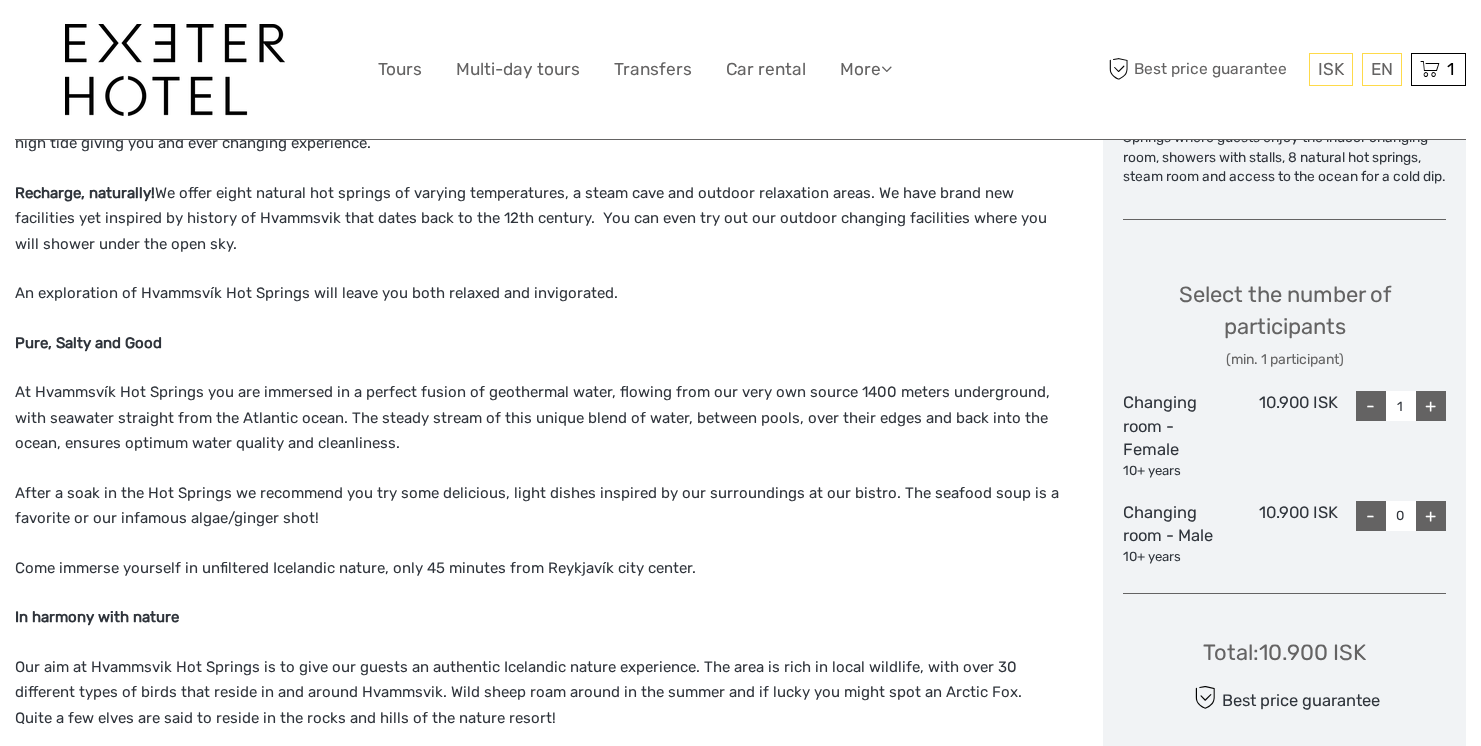 click on "+" at bounding box center (1431, 516) 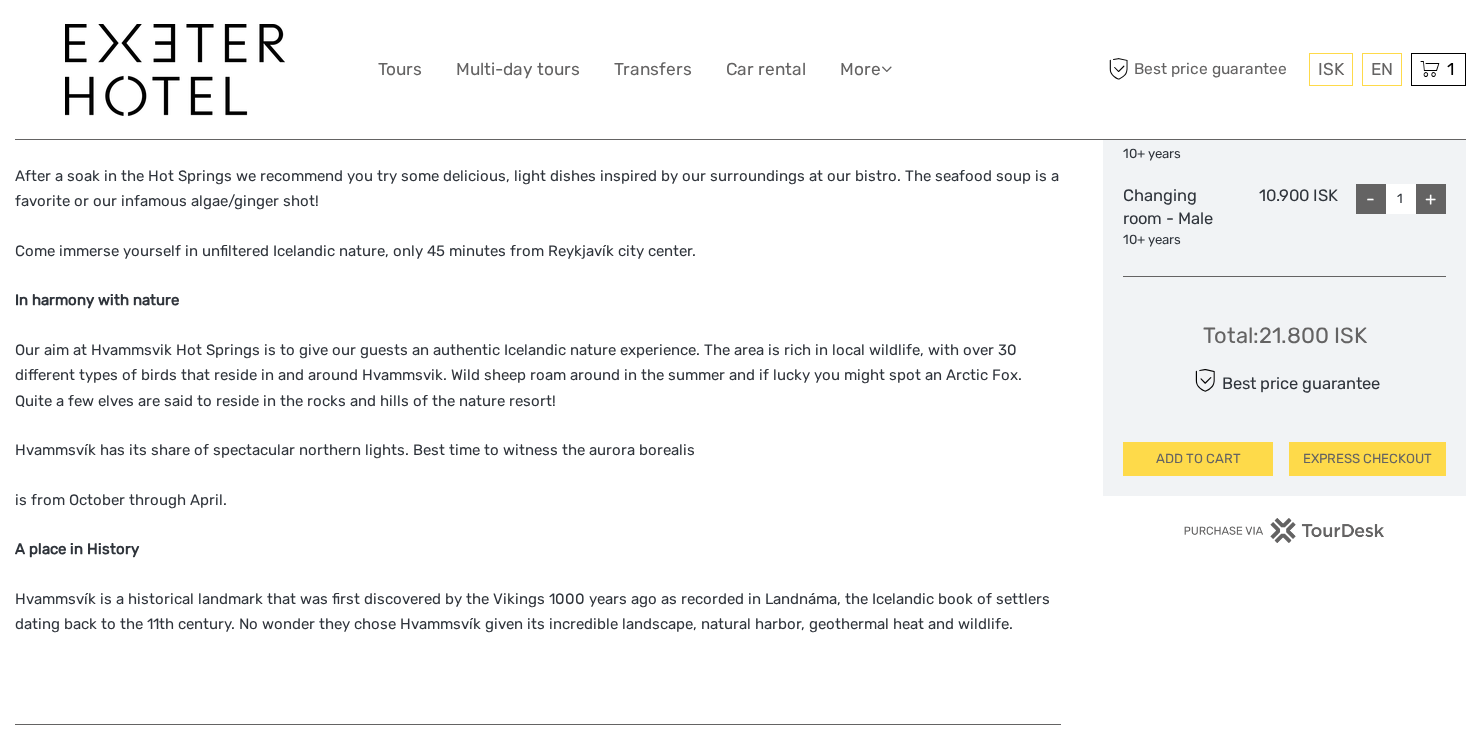 scroll, scrollTop: 1279, scrollLeft: 0, axis: vertical 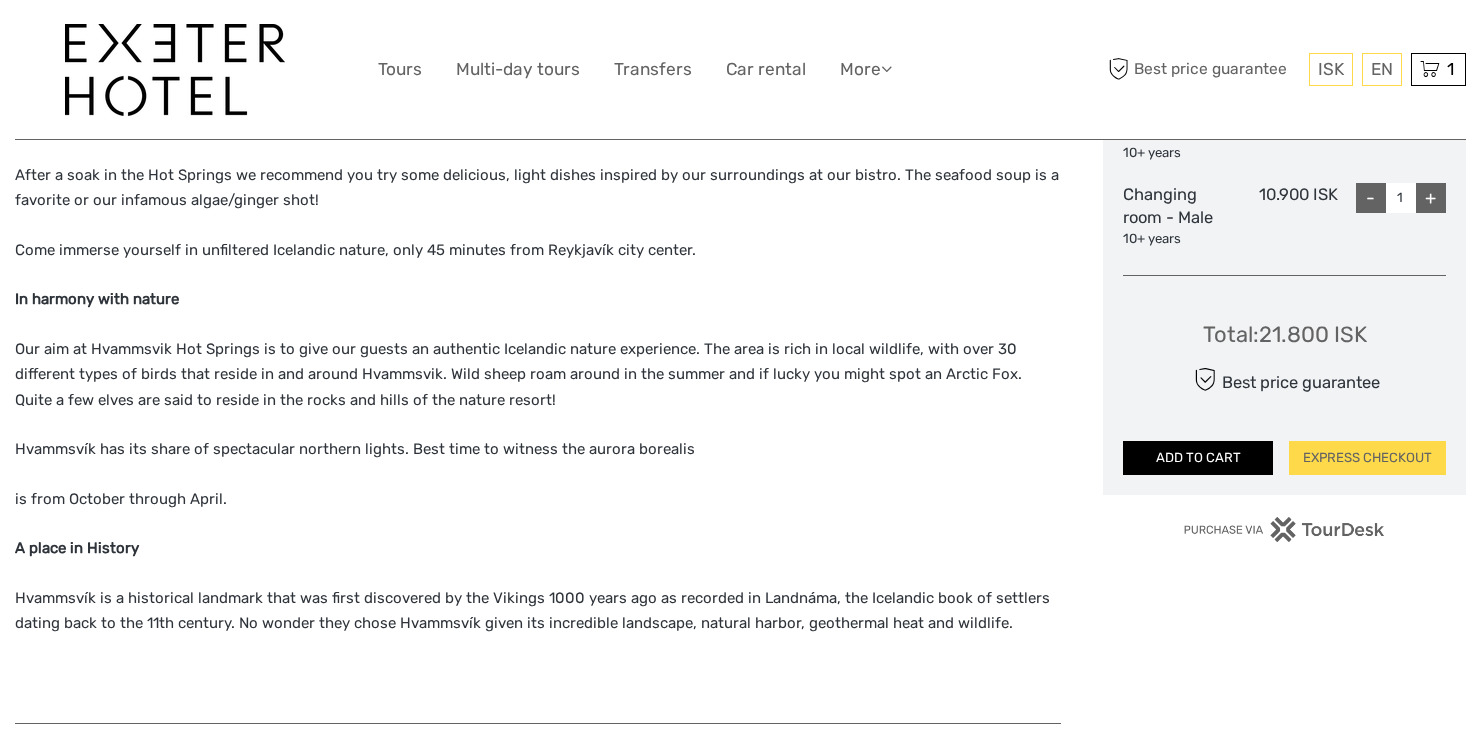click on "ADD TO CART" at bounding box center (1198, 458) 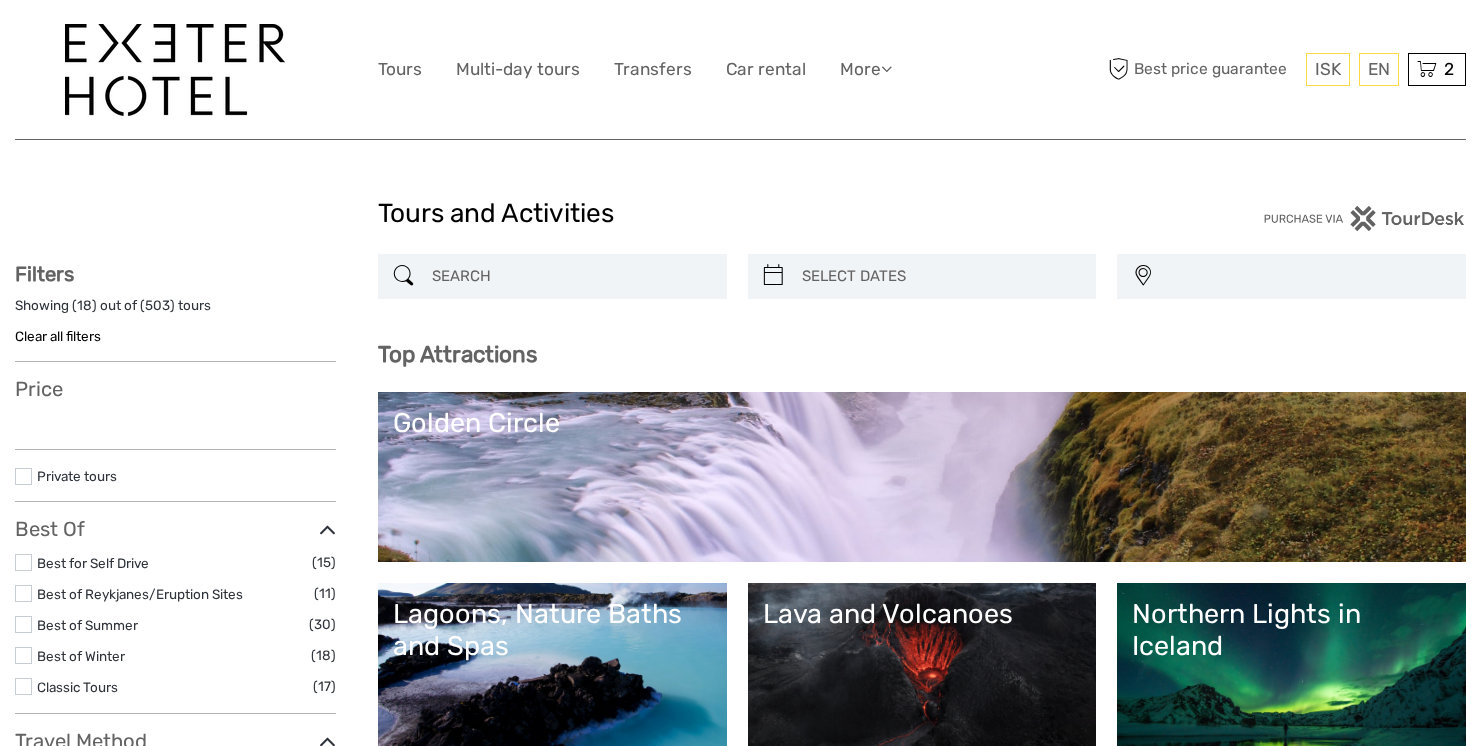 select 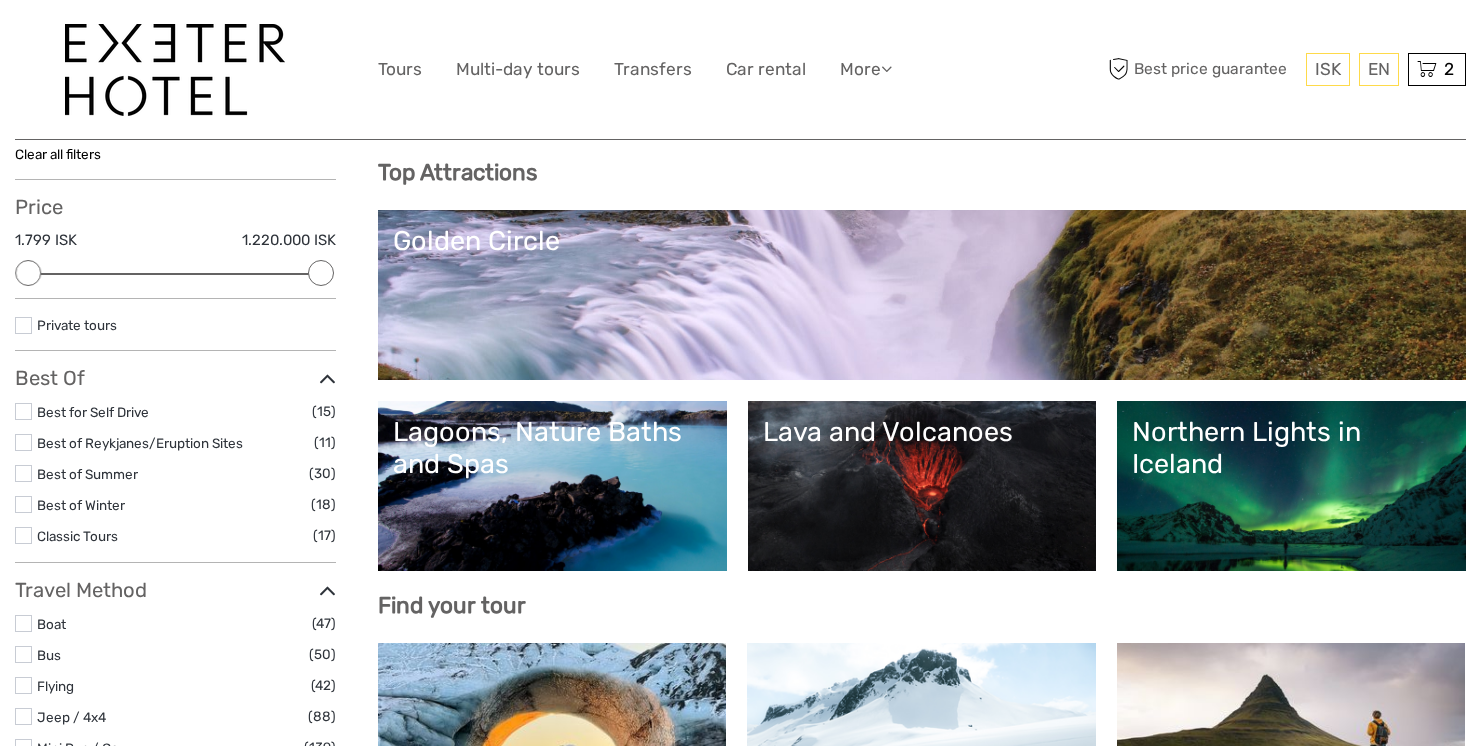 scroll, scrollTop: 585, scrollLeft: 0, axis: vertical 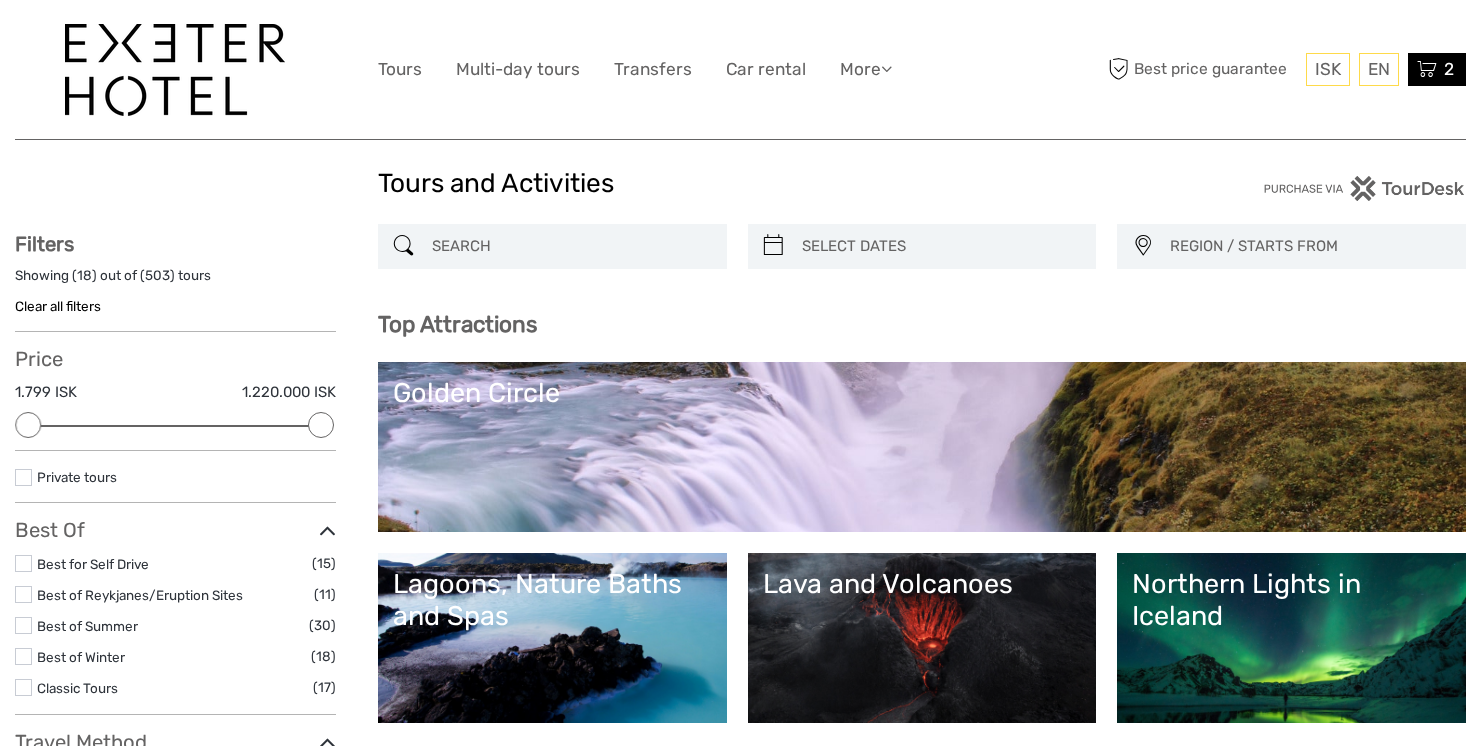 click at bounding box center [1427, 69] 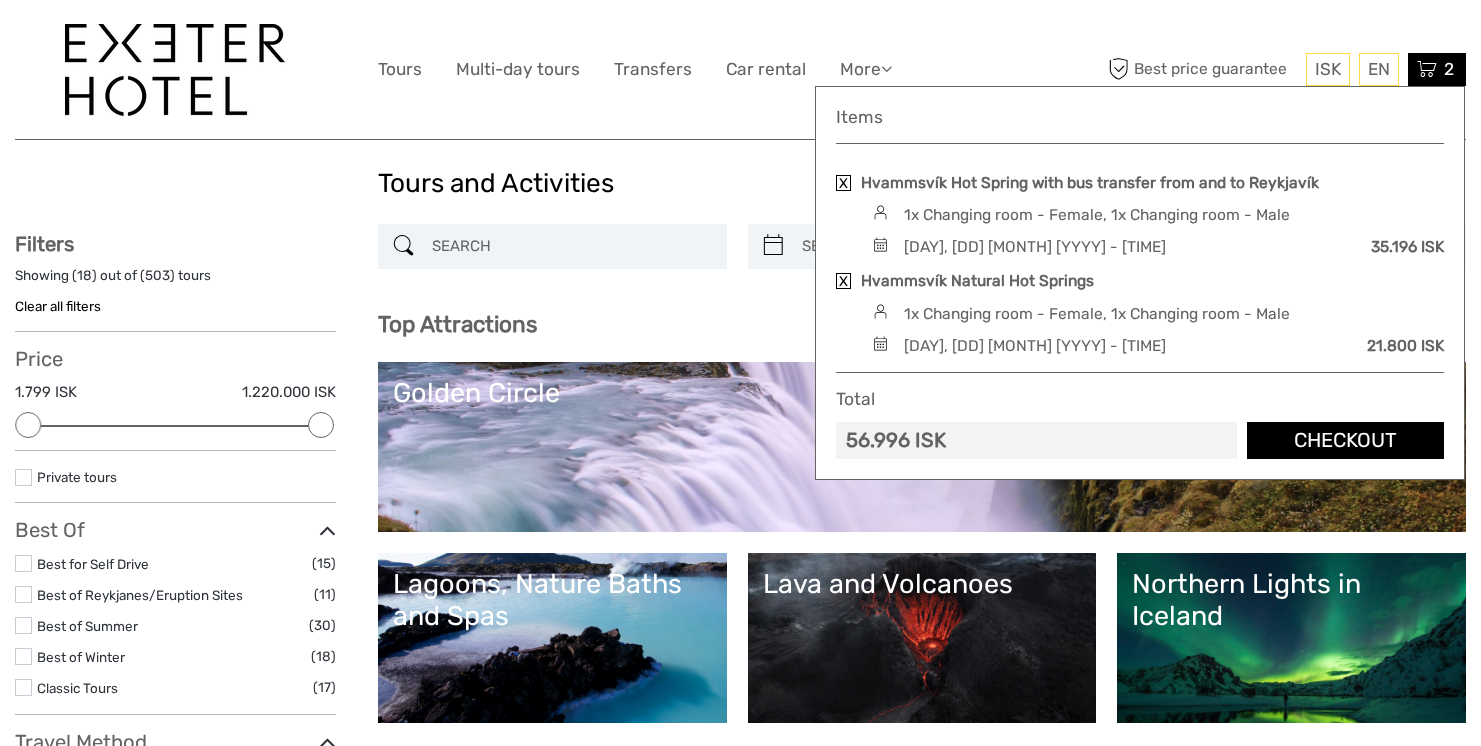 click on "Checkout" at bounding box center [1345, 440] 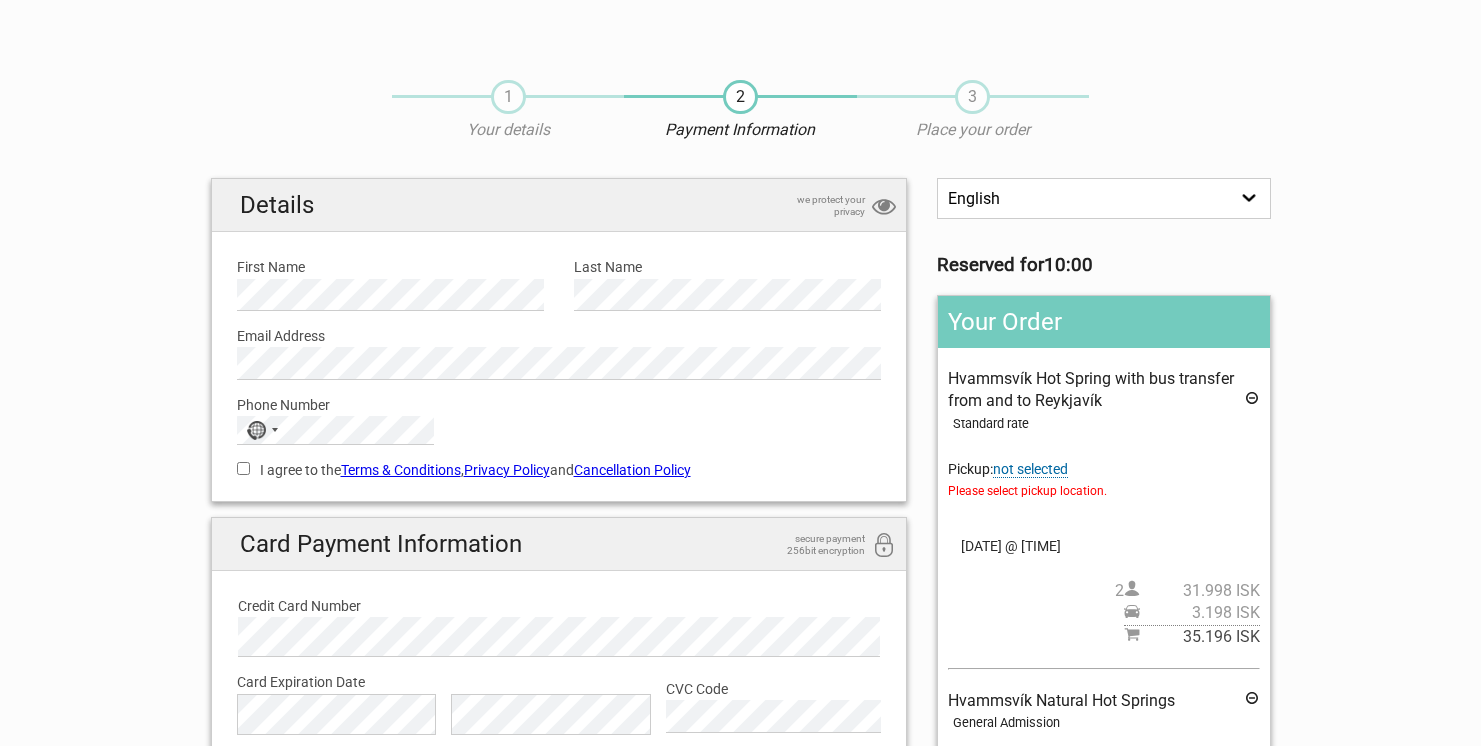 scroll, scrollTop: 0, scrollLeft: 0, axis: both 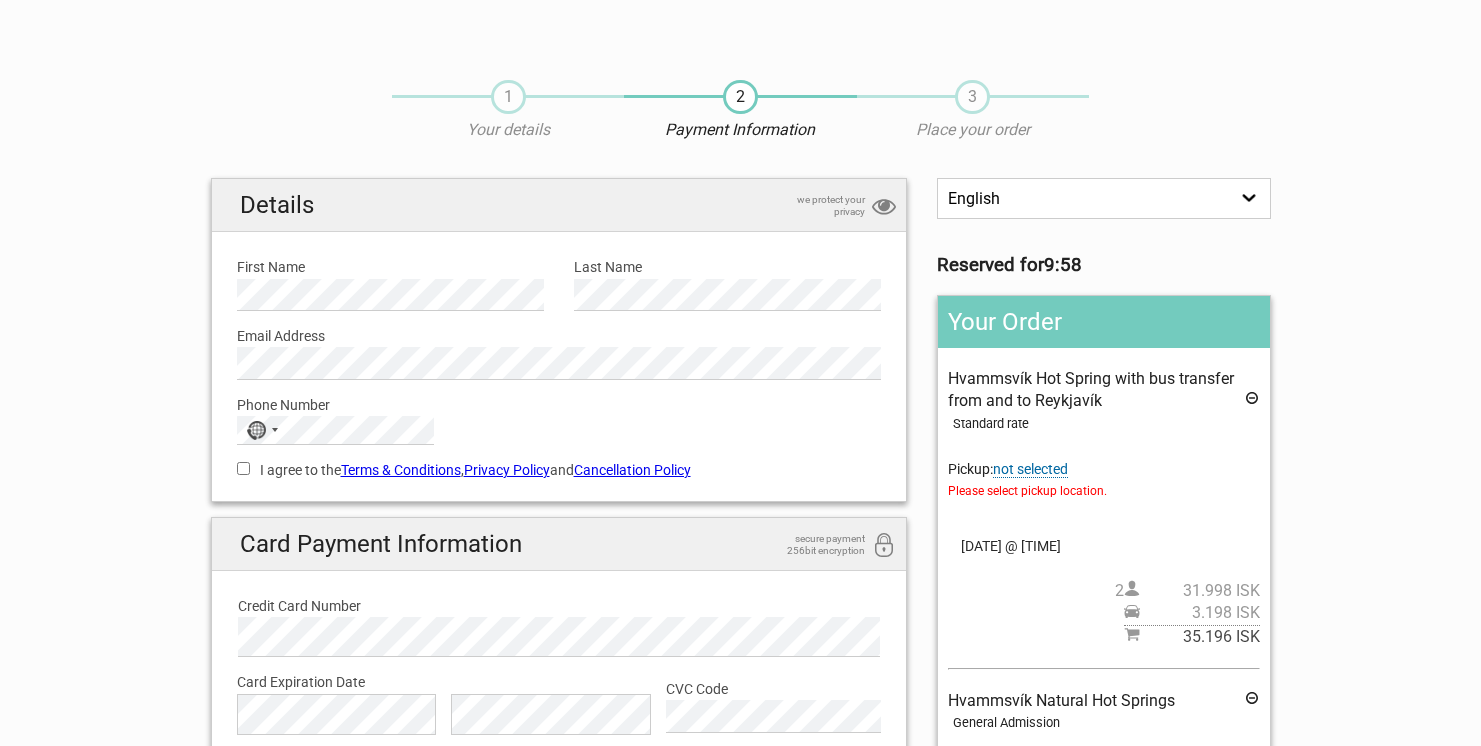 click on "not selected" at bounding box center (1030, 469) 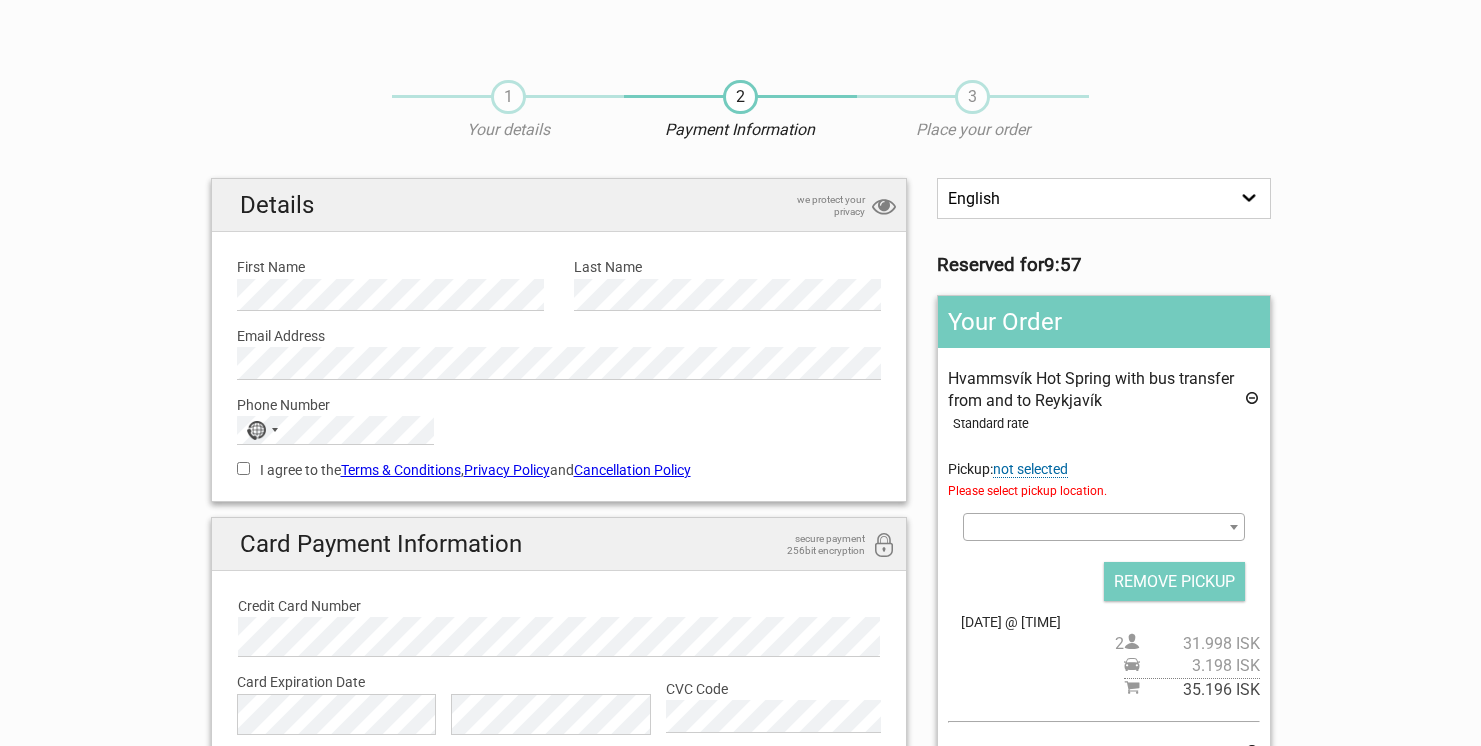 click at bounding box center [1103, 527] 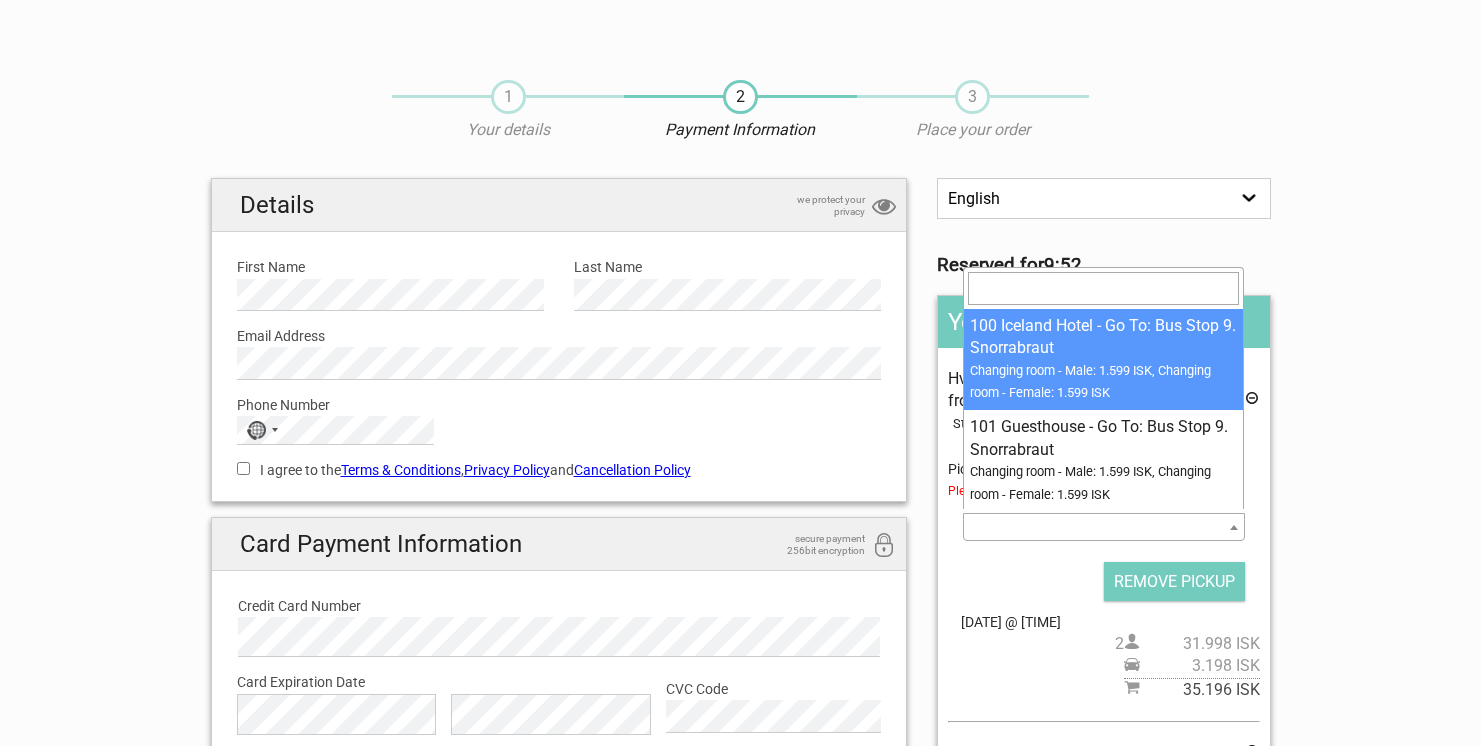 scroll, scrollTop: 94, scrollLeft: 0, axis: vertical 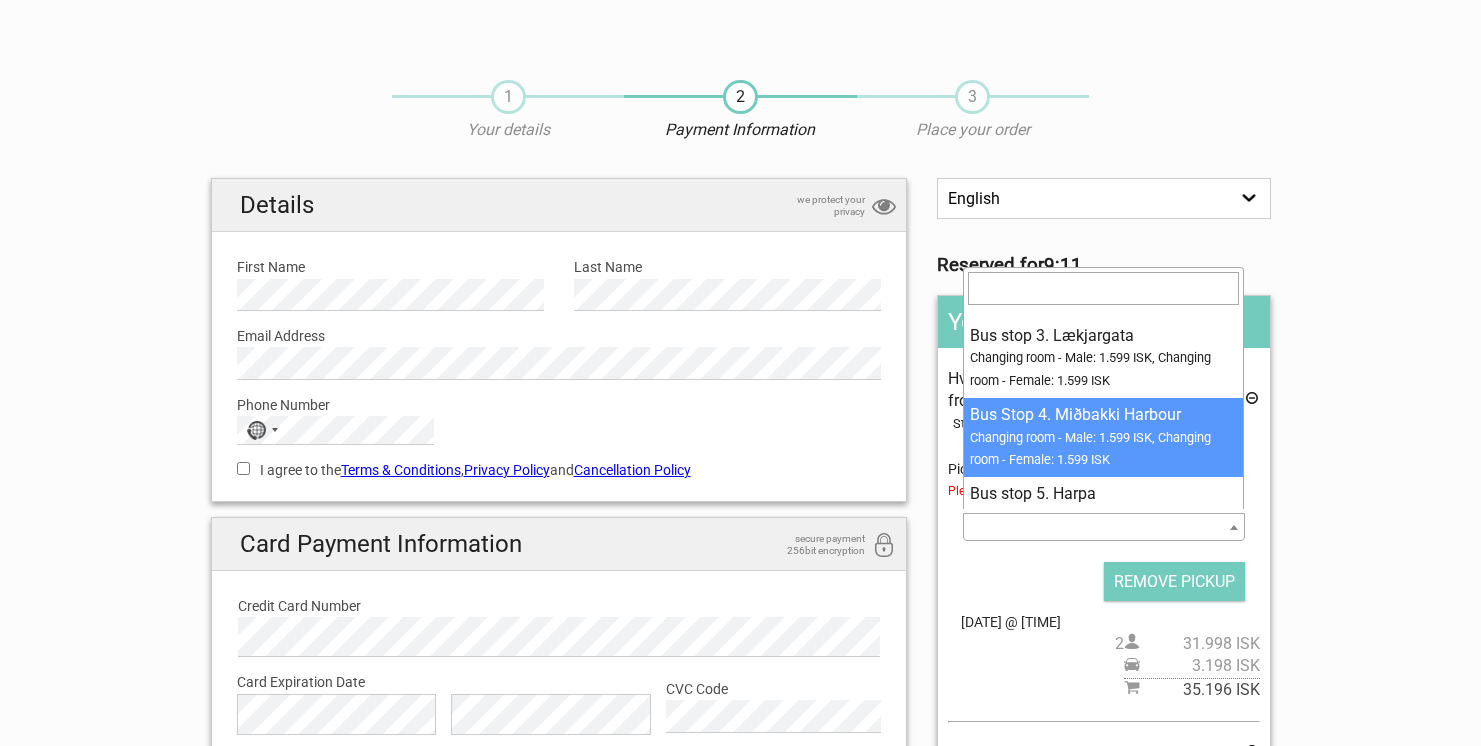 select on "88623" 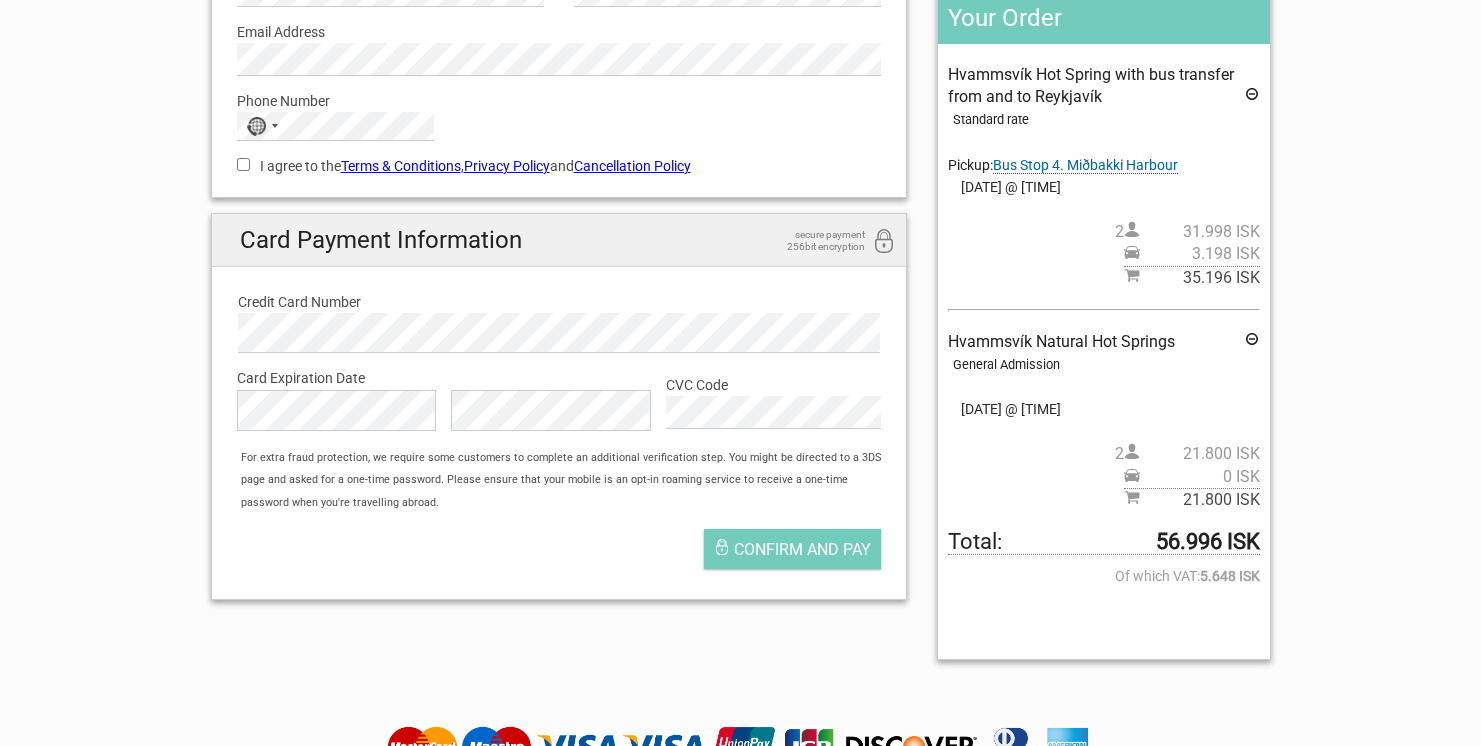 scroll, scrollTop: 307, scrollLeft: 0, axis: vertical 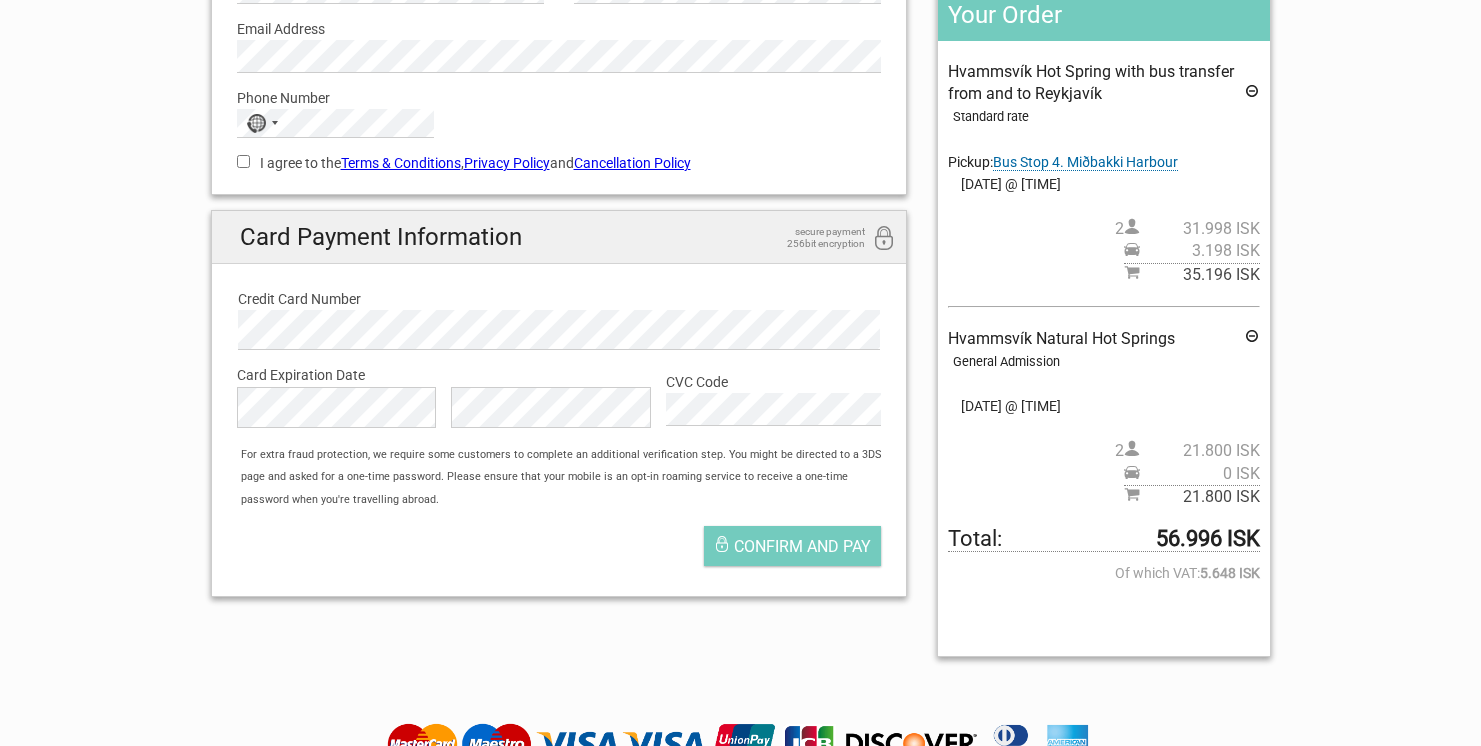 click at bounding box center (1252, 339) 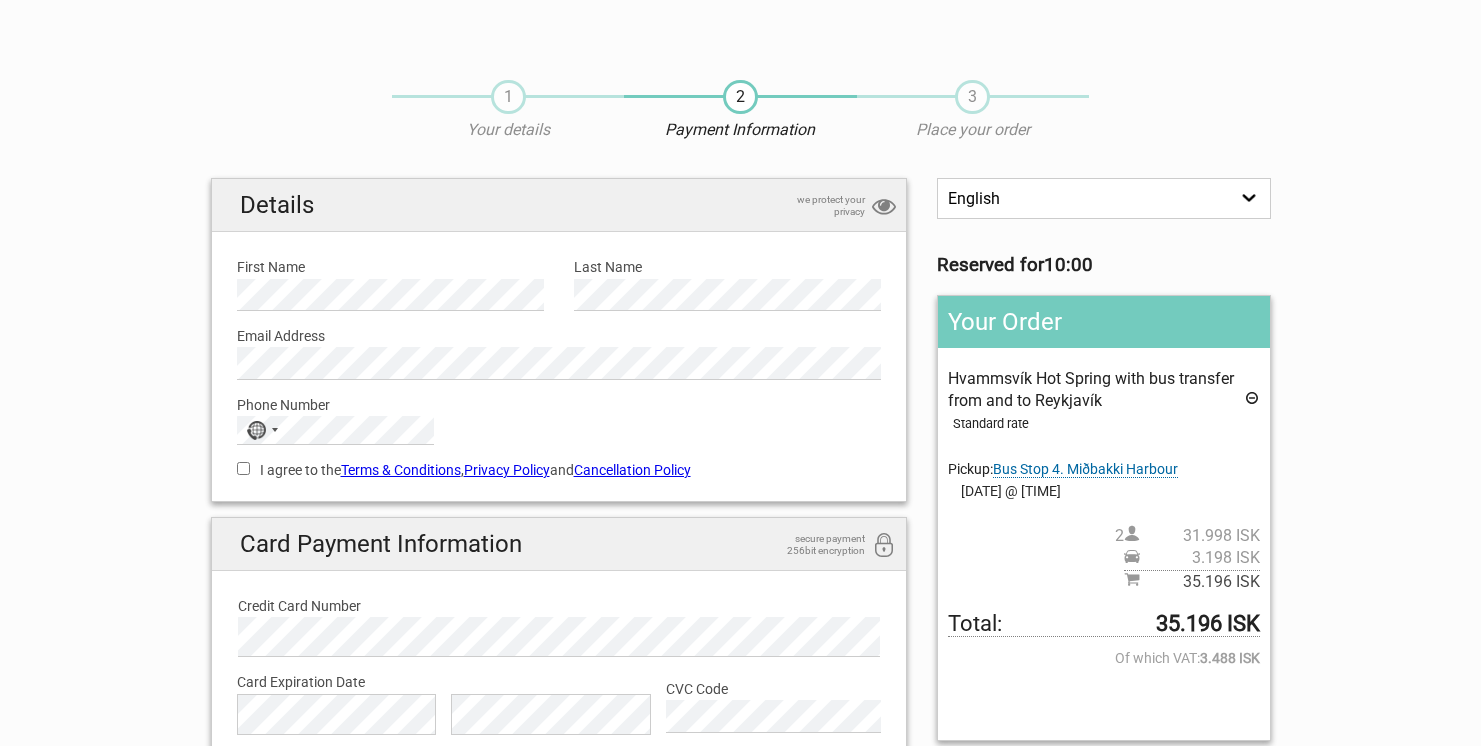 scroll, scrollTop: 307, scrollLeft: 0, axis: vertical 